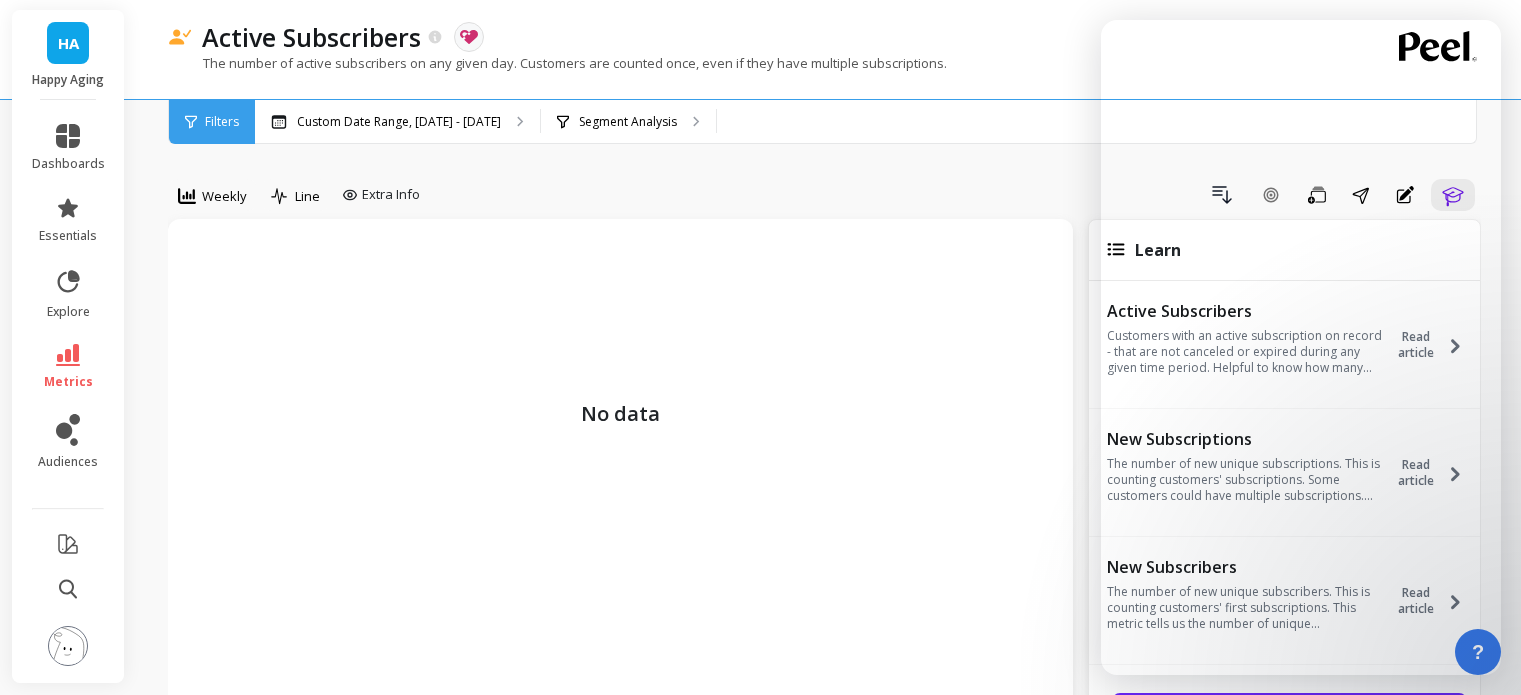 scroll, scrollTop: 0, scrollLeft: 0, axis: both 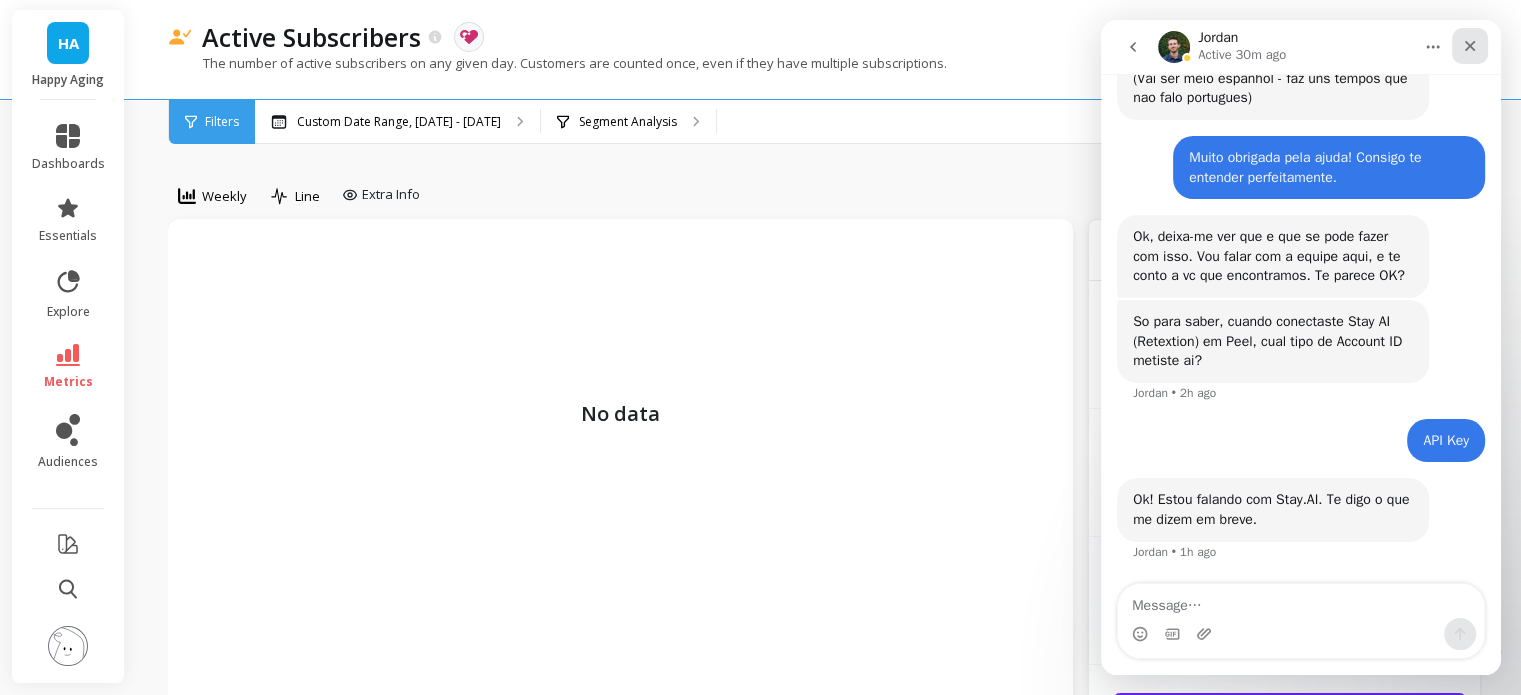 click at bounding box center (1470, 46) 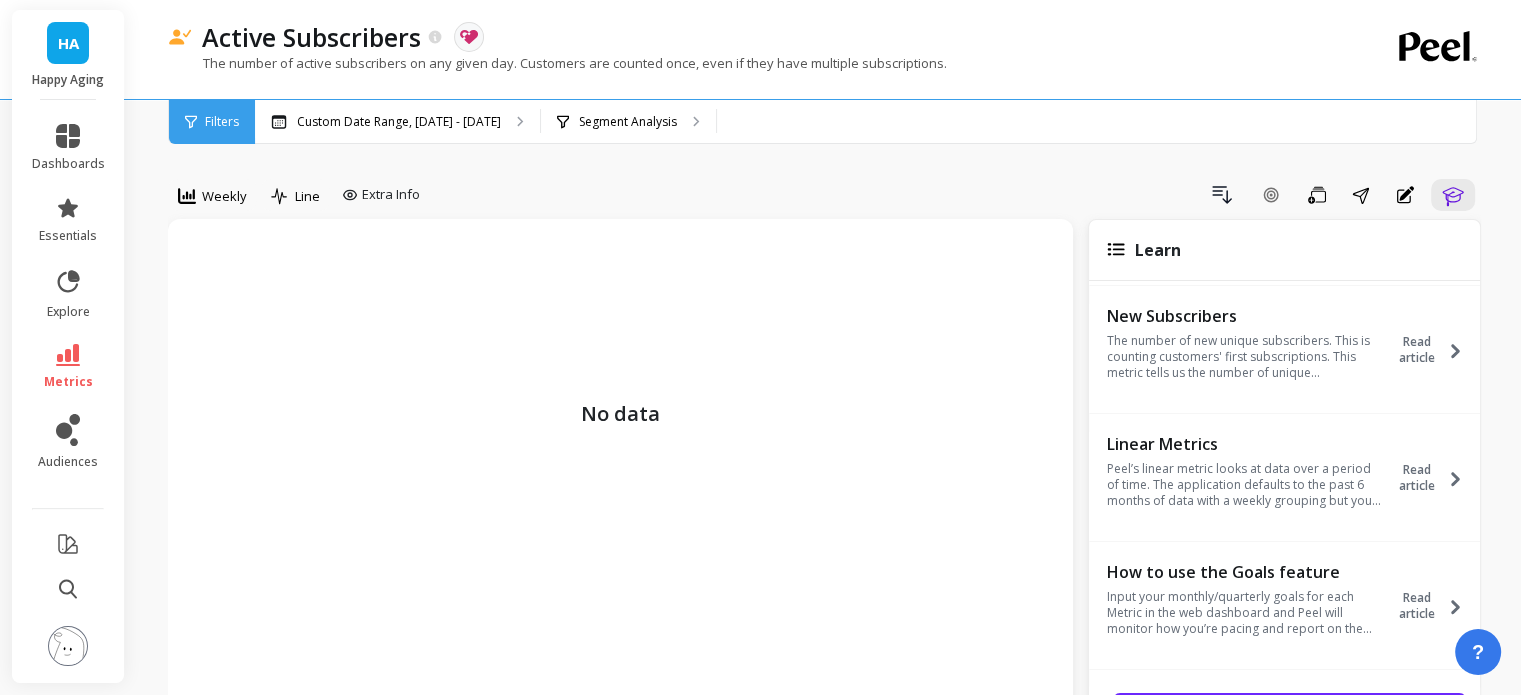 scroll, scrollTop: 265, scrollLeft: 0, axis: vertical 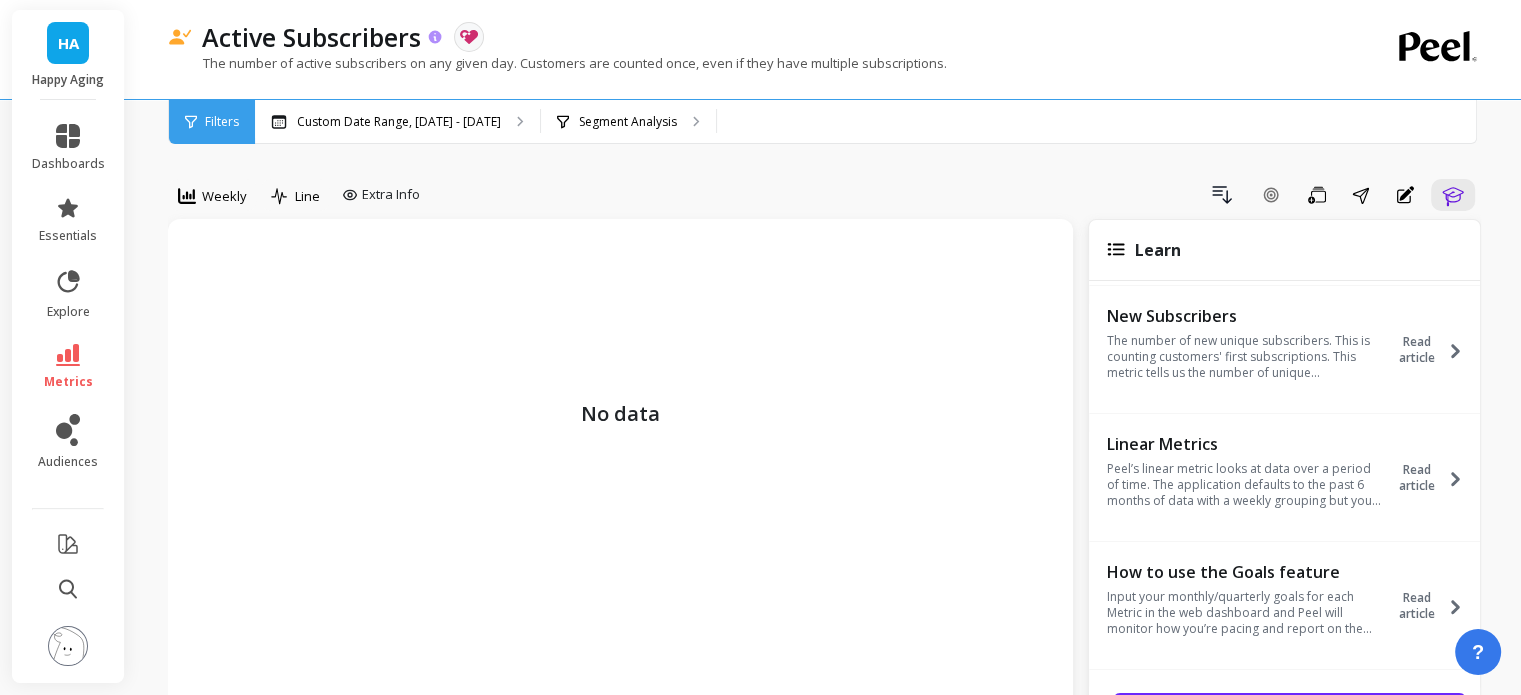 click 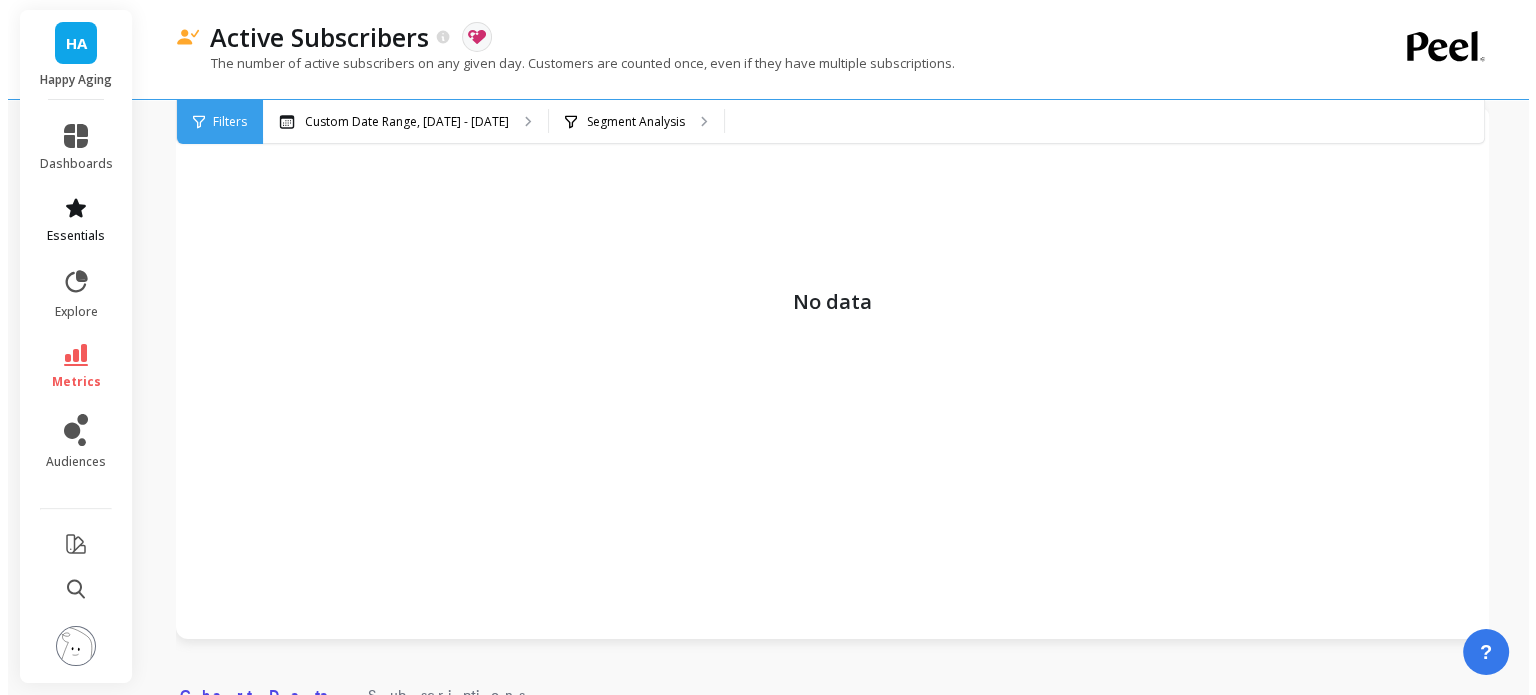 scroll, scrollTop: 0, scrollLeft: 0, axis: both 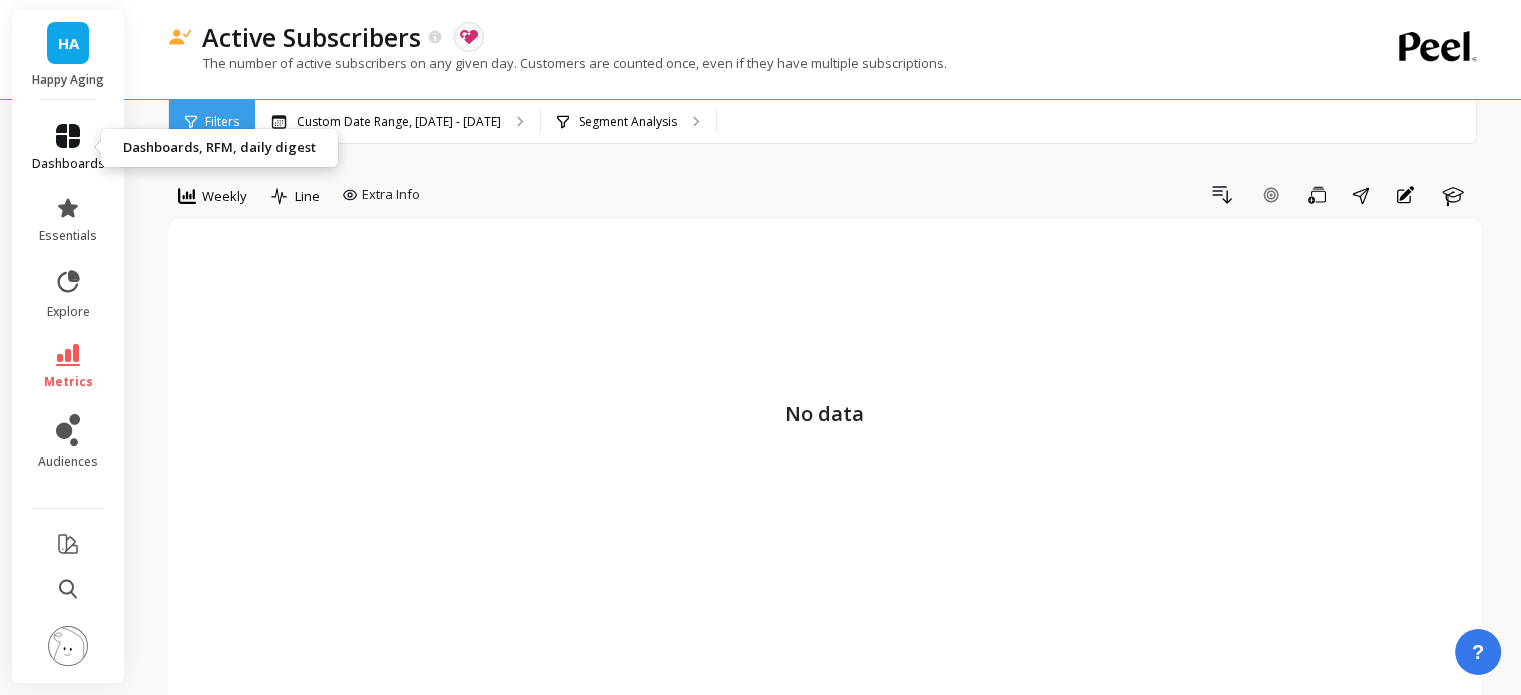 click 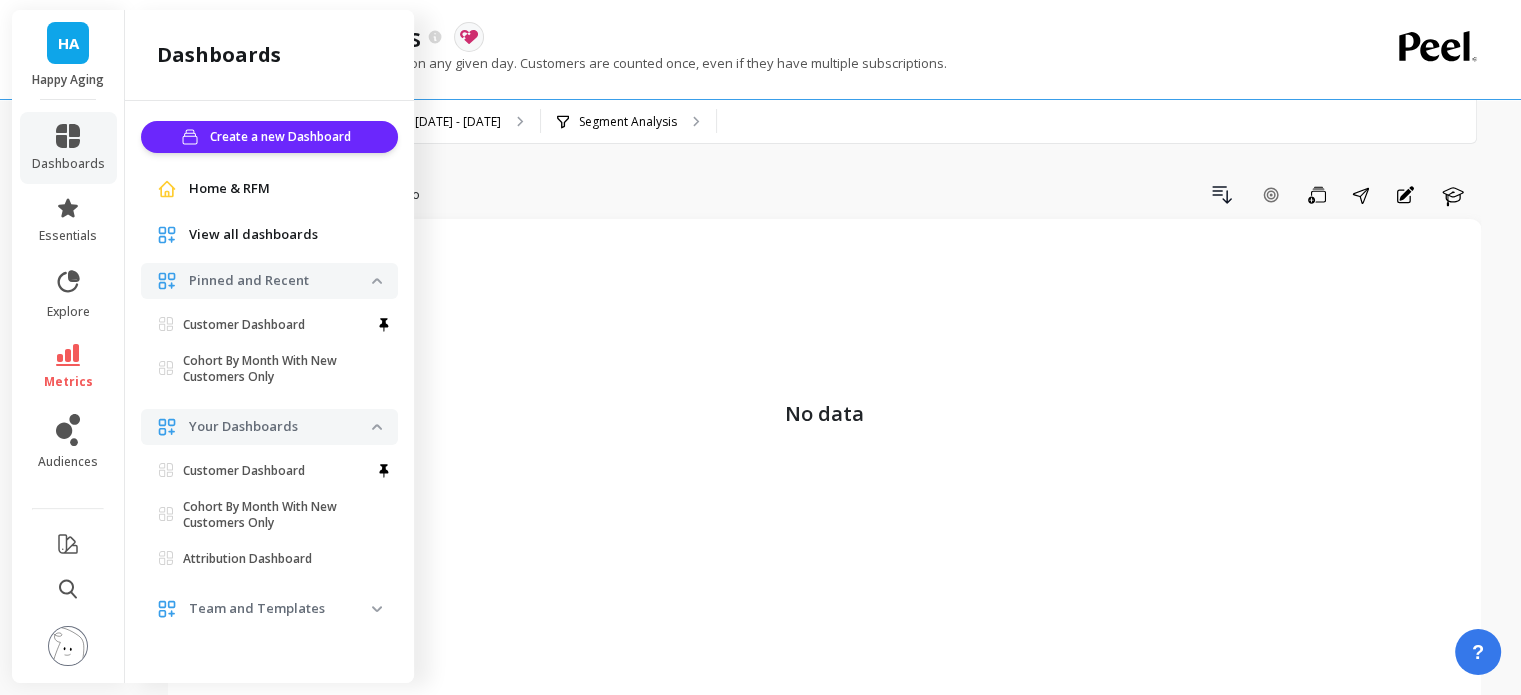 click on "View all dashboards" at bounding box center [253, 235] 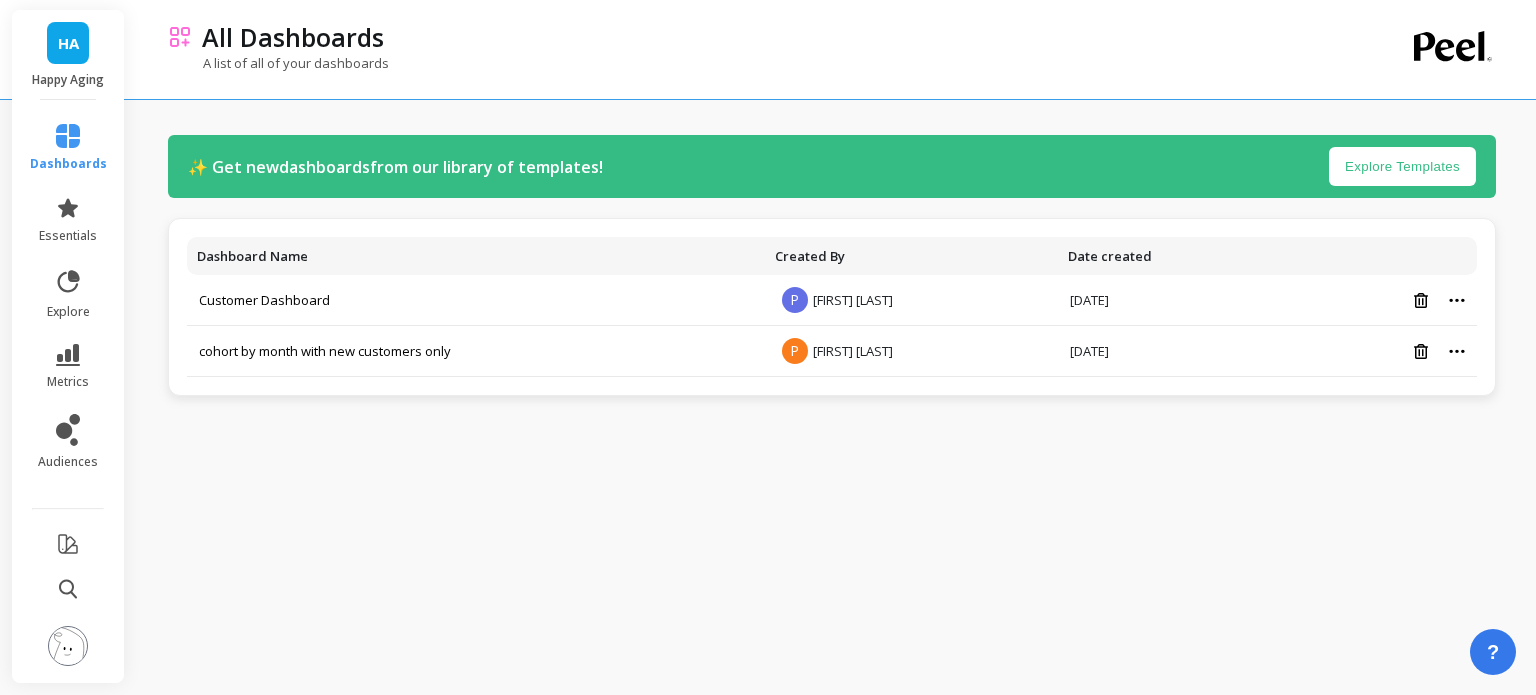click on "Explore Templates" at bounding box center [1402, 166] 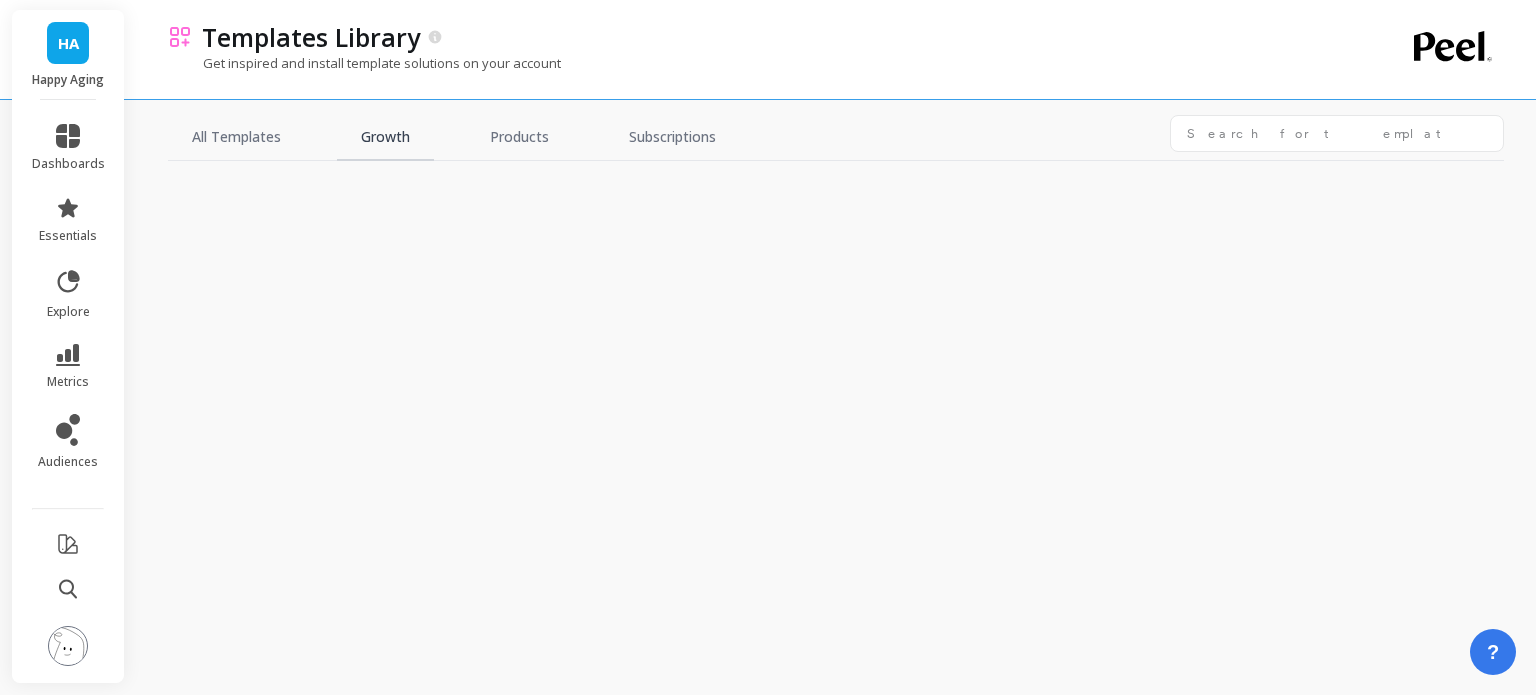 click on "Growth" at bounding box center [385, 138] 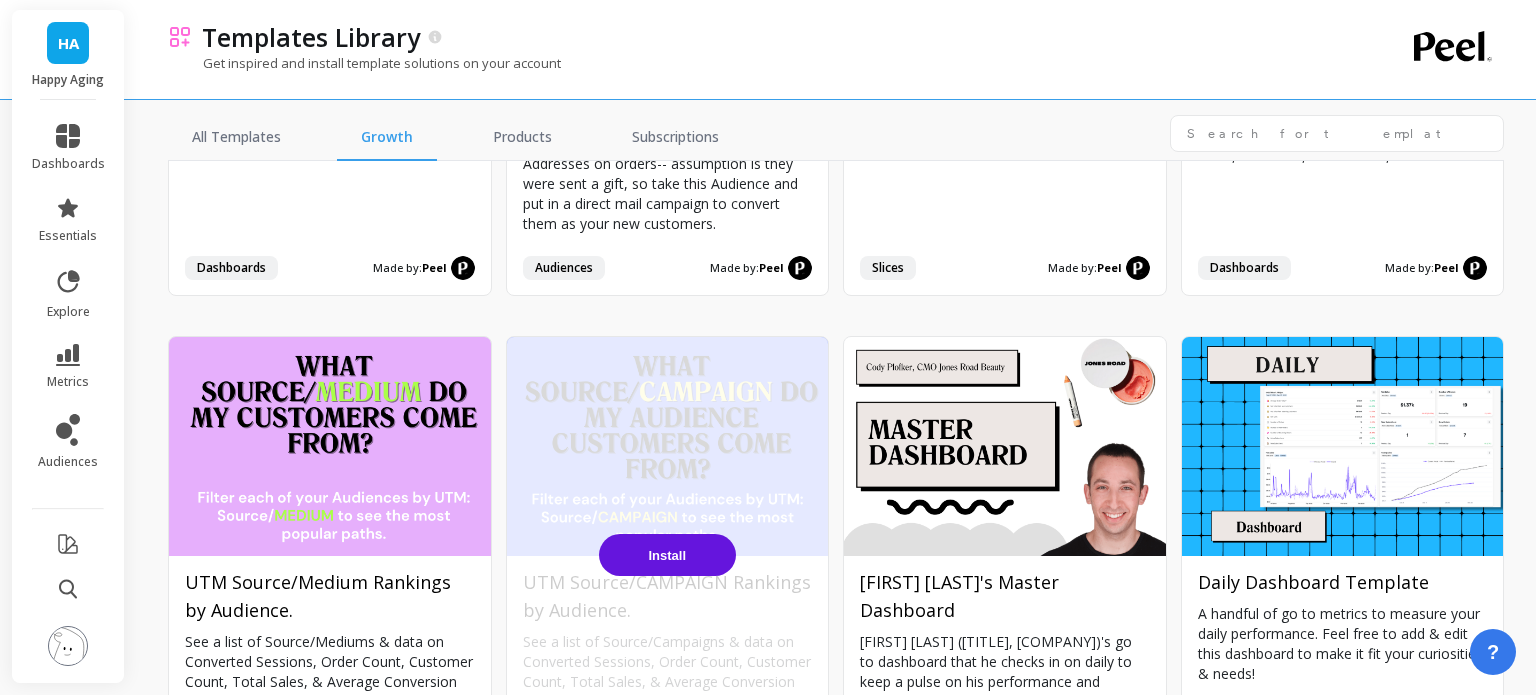 scroll, scrollTop: 1000, scrollLeft: 0, axis: vertical 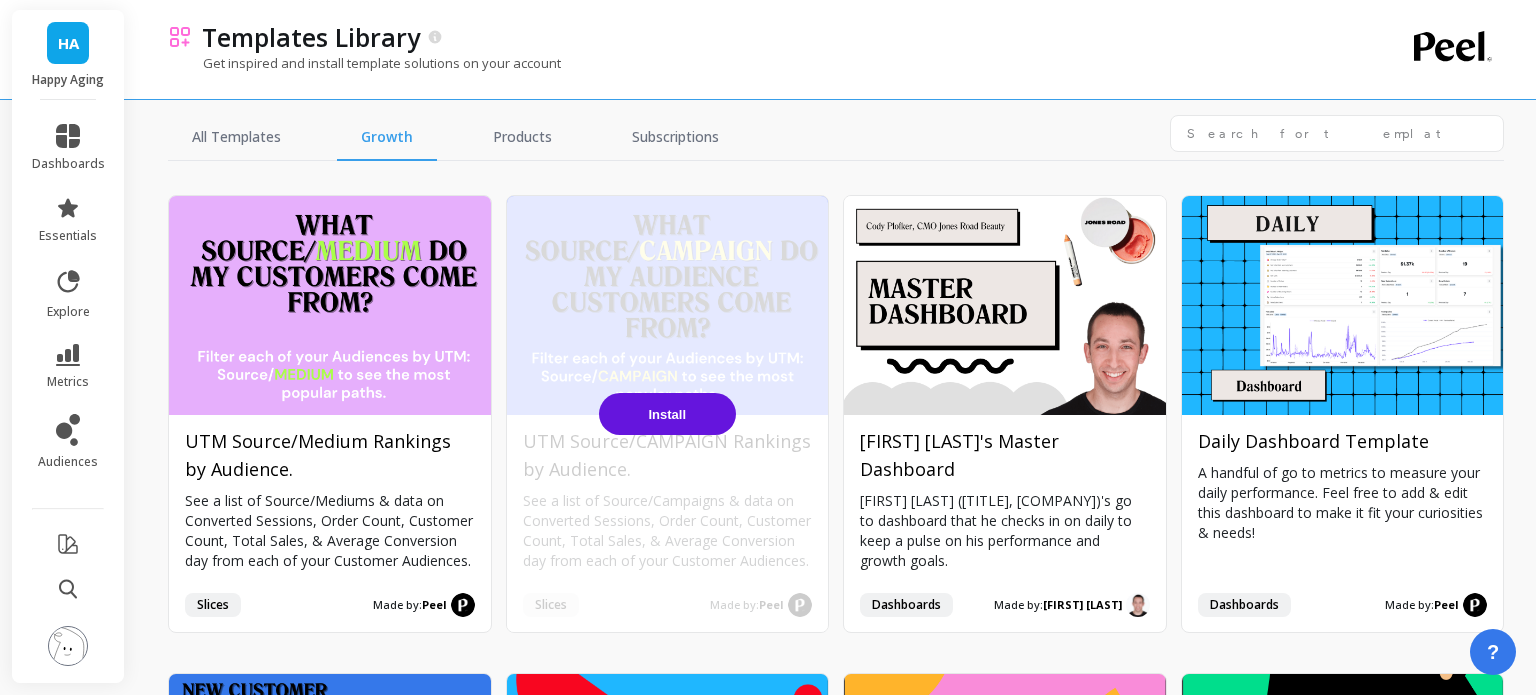 click on "Install" at bounding box center (667, 414) 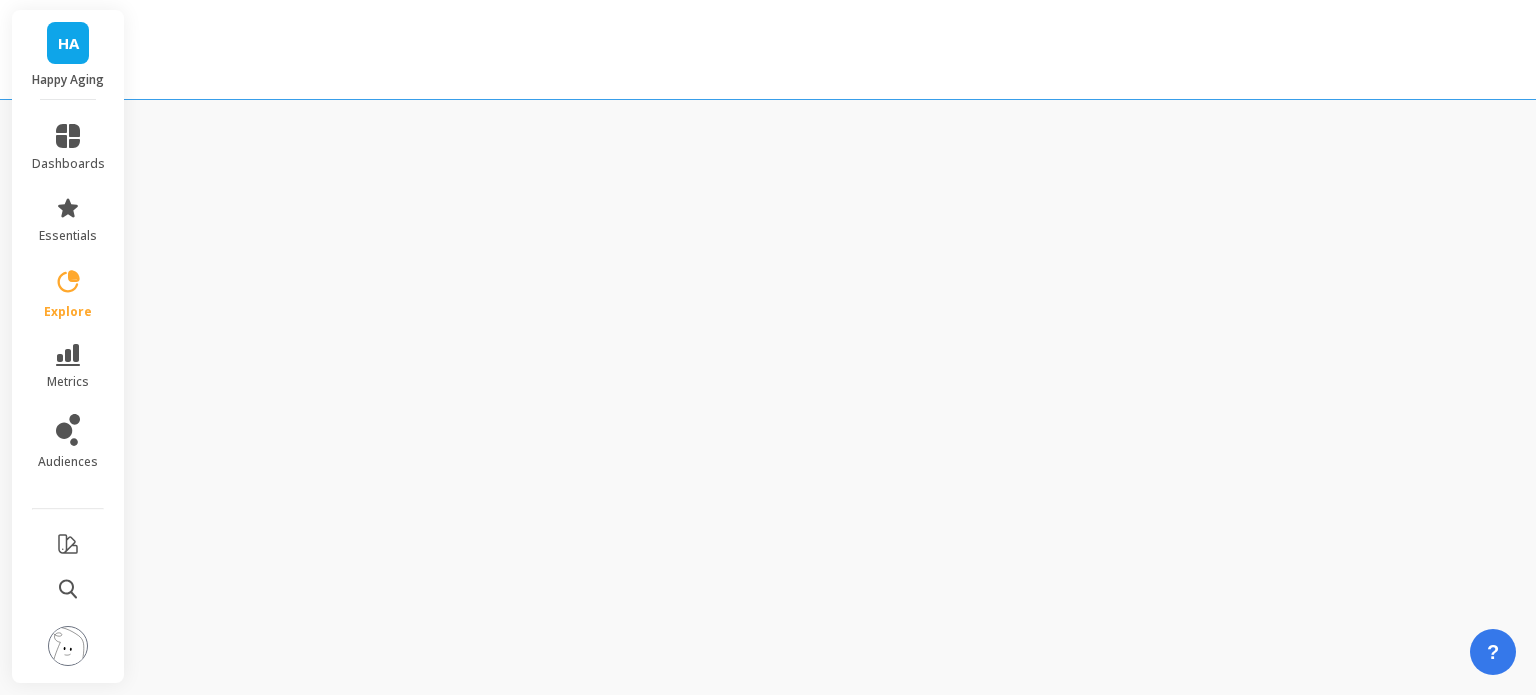 scroll, scrollTop: 0, scrollLeft: 0, axis: both 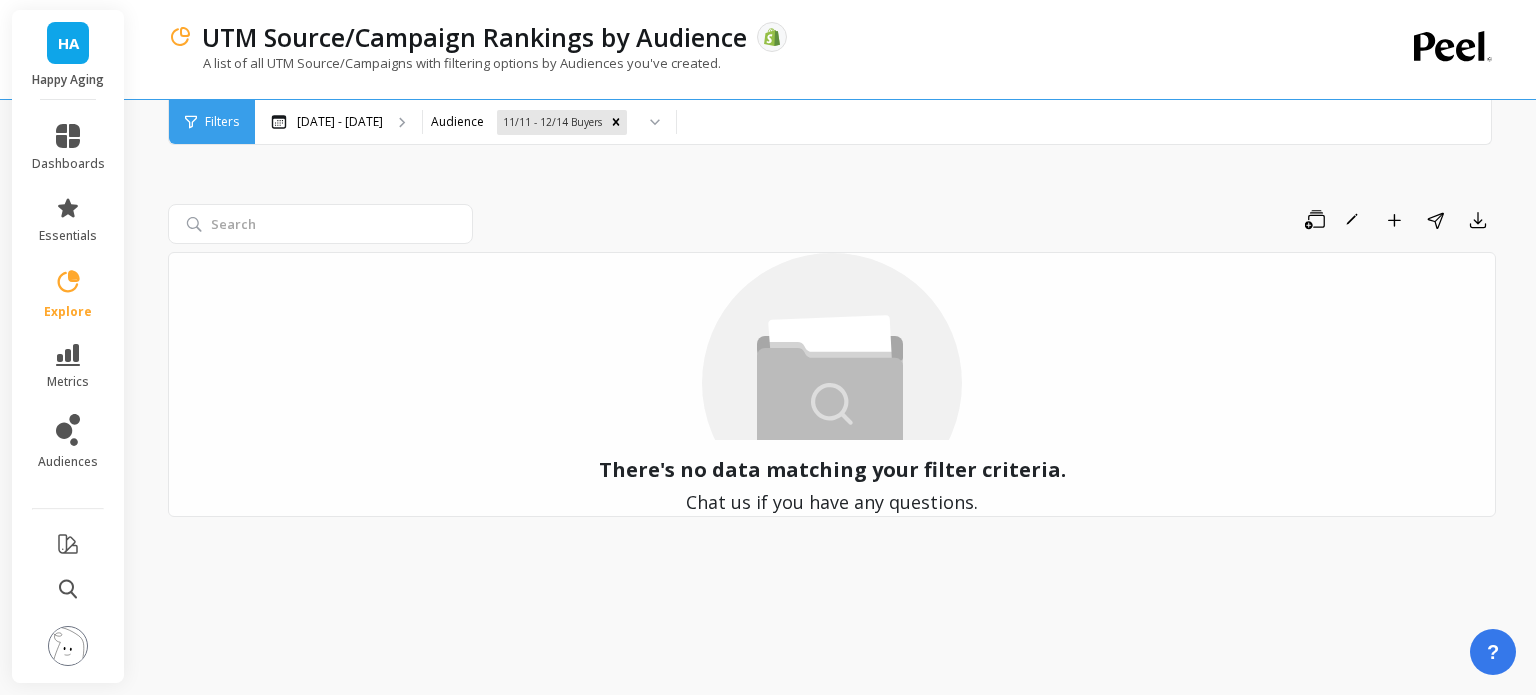 click on "There's no data matching your filter criteria. Chat us if you have any questions." at bounding box center (832, 384) 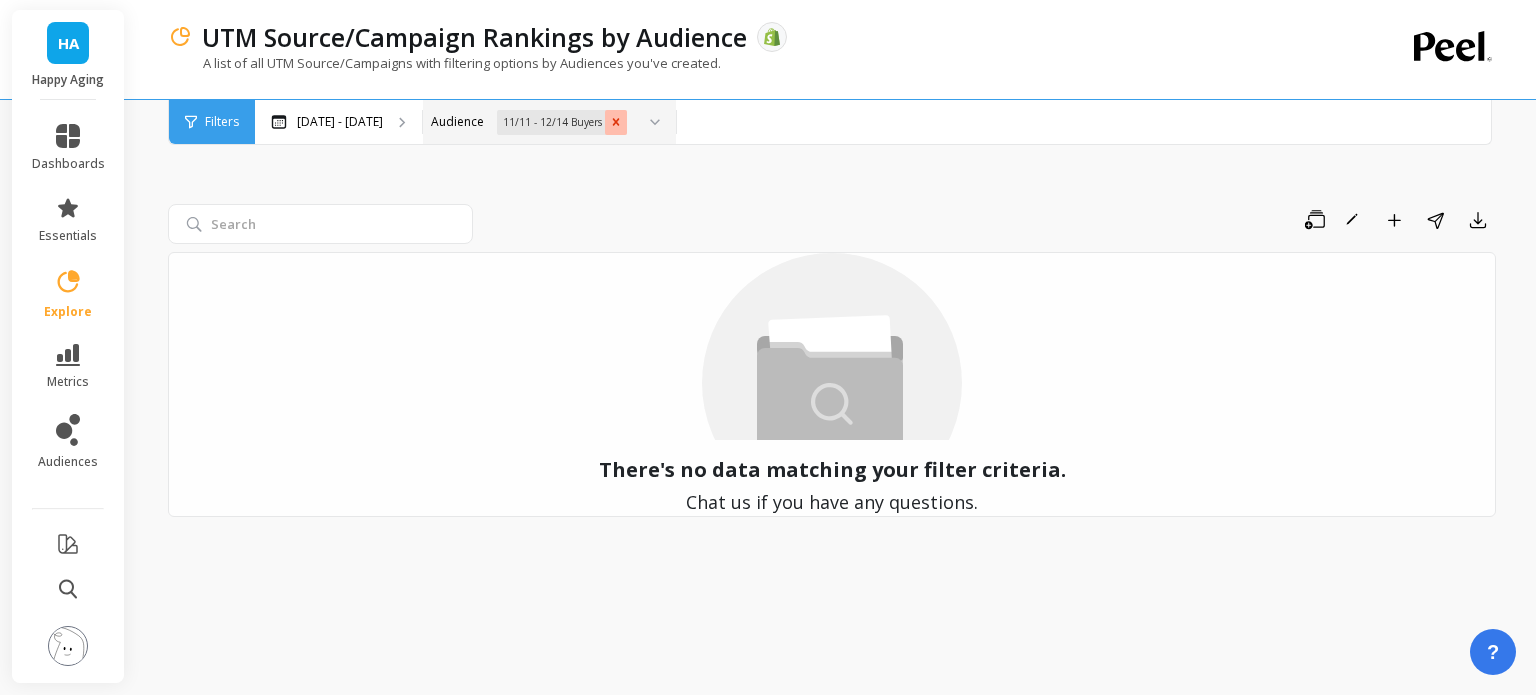 click 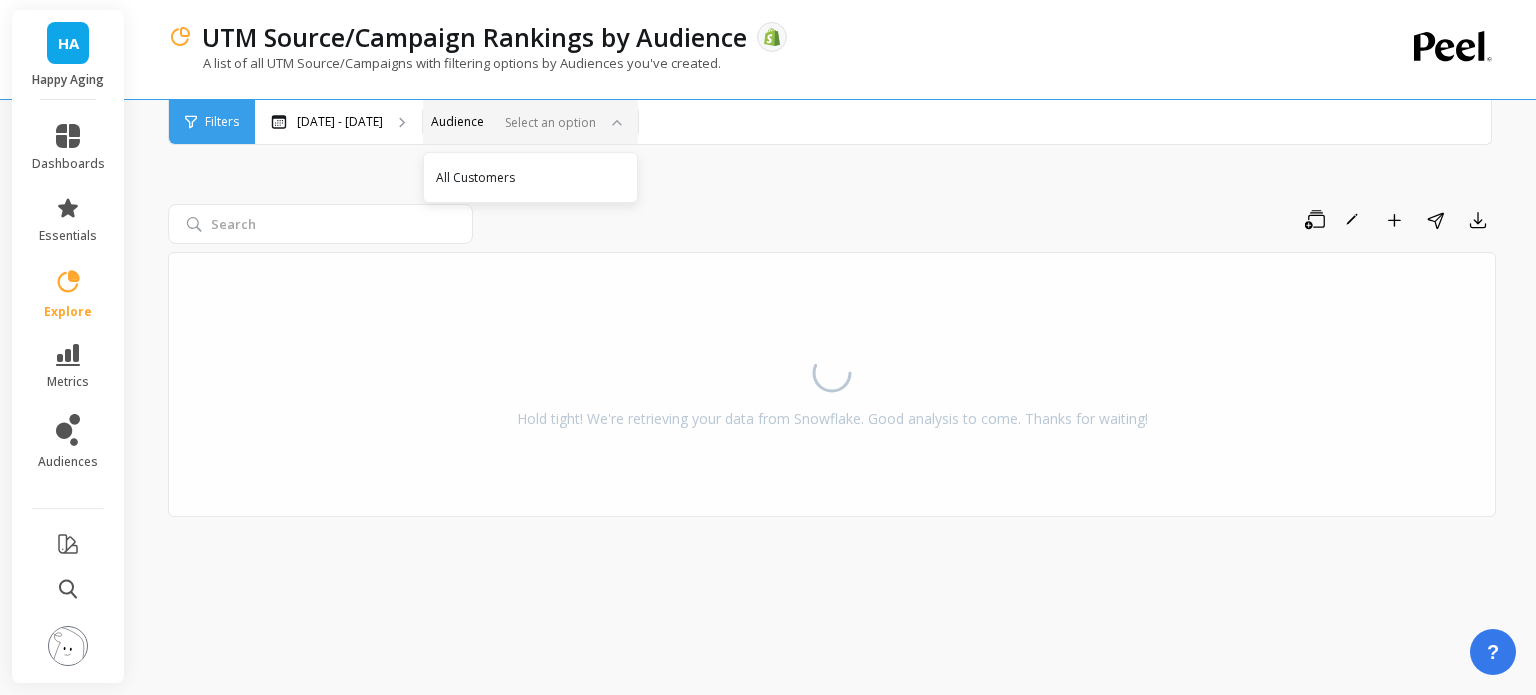 click on "Save Rename
Add to Dashboard
Share
Export Hold tight! We're retrieving your data from Snowflake. Good analysis to come. Thanks for waiting!" at bounding box center (832, 387) 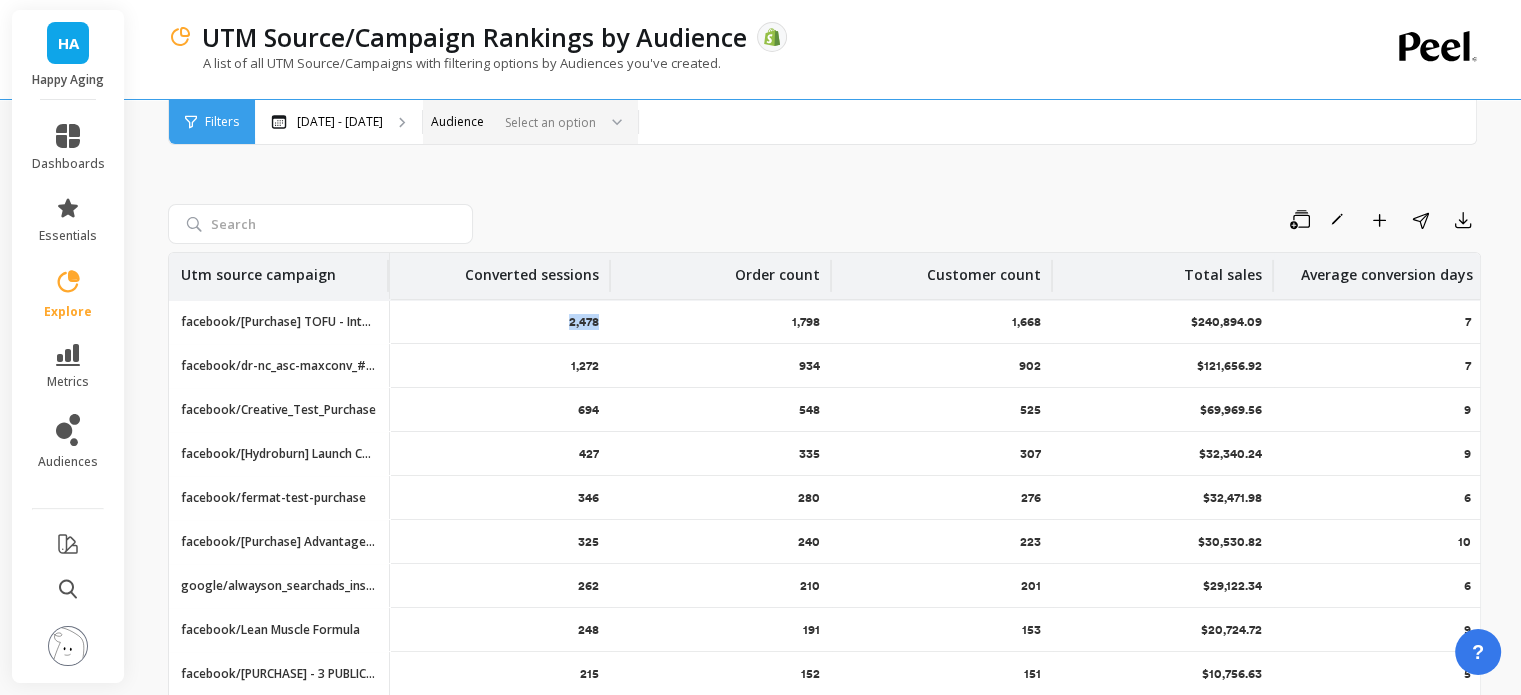 drag, startPoint x: 554, startPoint y: 323, endPoint x: 604, endPoint y: 319, distance: 50.159744 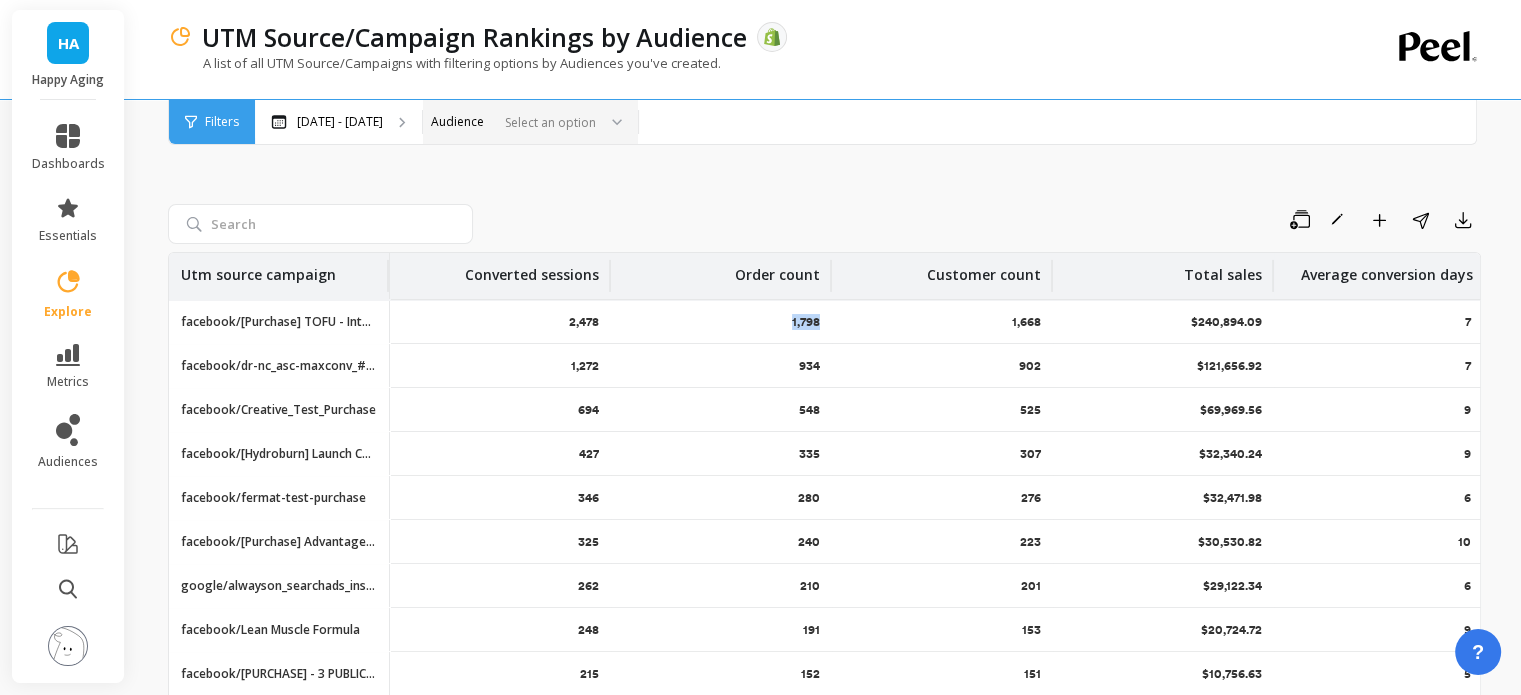 drag, startPoint x: 781, startPoint y: 319, endPoint x: 860, endPoint y: 320, distance: 79.00633 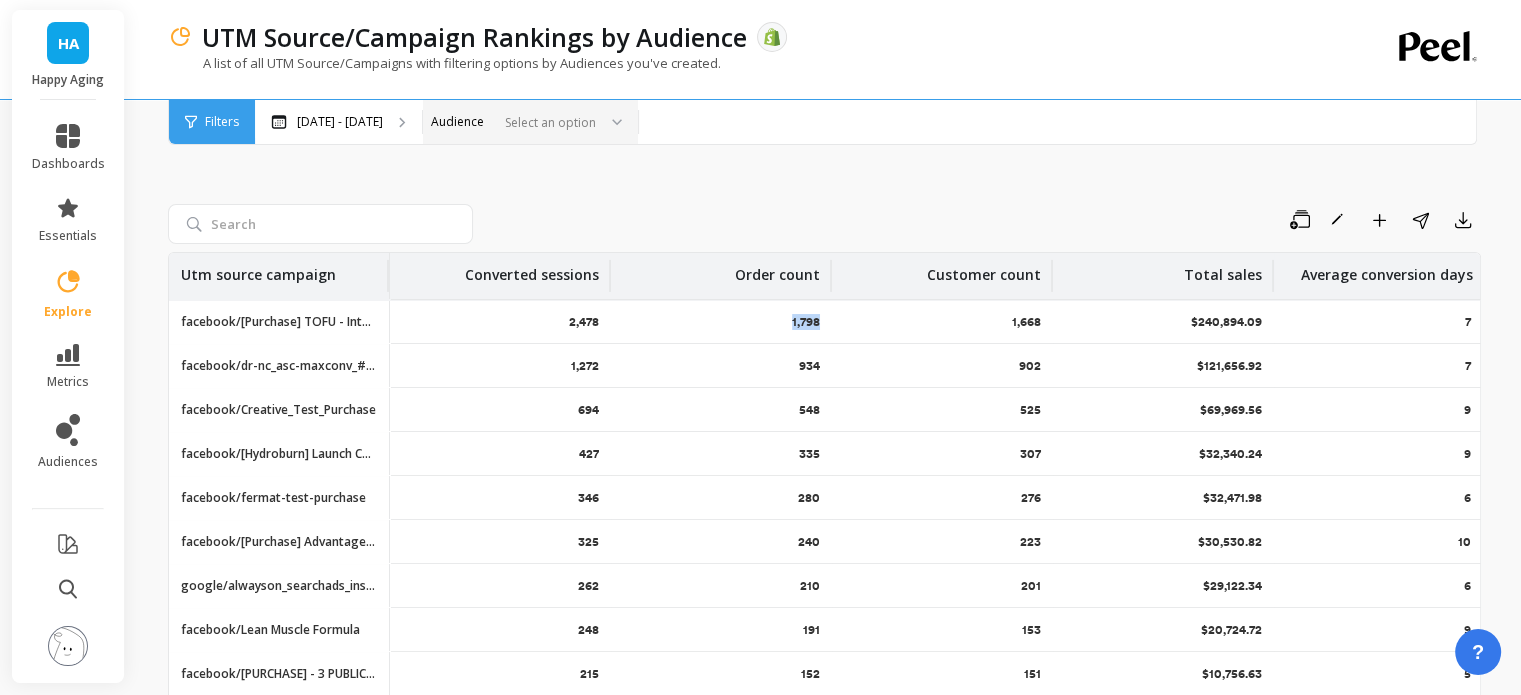 click on "1,798" at bounding box center [721, 321] 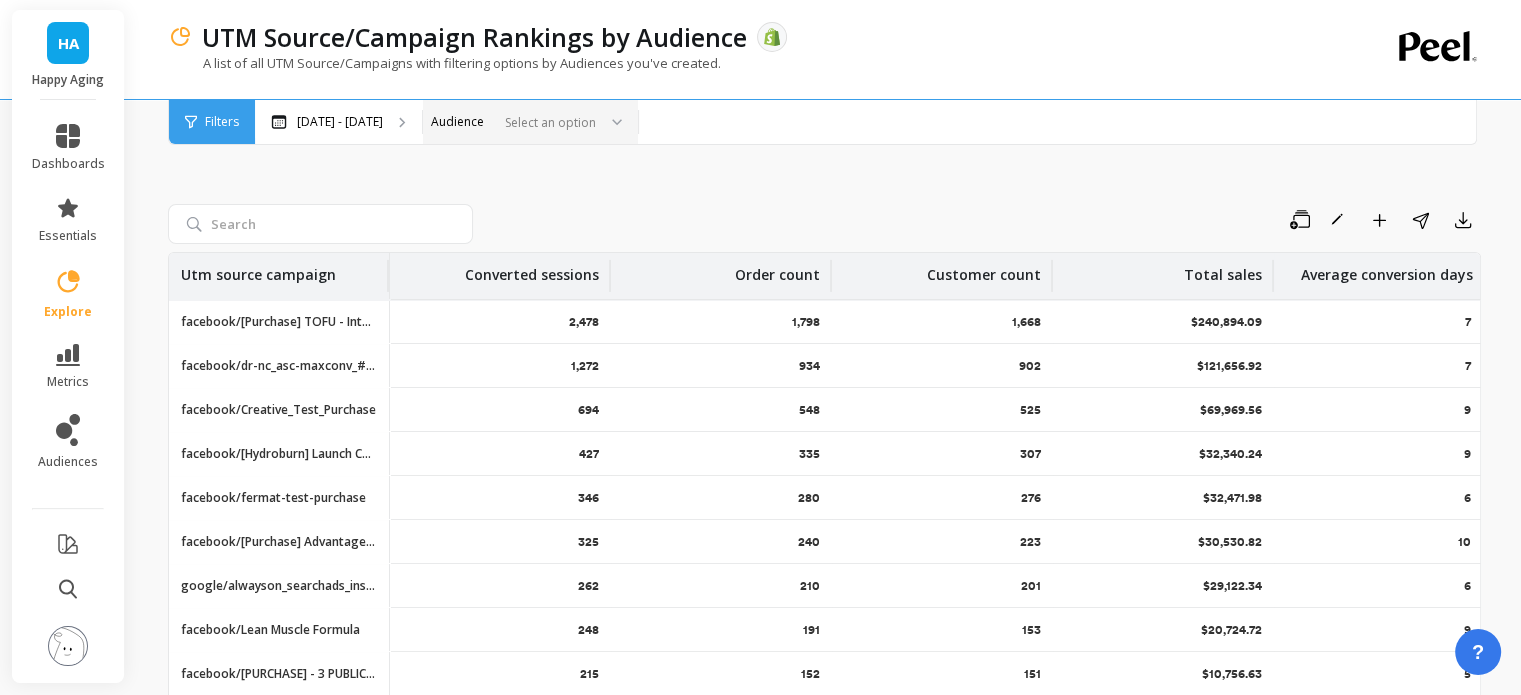 drag, startPoint x: 387, startPoint y: 269, endPoint x: 469, endPoint y: 267, distance: 82.02438 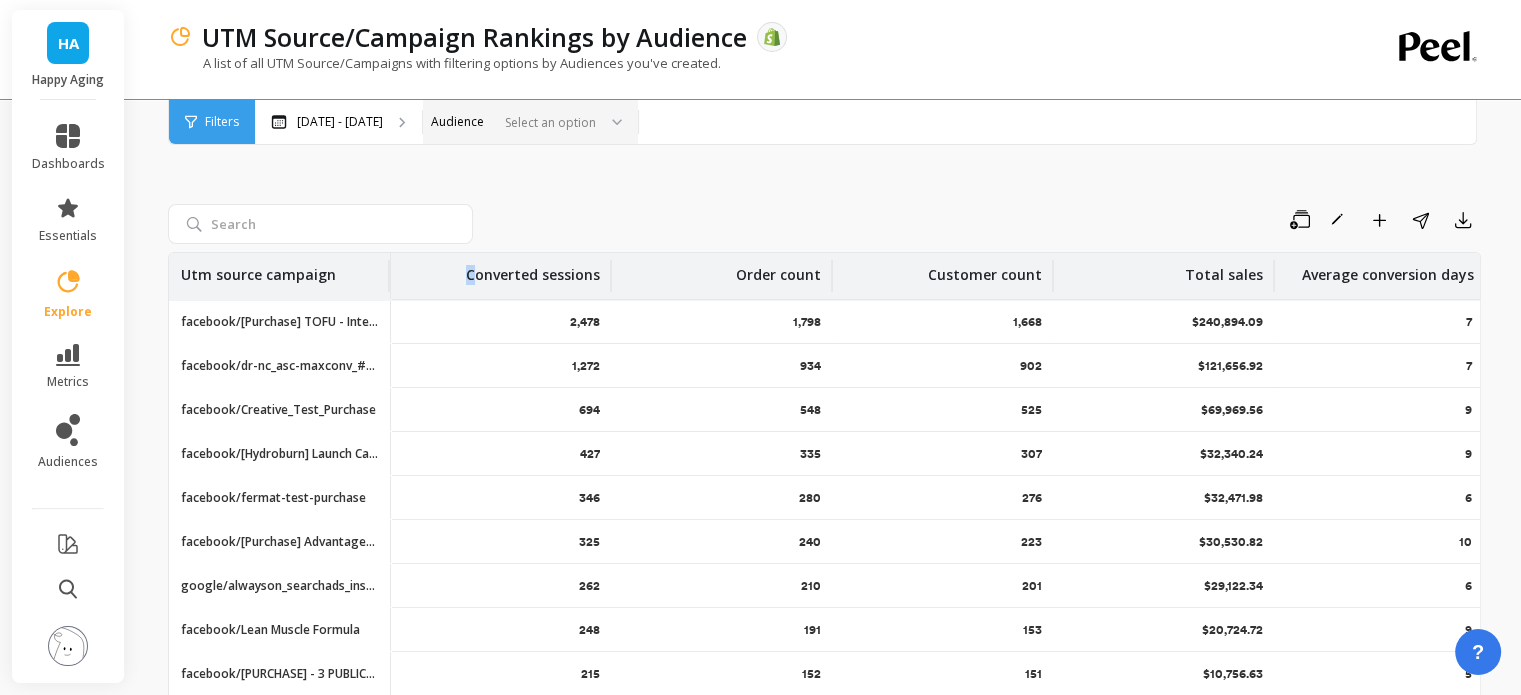 click at bounding box center (388, 276) 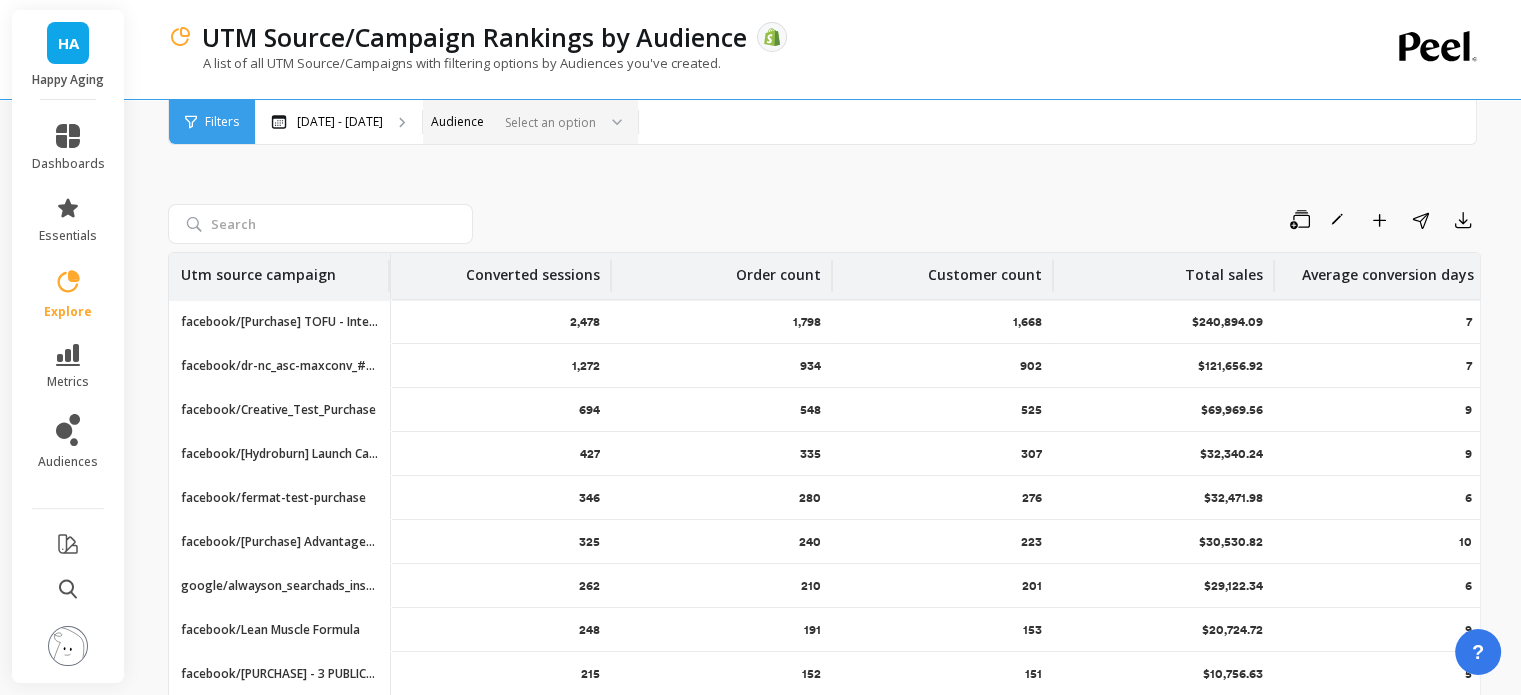 click at bounding box center (388, 276) 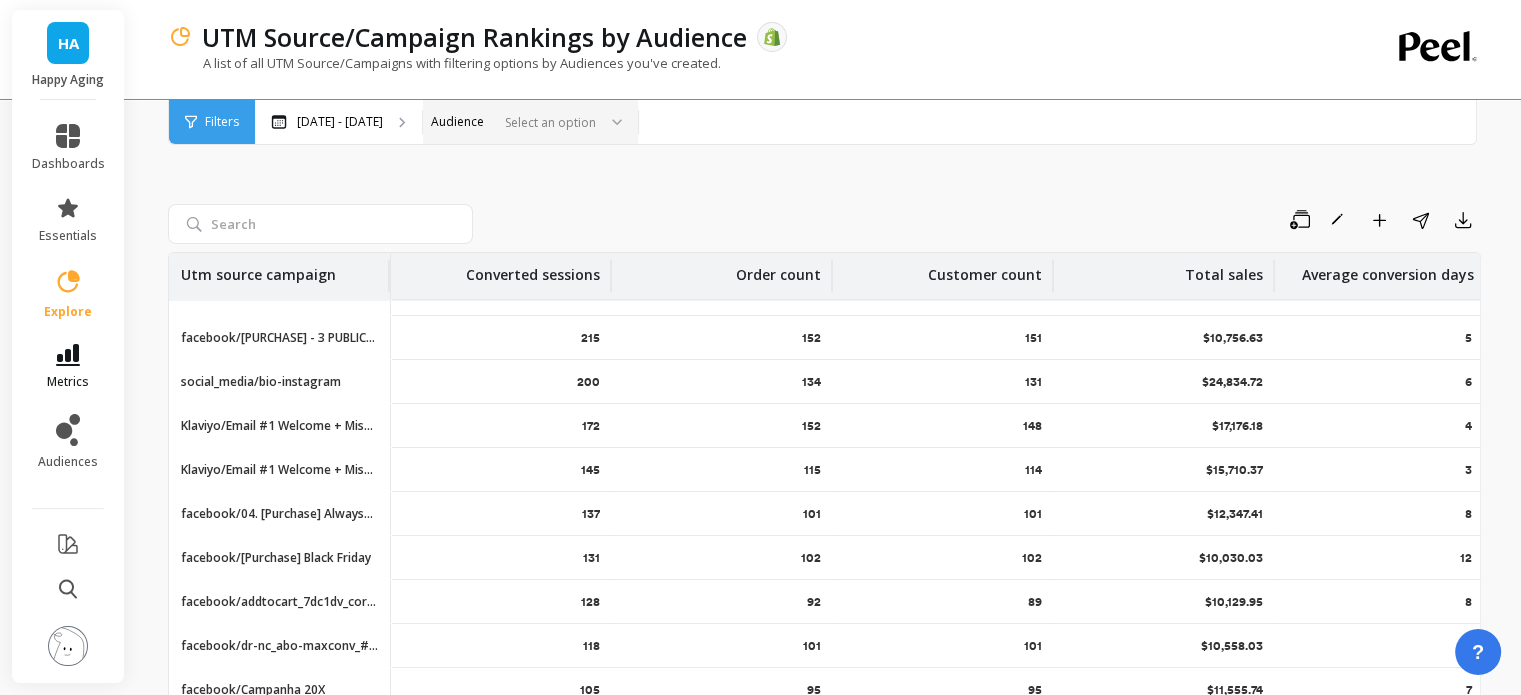 scroll, scrollTop: 386, scrollLeft: 0, axis: vertical 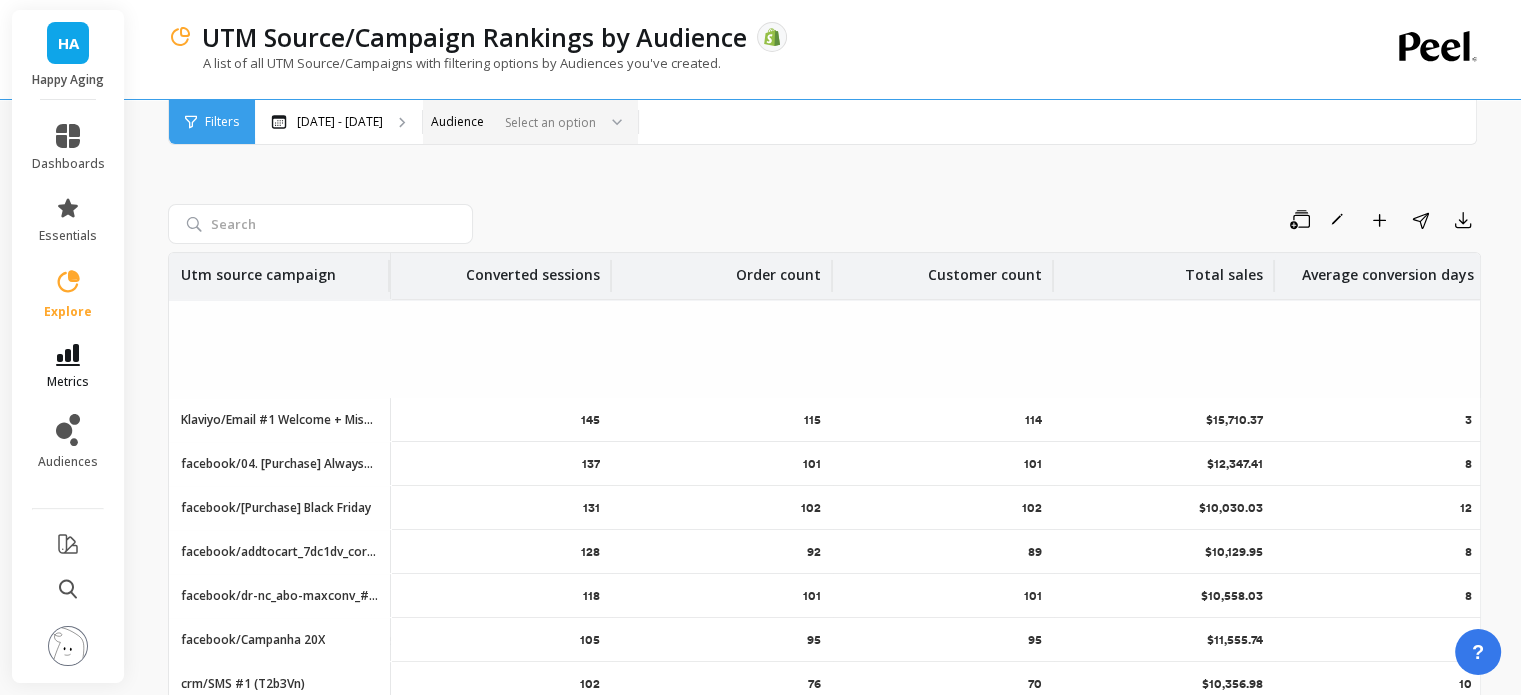 click 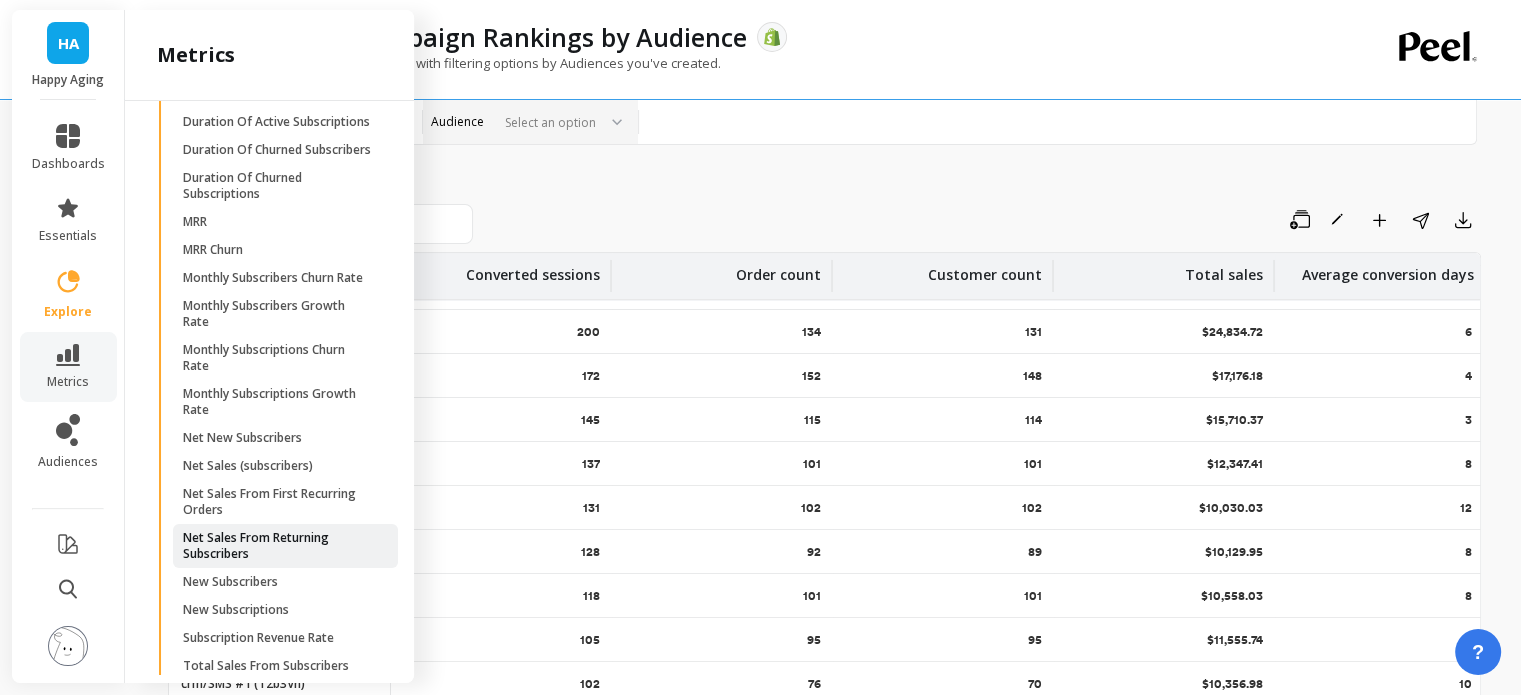 scroll, scrollTop: 4232, scrollLeft: 0, axis: vertical 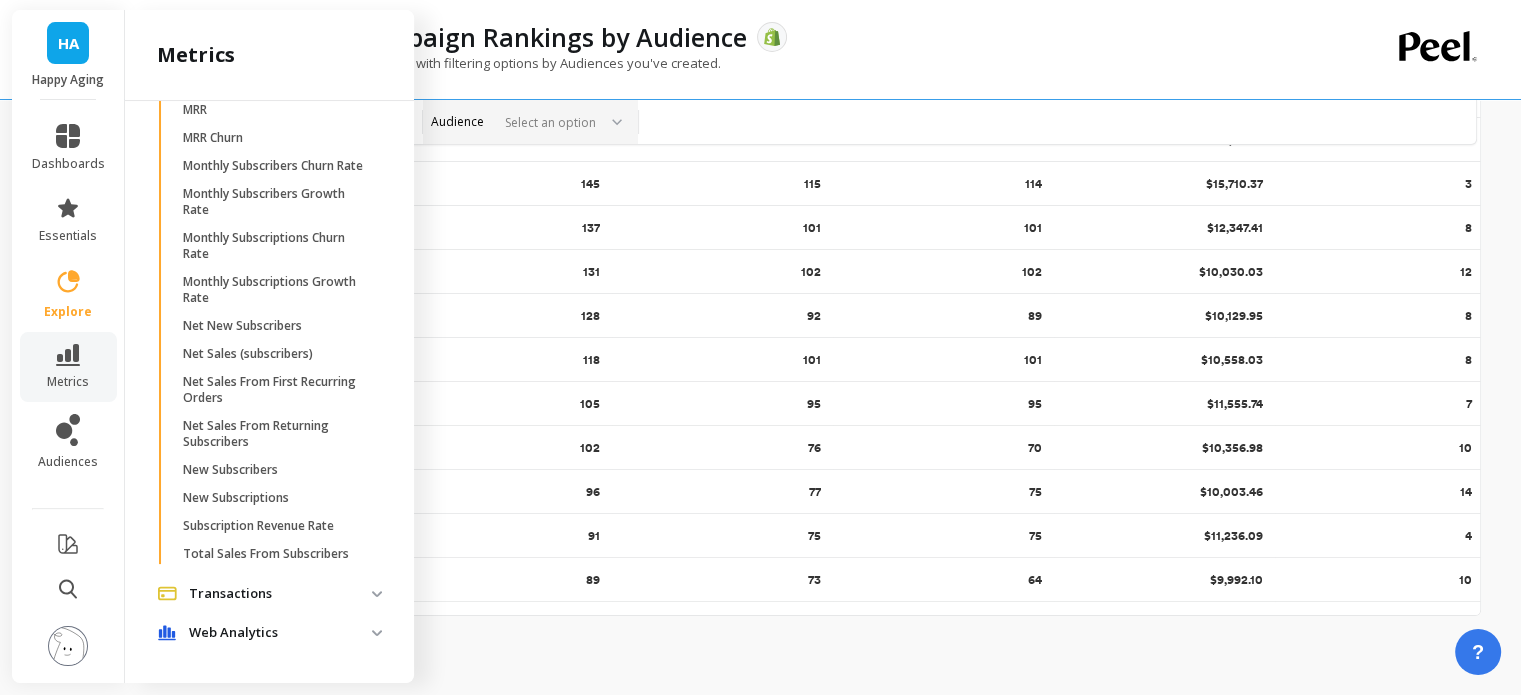 click on "Transactions" at bounding box center (280, 594) 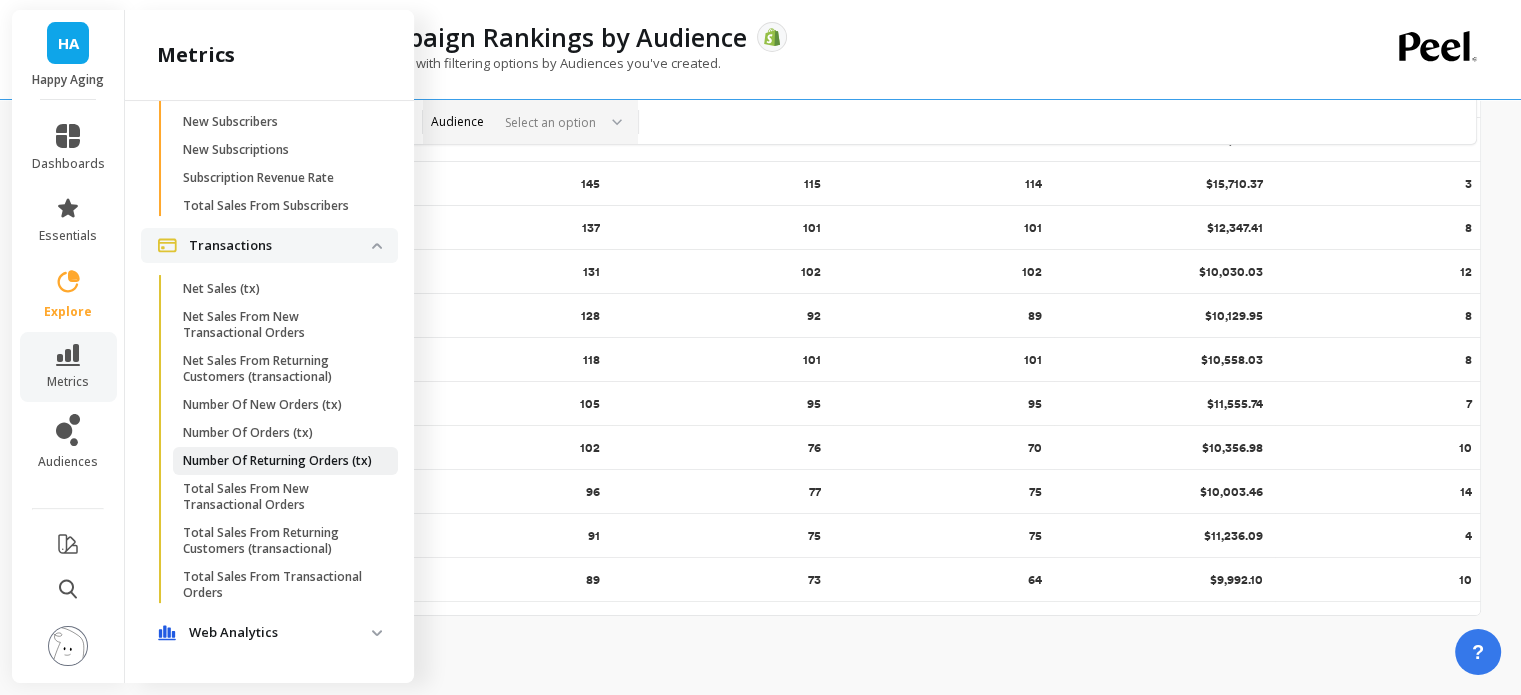 scroll, scrollTop: 4532, scrollLeft: 0, axis: vertical 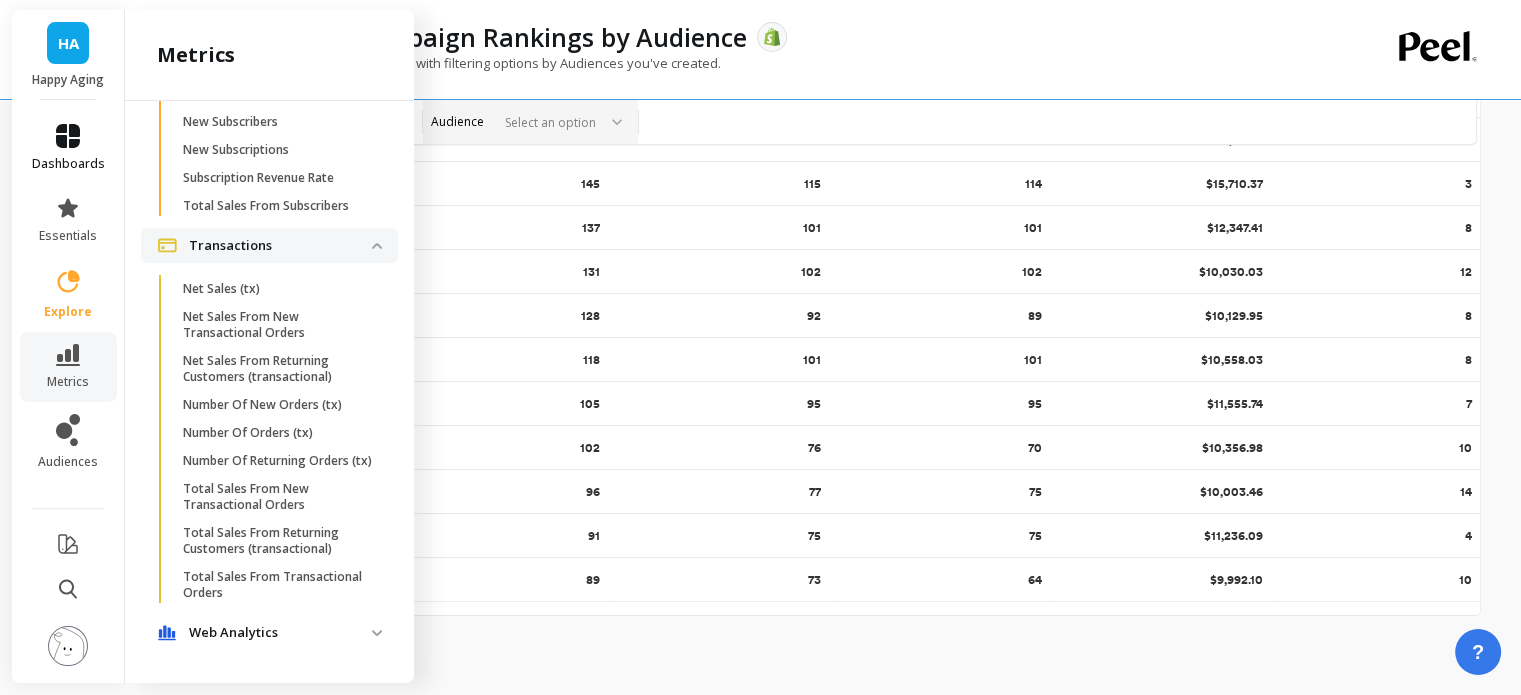 click on "dashboards" at bounding box center [68, 148] 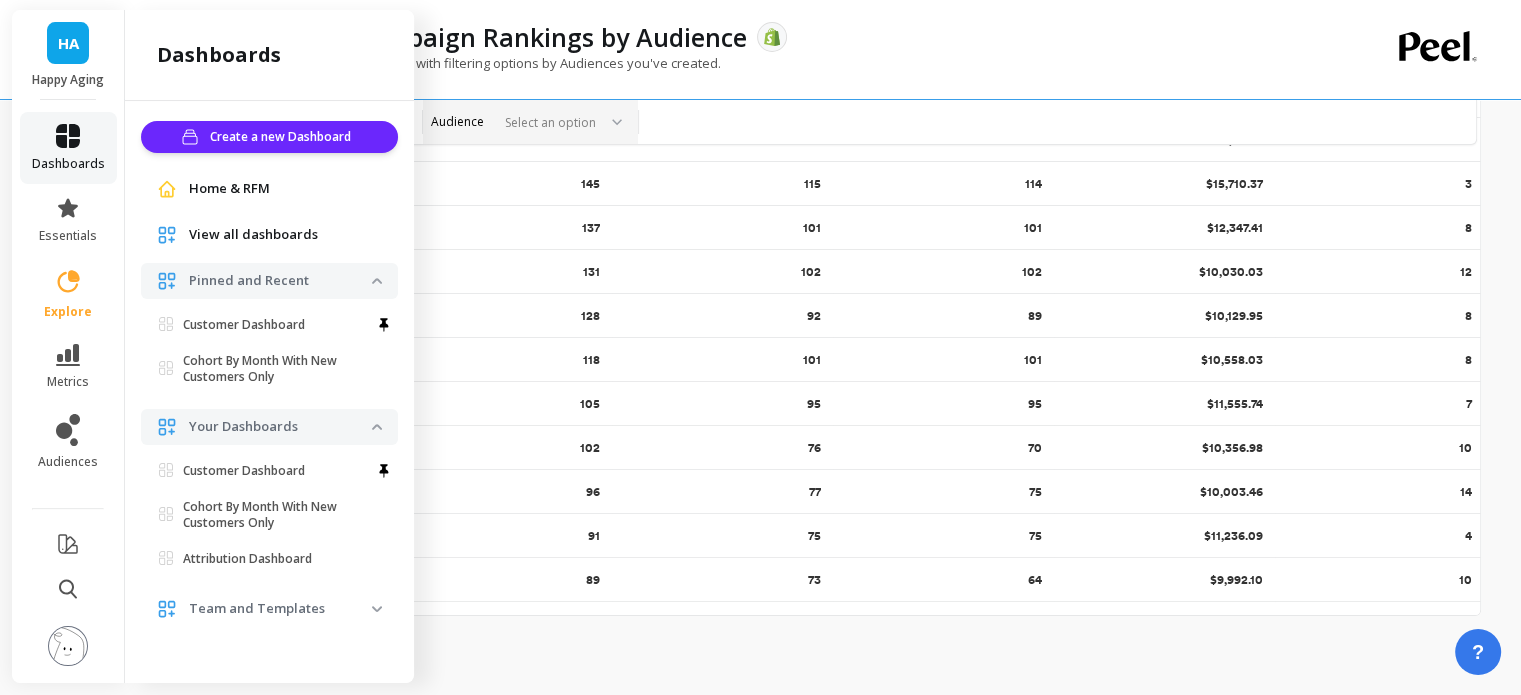 scroll, scrollTop: 0, scrollLeft: 0, axis: both 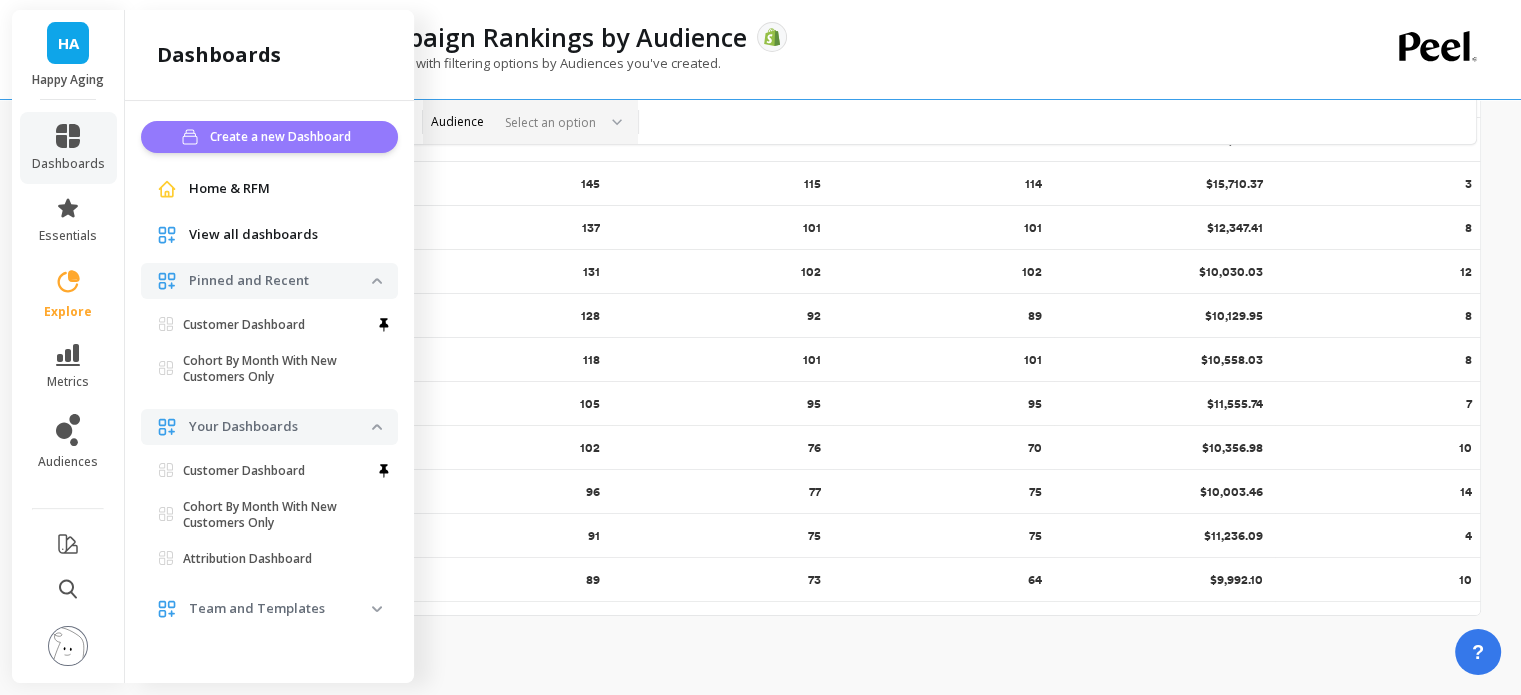 click on "Create a new Dashboard" at bounding box center (283, 137) 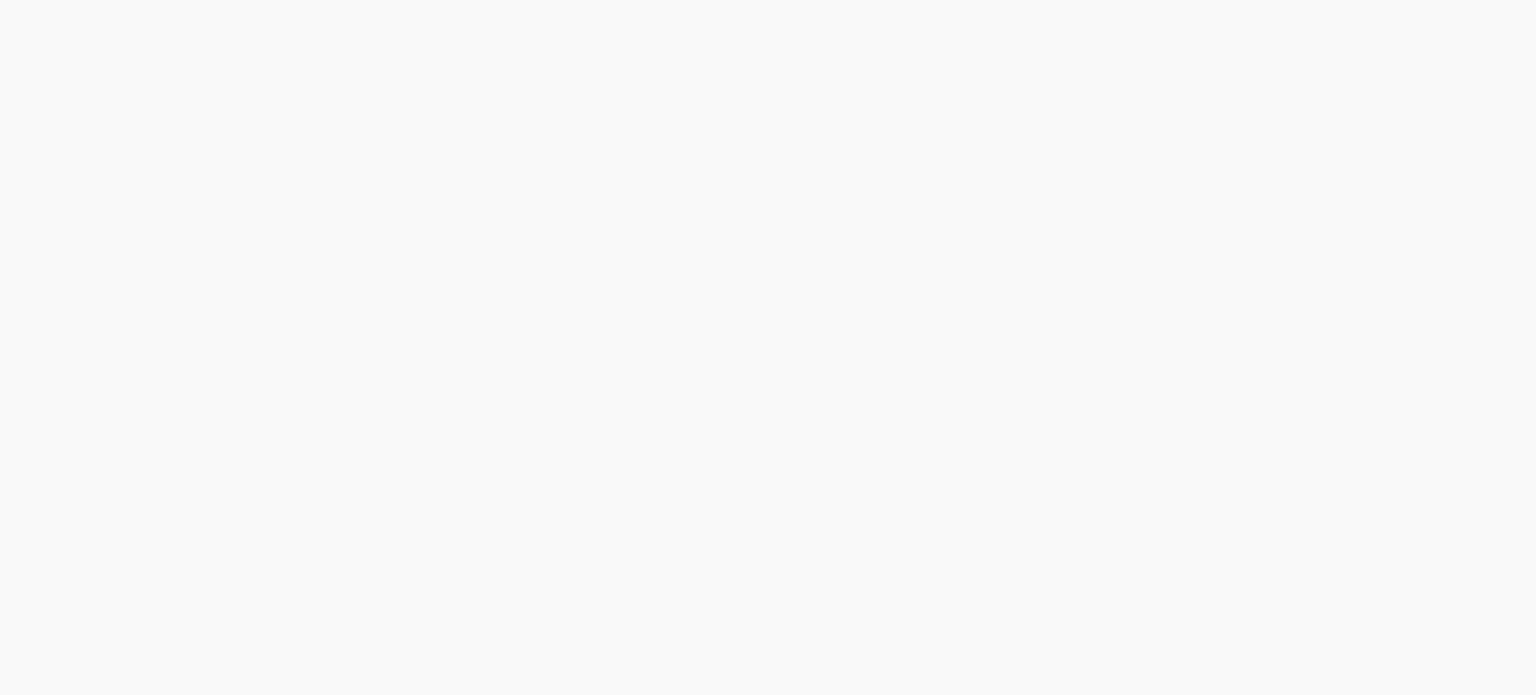 scroll, scrollTop: 0, scrollLeft: 0, axis: both 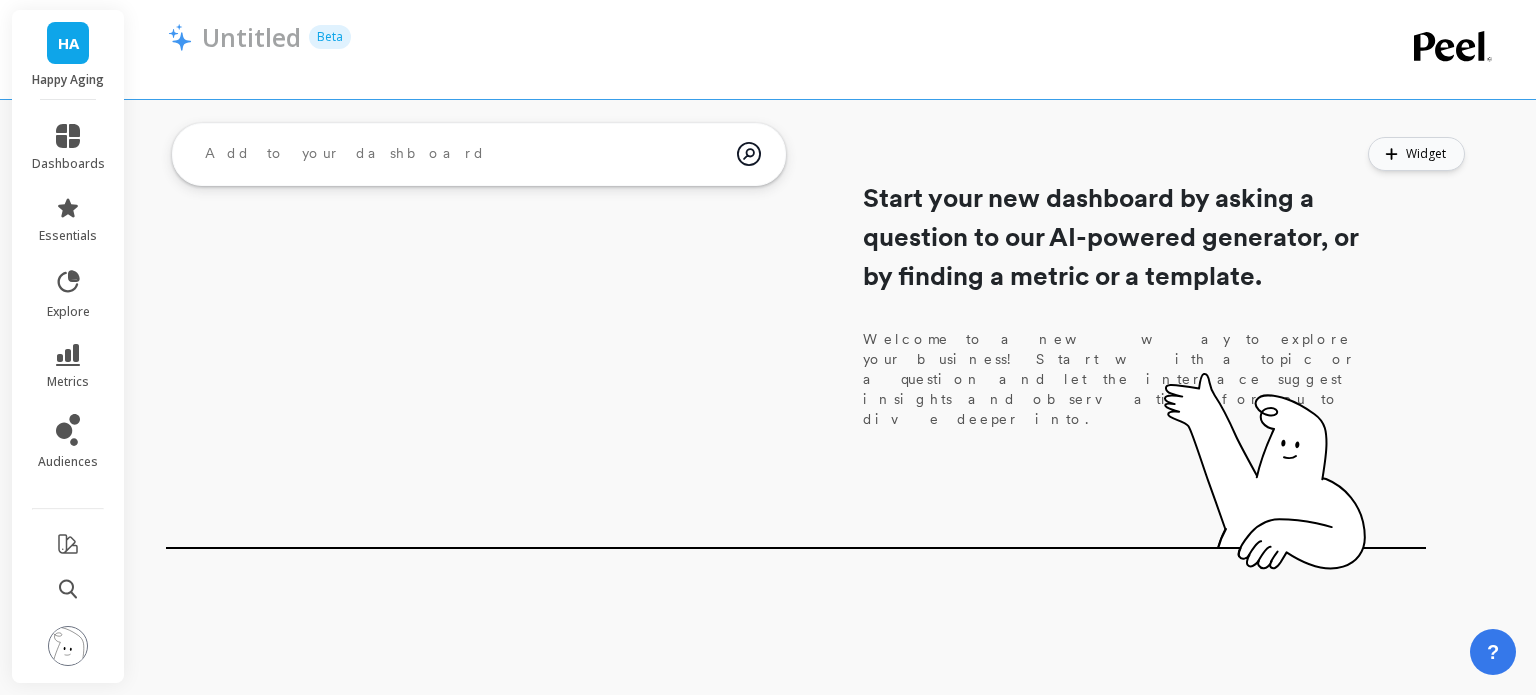 click on "Widget" at bounding box center (1429, 154) 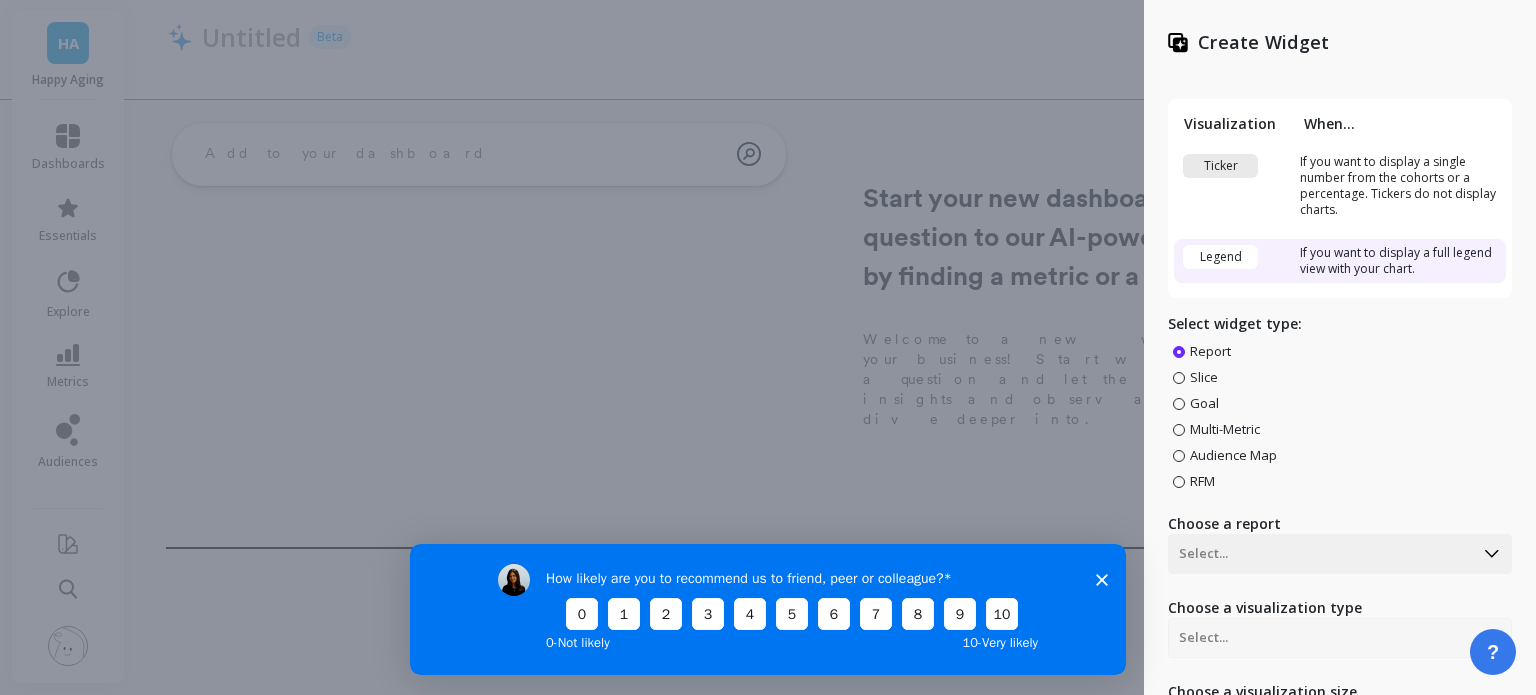 scroll, scrollTop: 0, scrollLeft: 0, axis: both 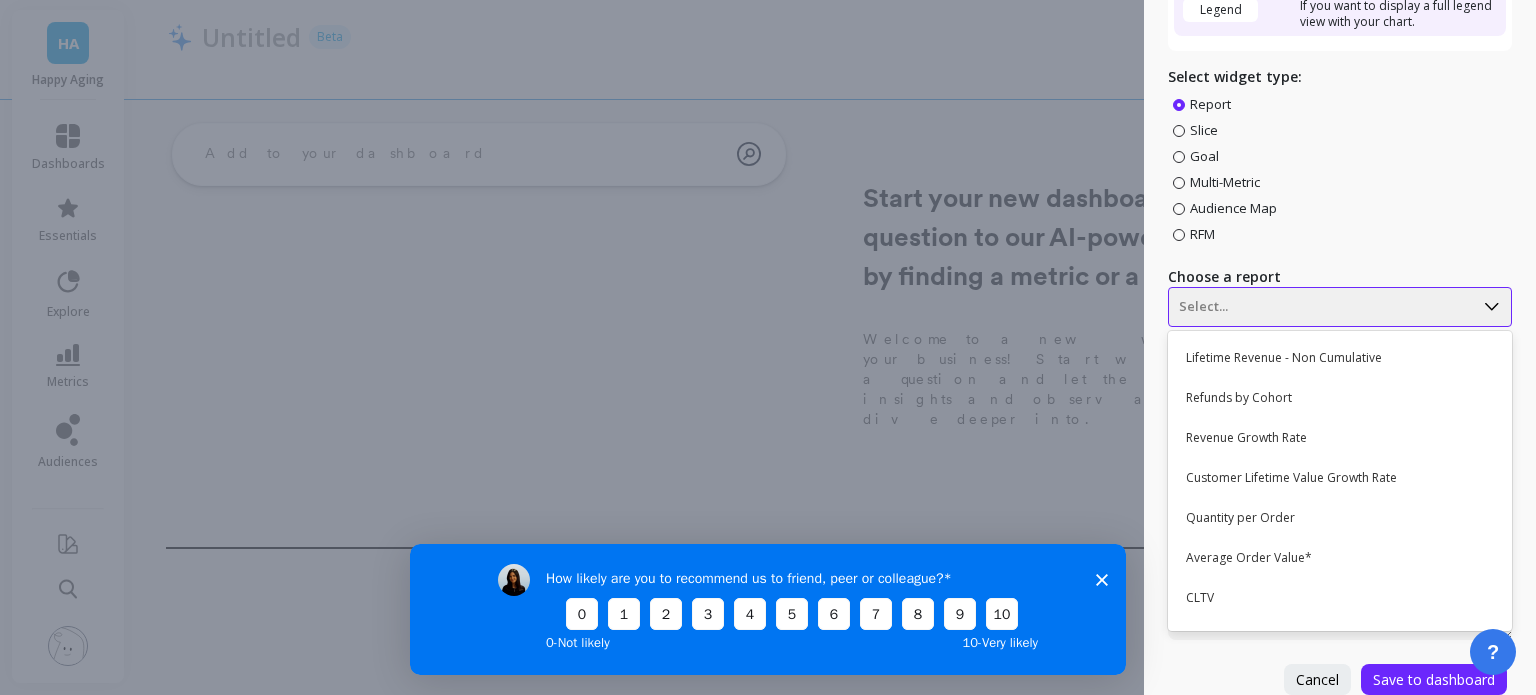 click at bounding box center [1321, 307] 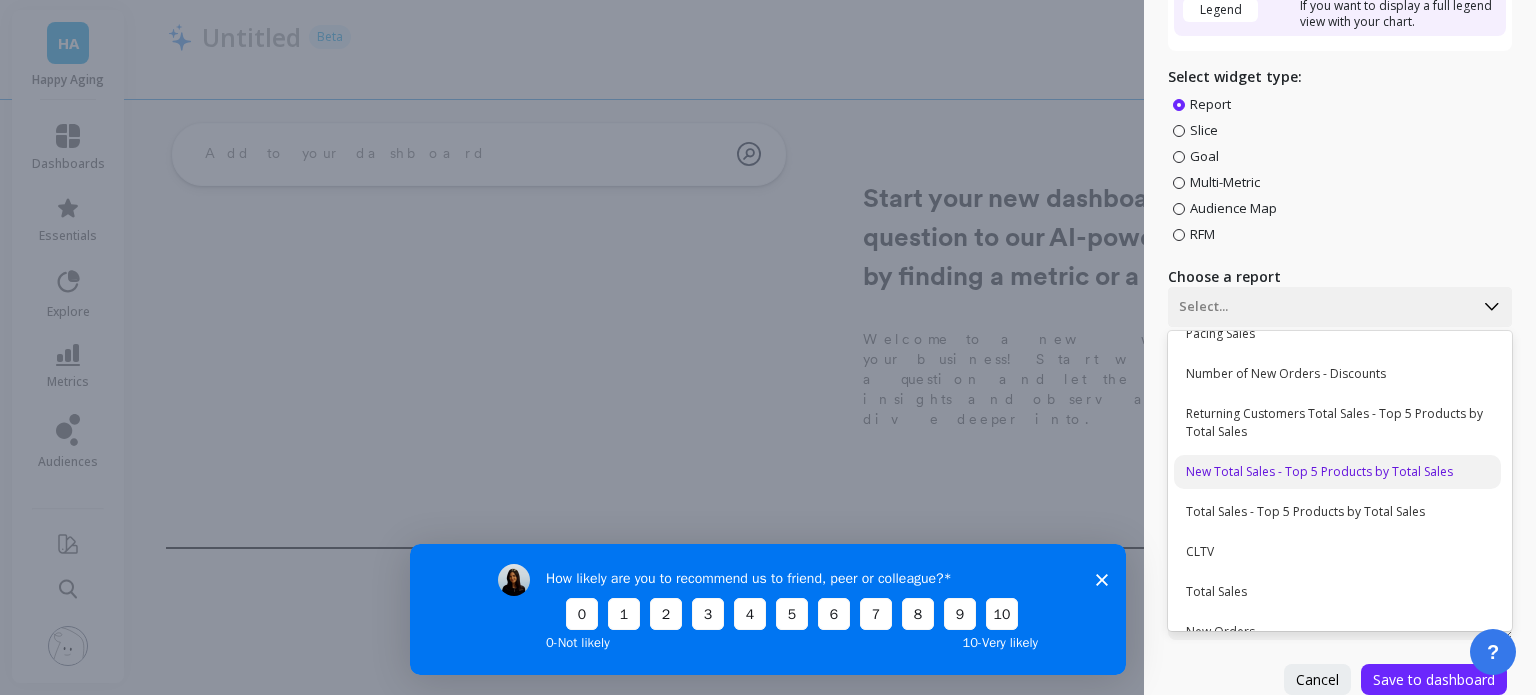 scroll, scrollTop: 452, scrollLeft: 0, axis: vertical 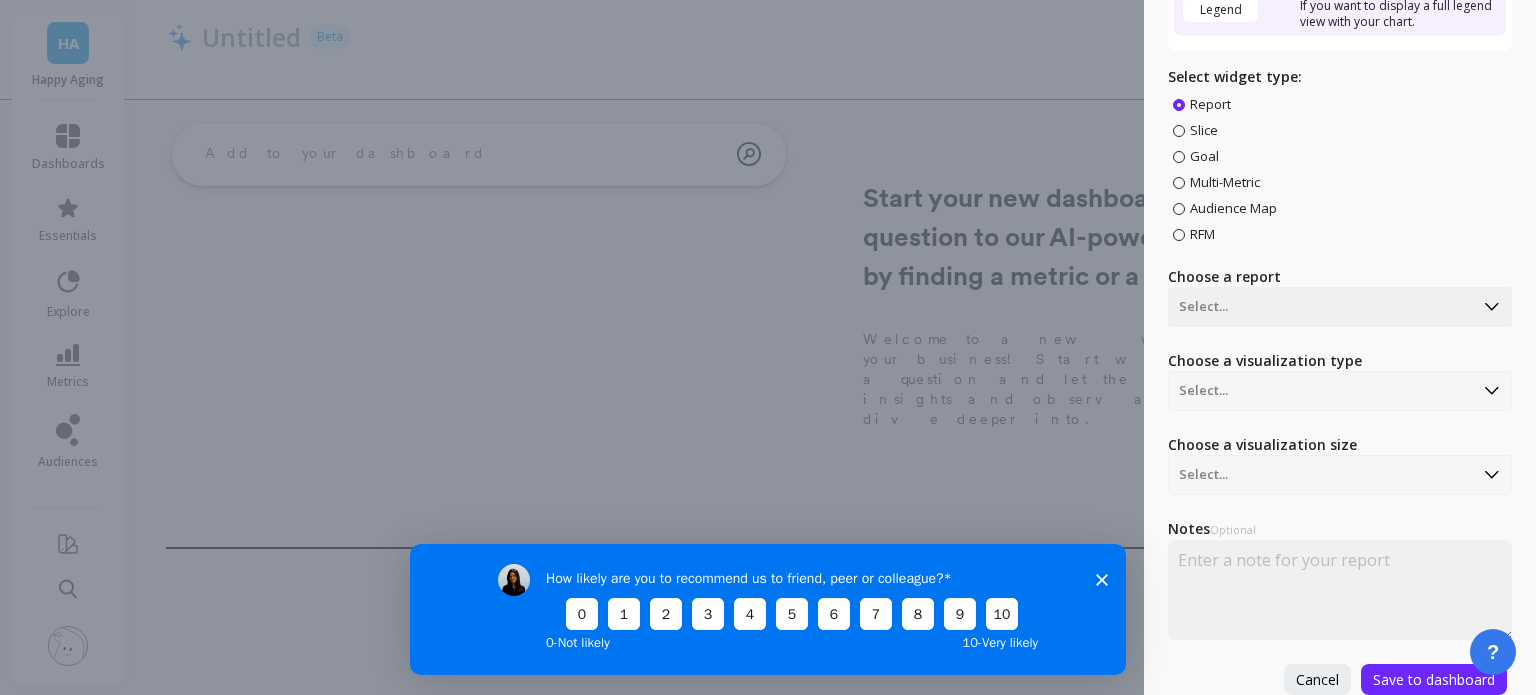 click at bounding box center (1179, 157) 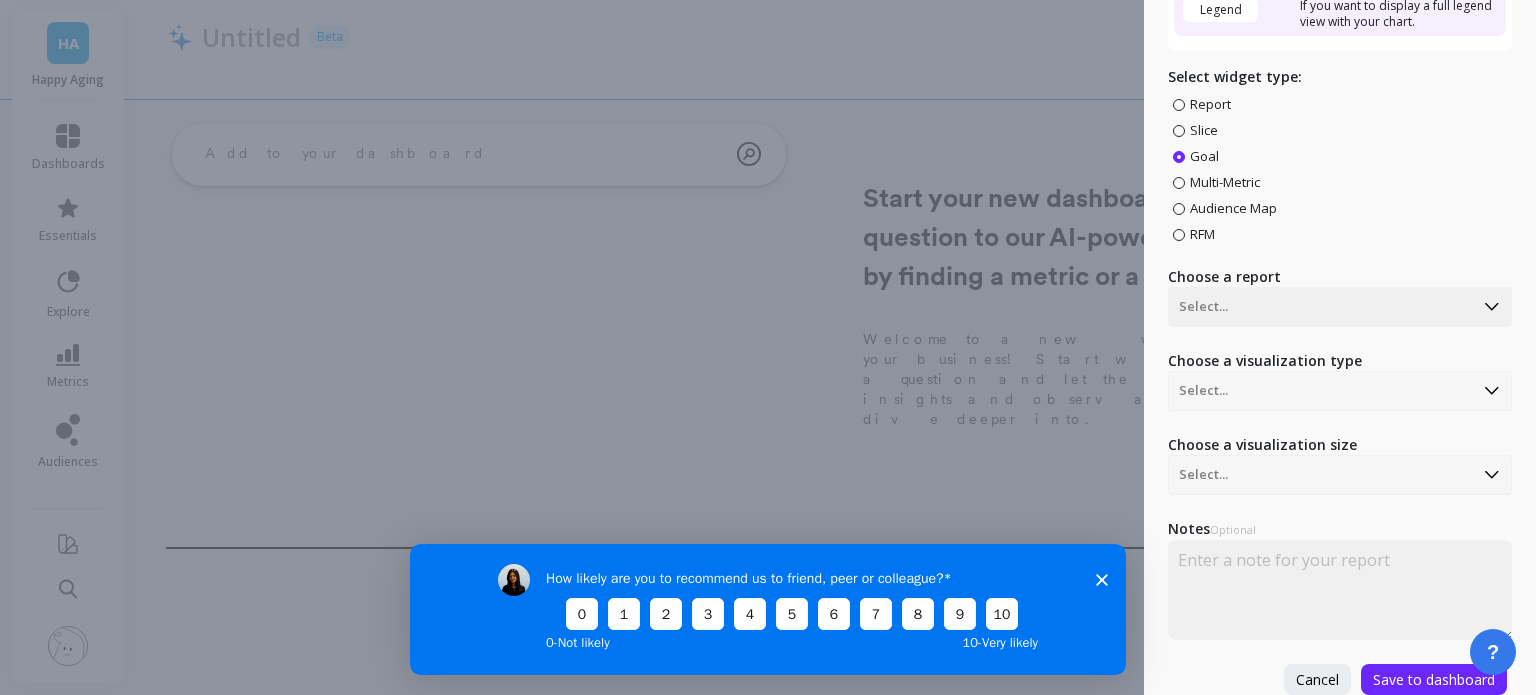 scroll, scrollTop: 0, scrollLeft: 0, axis: both 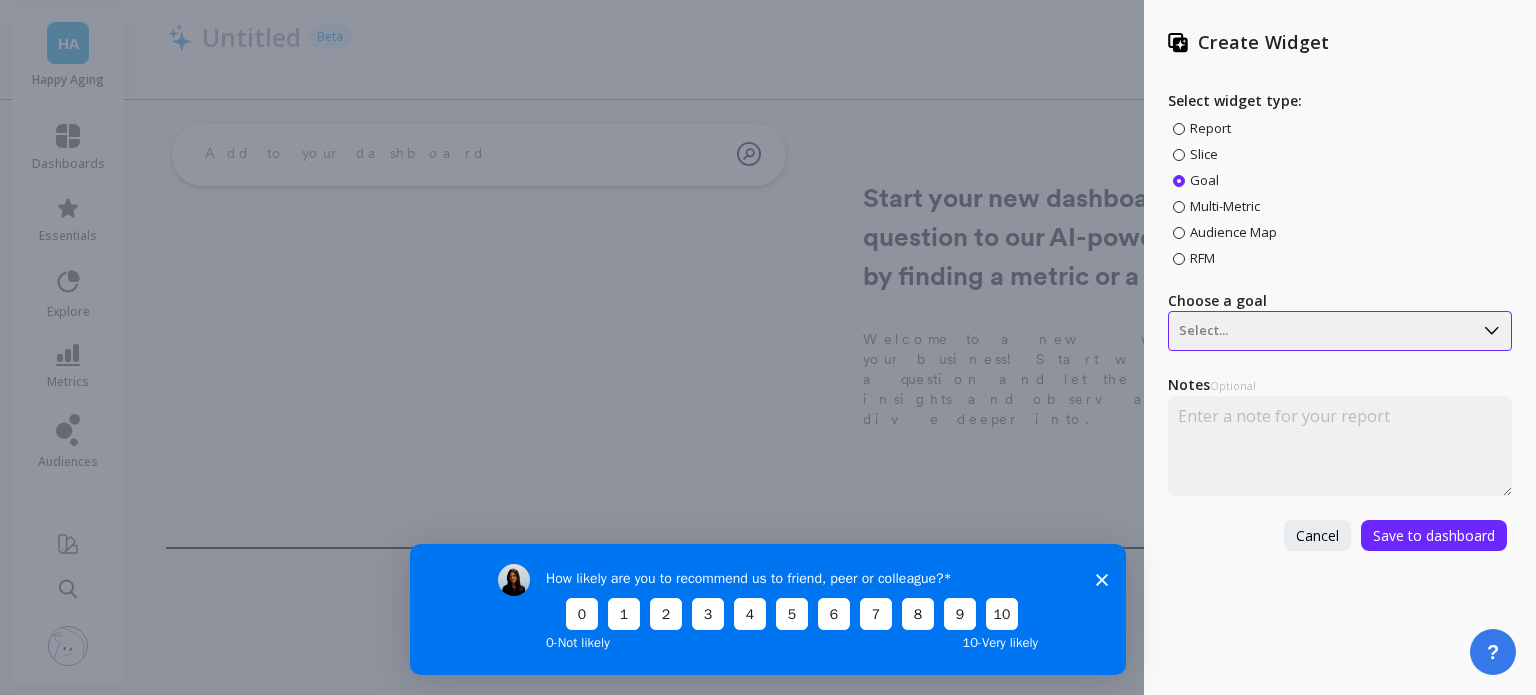 click at bounding box center (1321, 331) 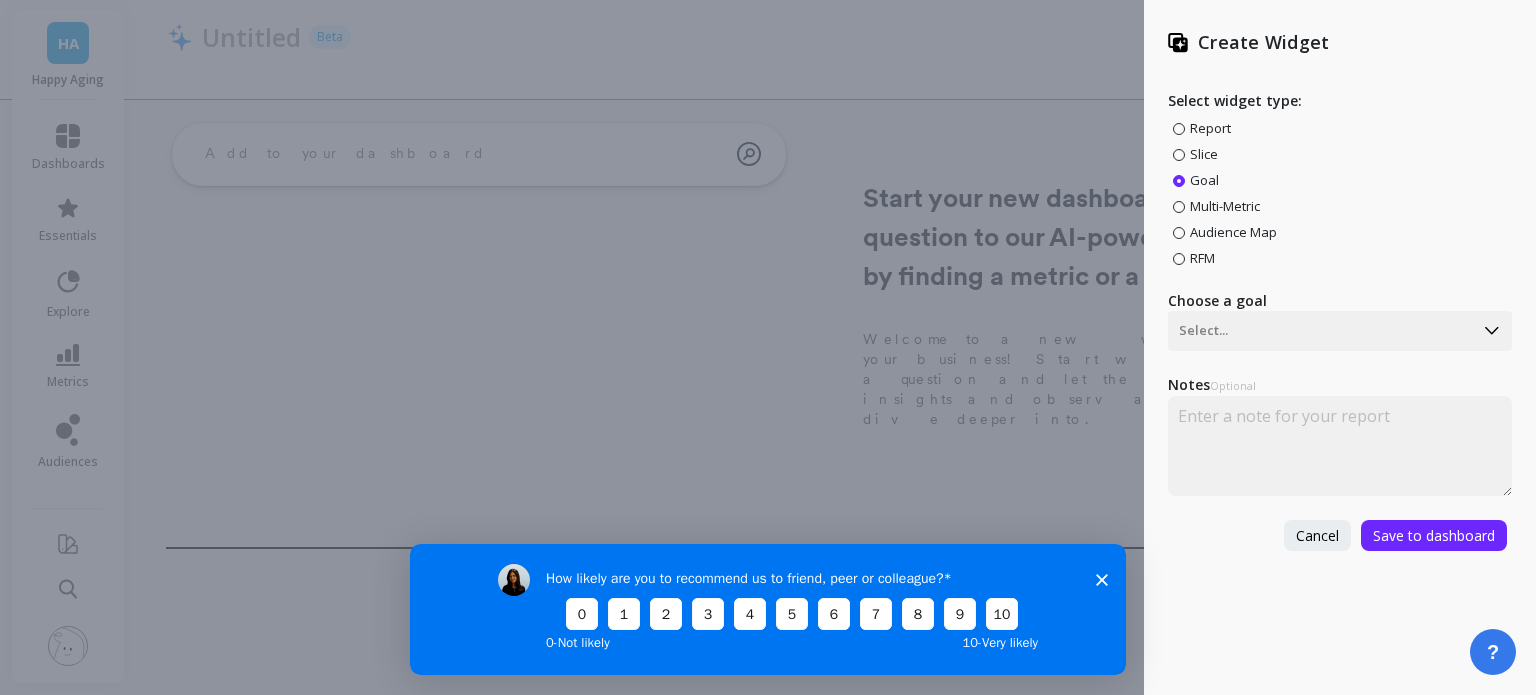 click on "Select widget type: Report Slice Goal Multi-Metric Audience Map RFM Choose a goal Select... Notes  Optional   Cancel   Save to dashboard" at bounding box center (1340, 313) 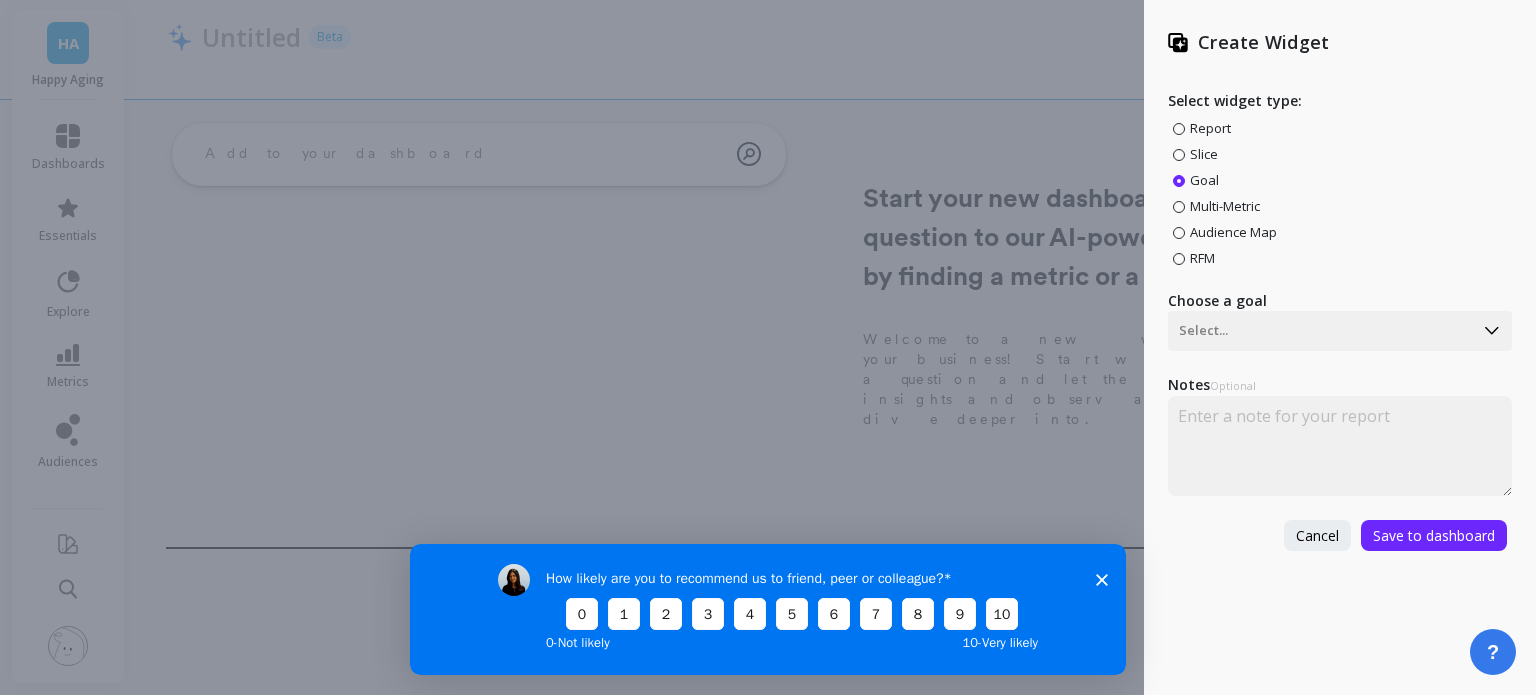 click 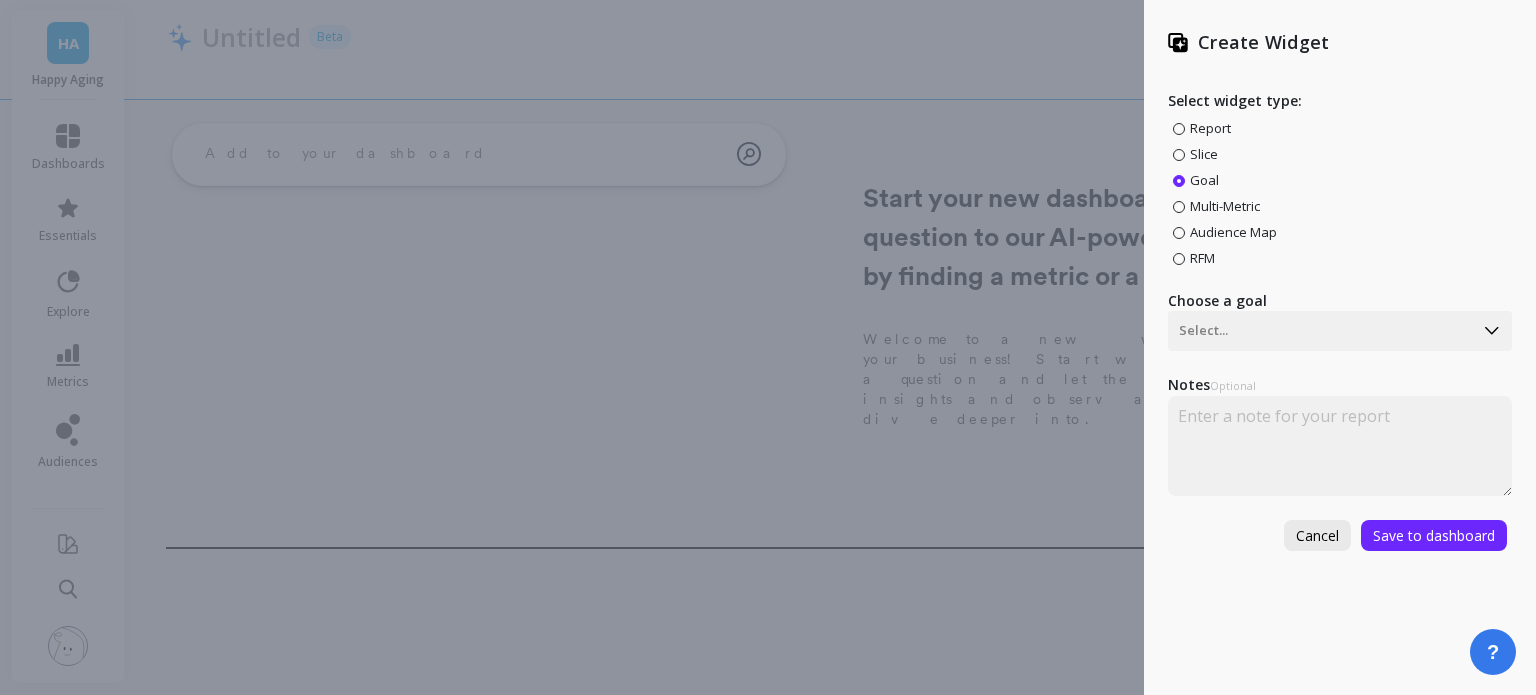 click on "Cancel" at bounding box center [1317, 535] 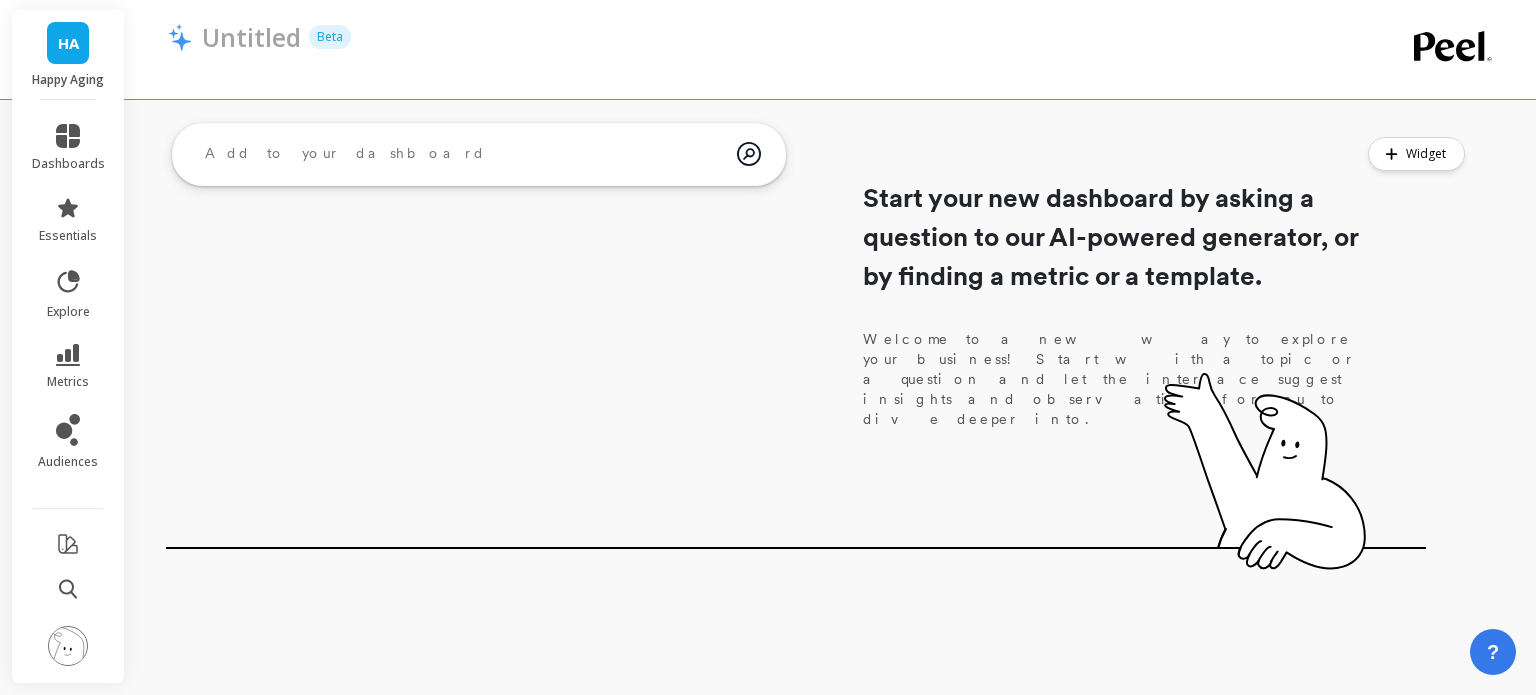 click at bounding box center [68, 646] 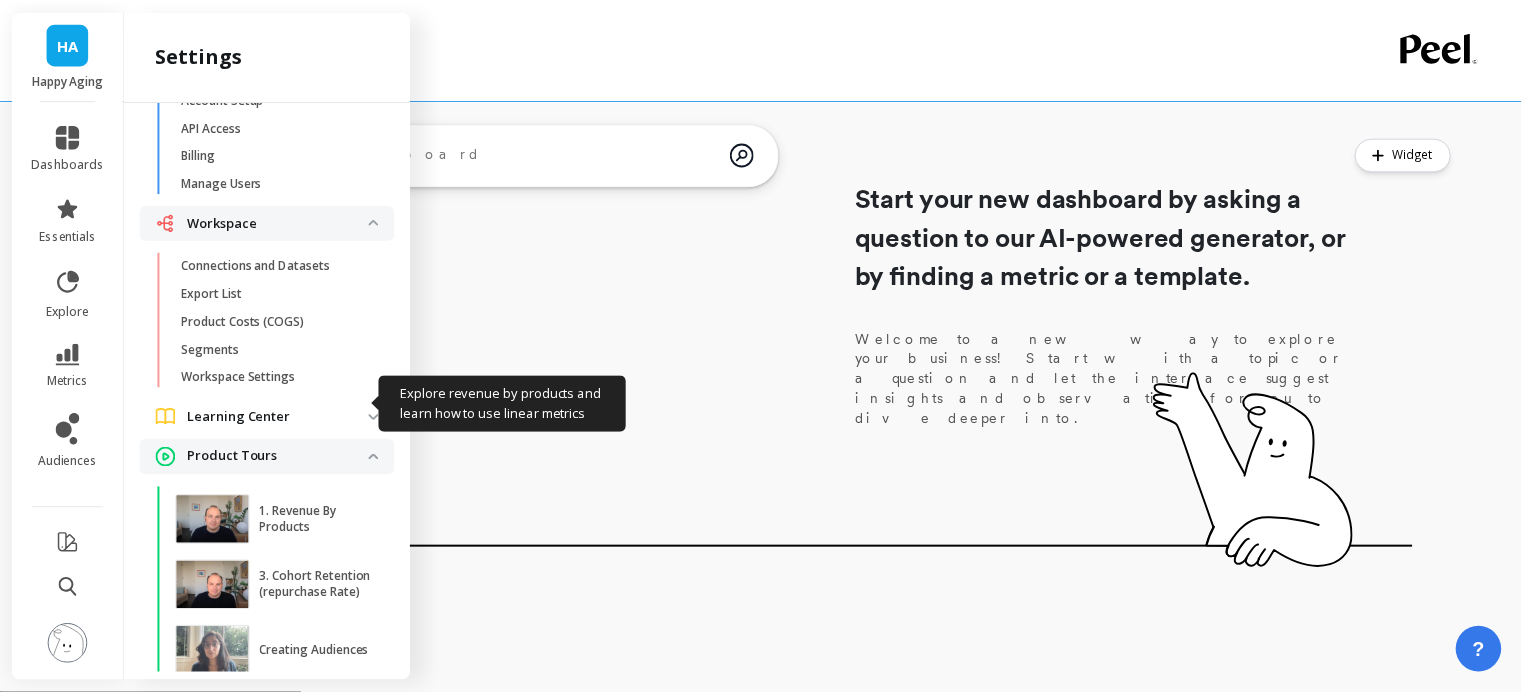 scroll, scrollTop: 0, scrollLeft: 0, axis: both 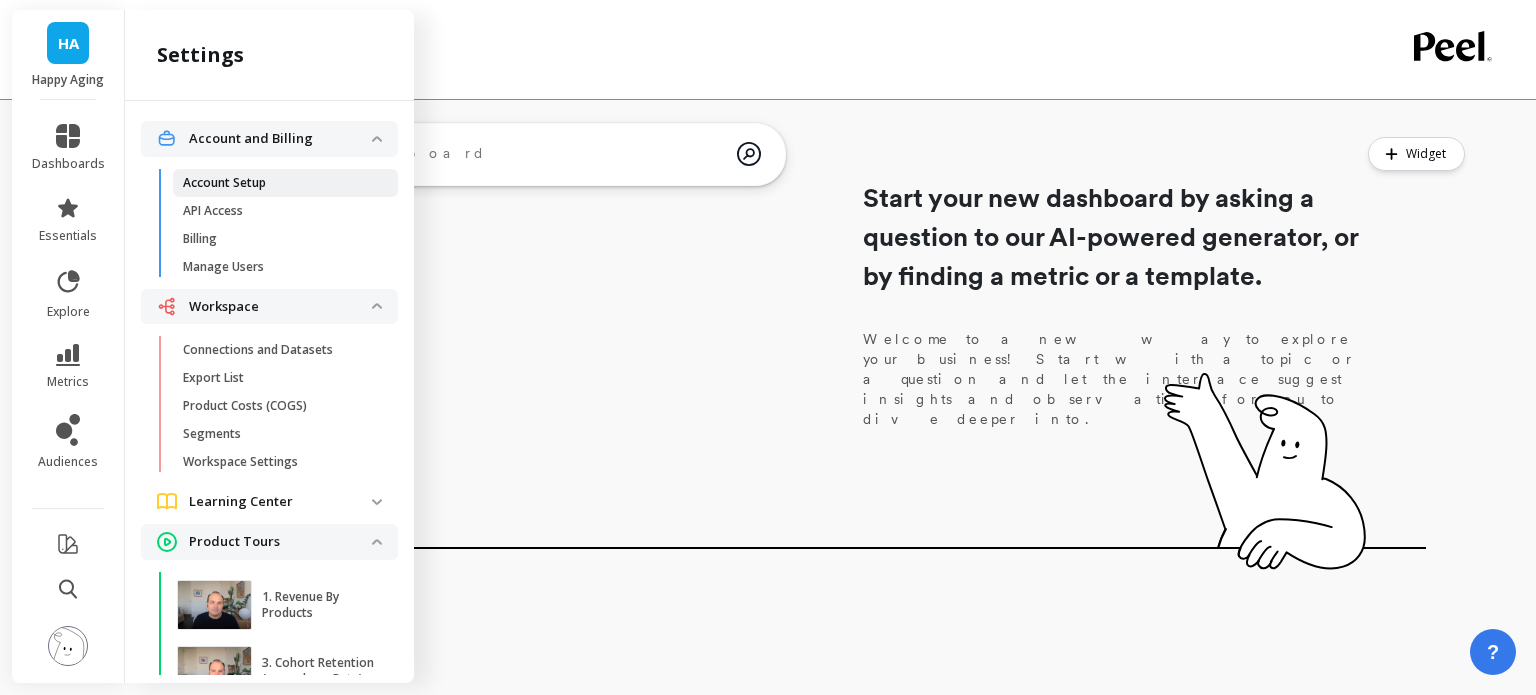 click on "Account Setup" at bounding box center [224, 183] 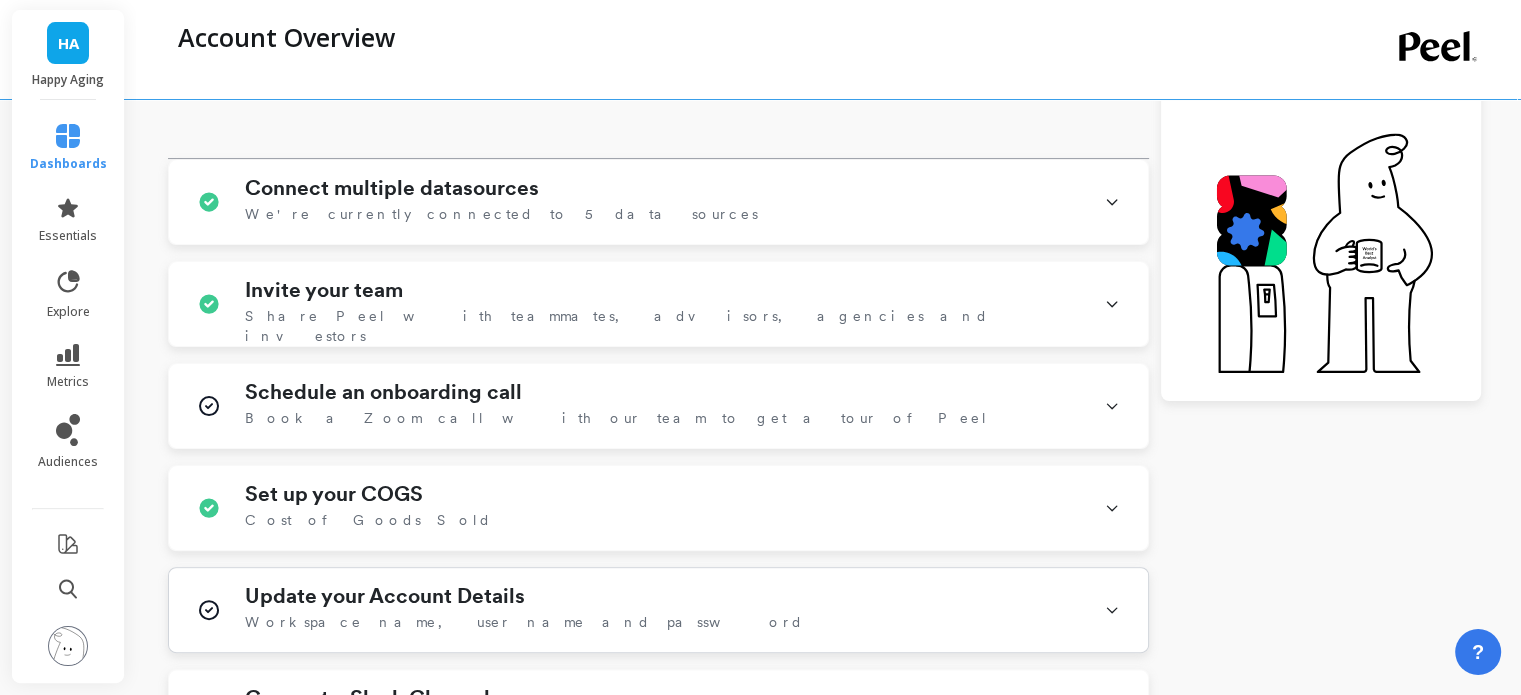 scroll, scrollTop: 300, scrollLeft: 0, axis: vertical 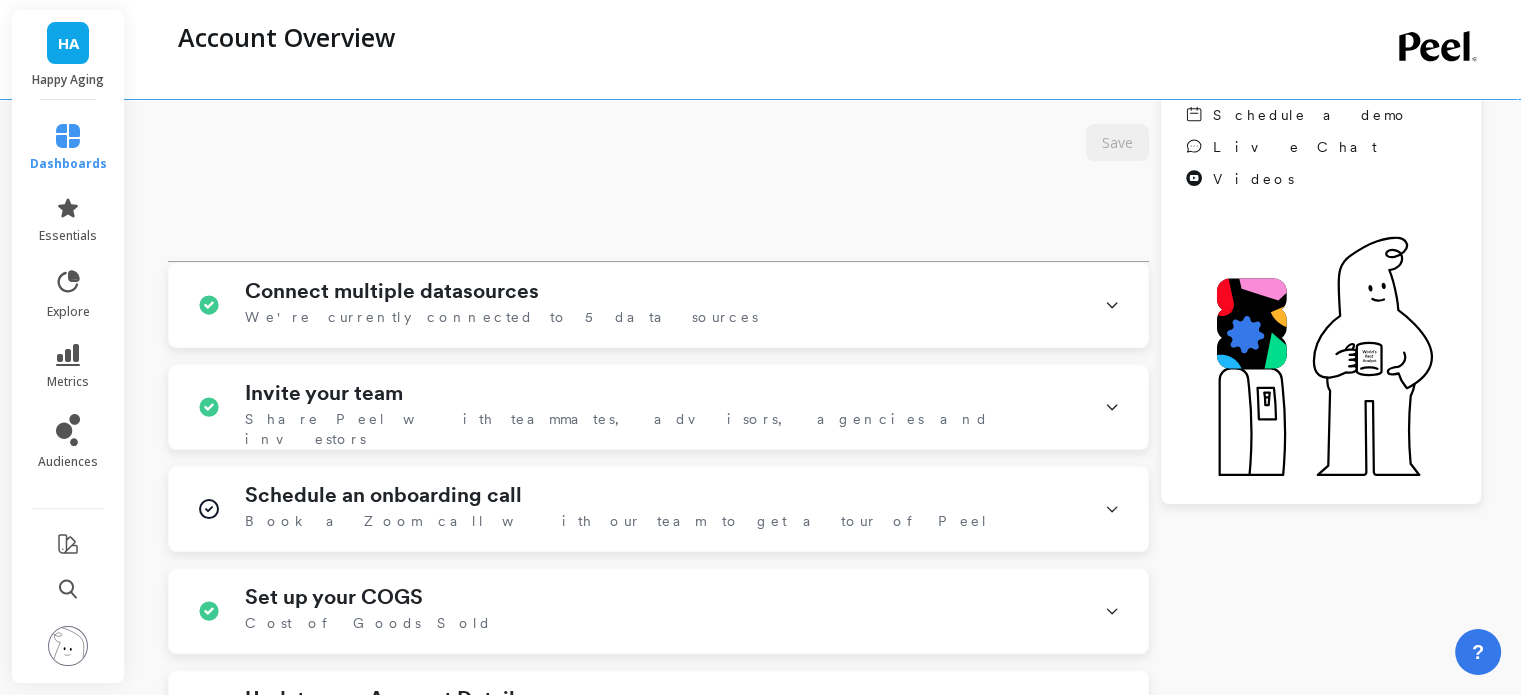 click at bounding box center [68, 646] 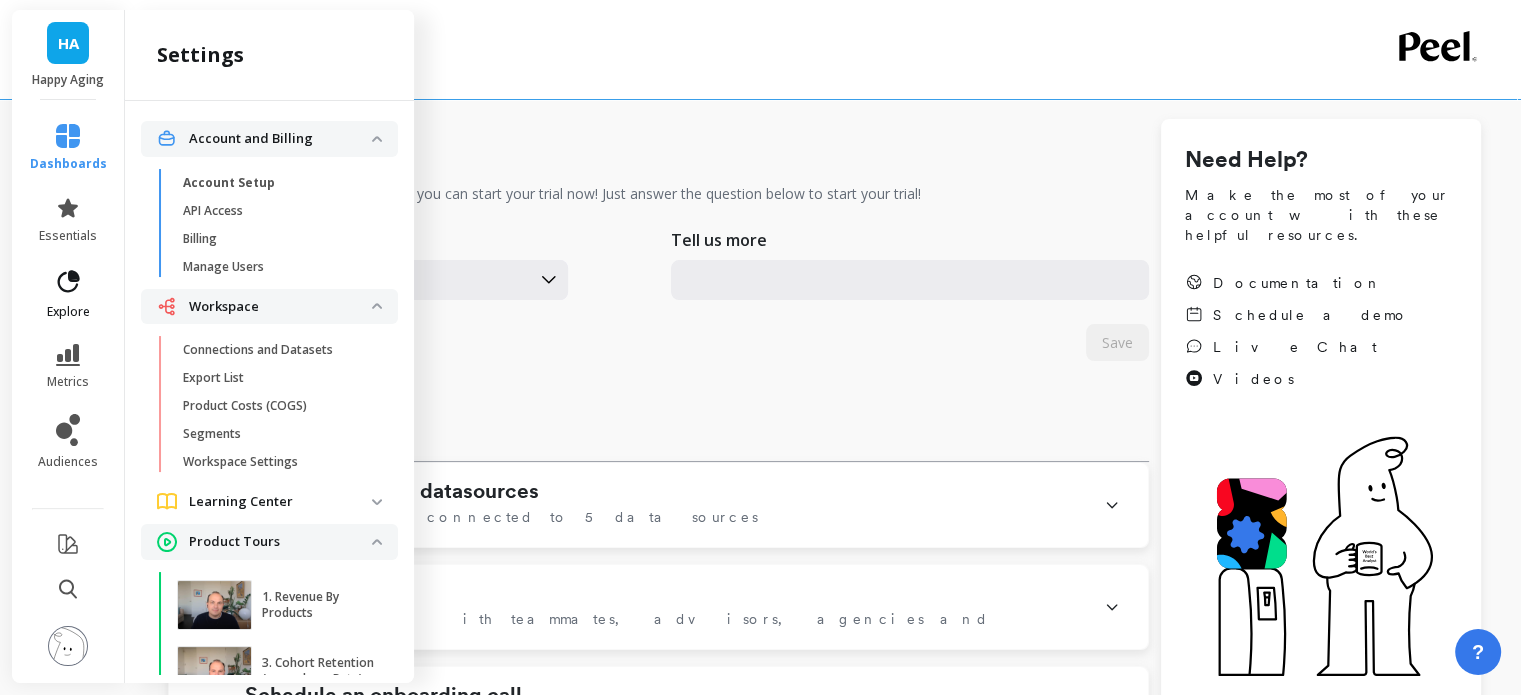 scroll, scrollTop: 0, scrollLeft: 0, axis: both 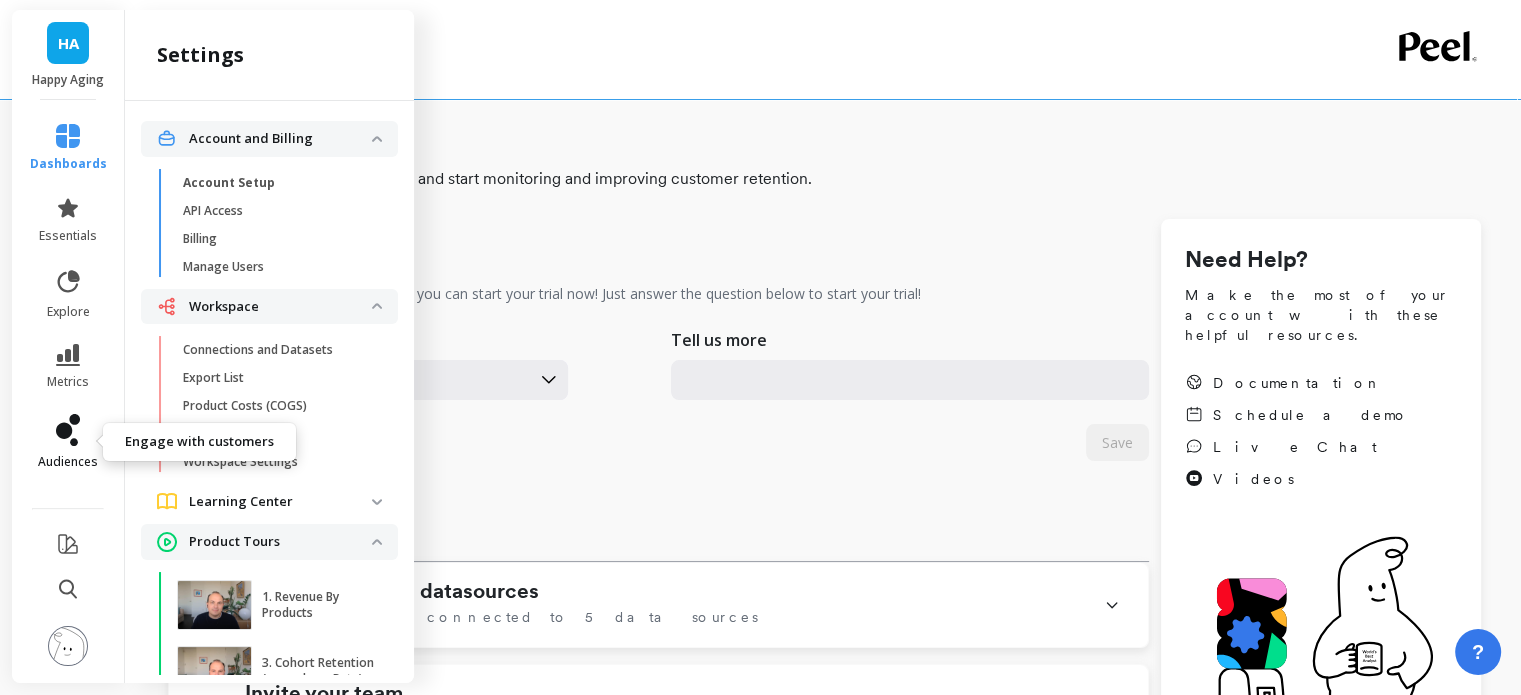 click 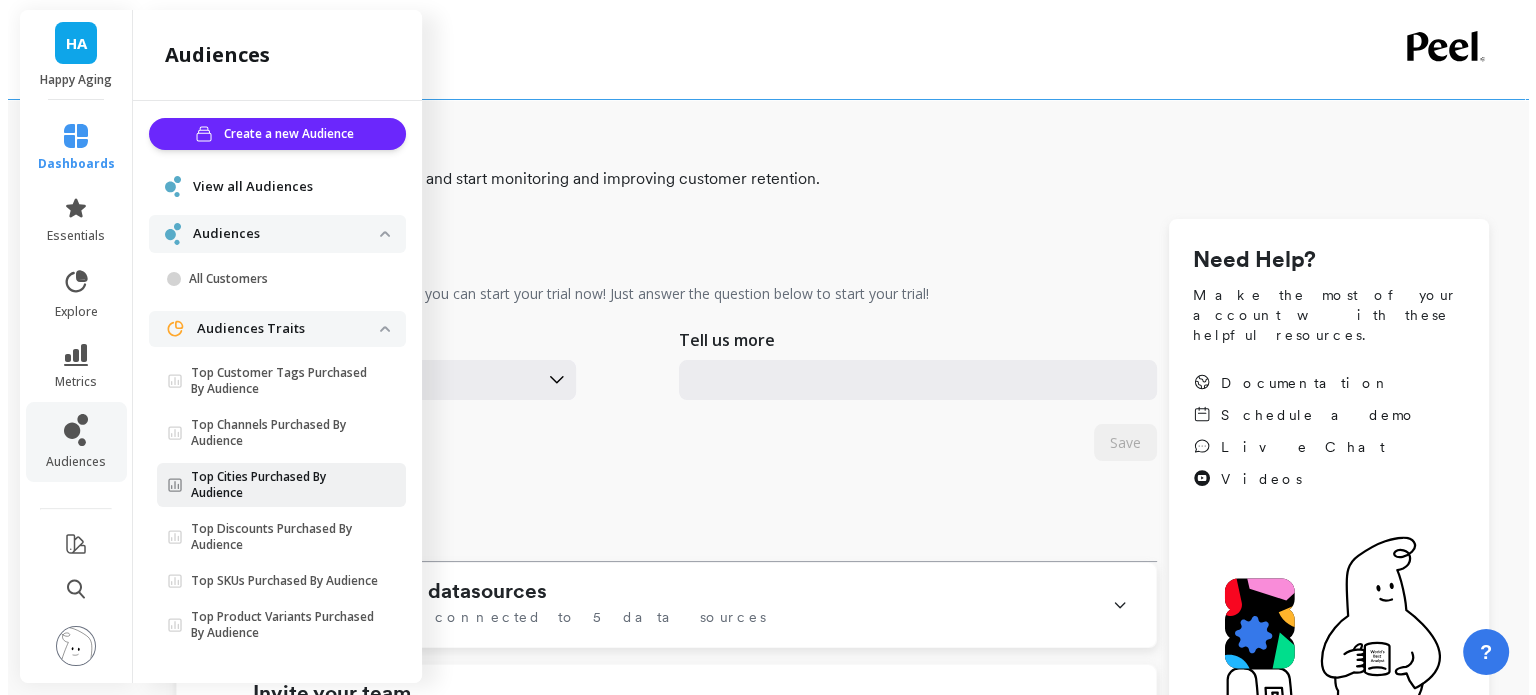 scroll, scrollTop: 18, scrollLeft: 0, axis: vertical 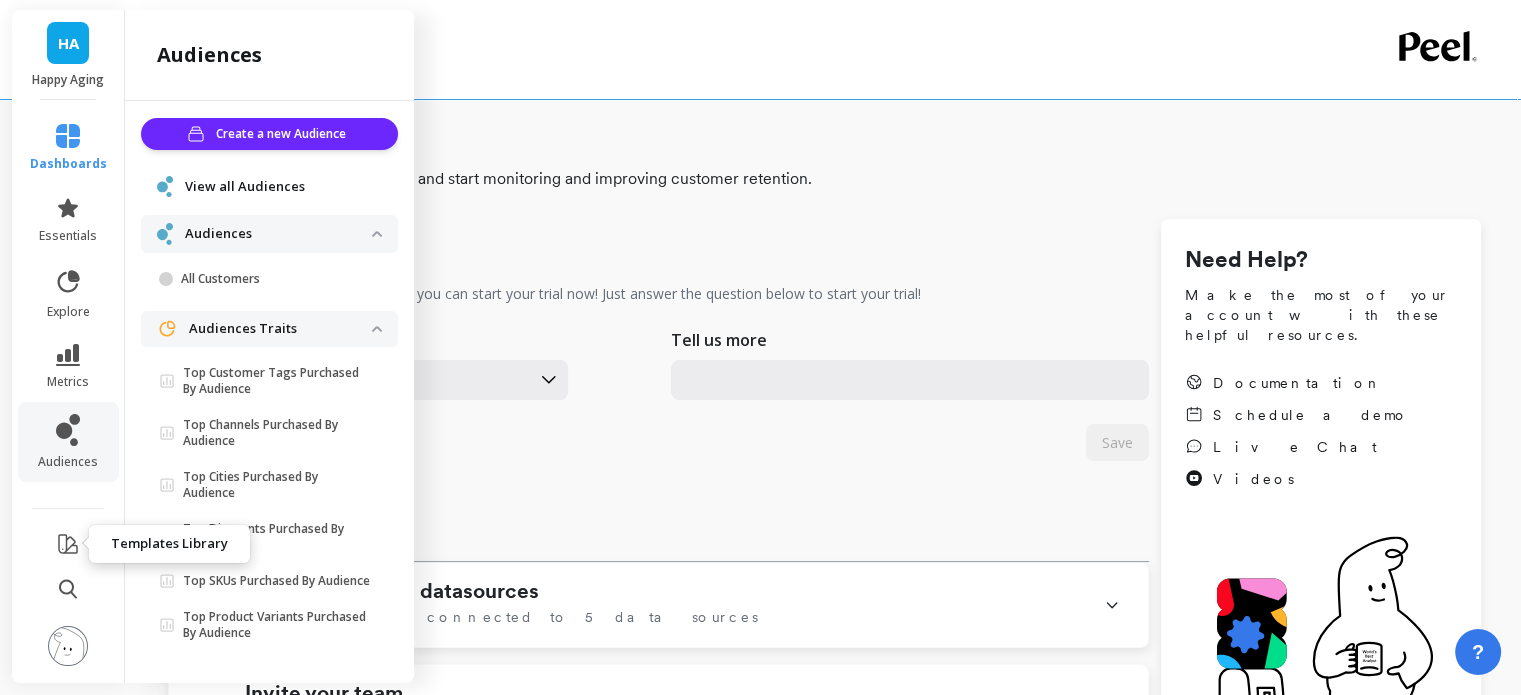 click 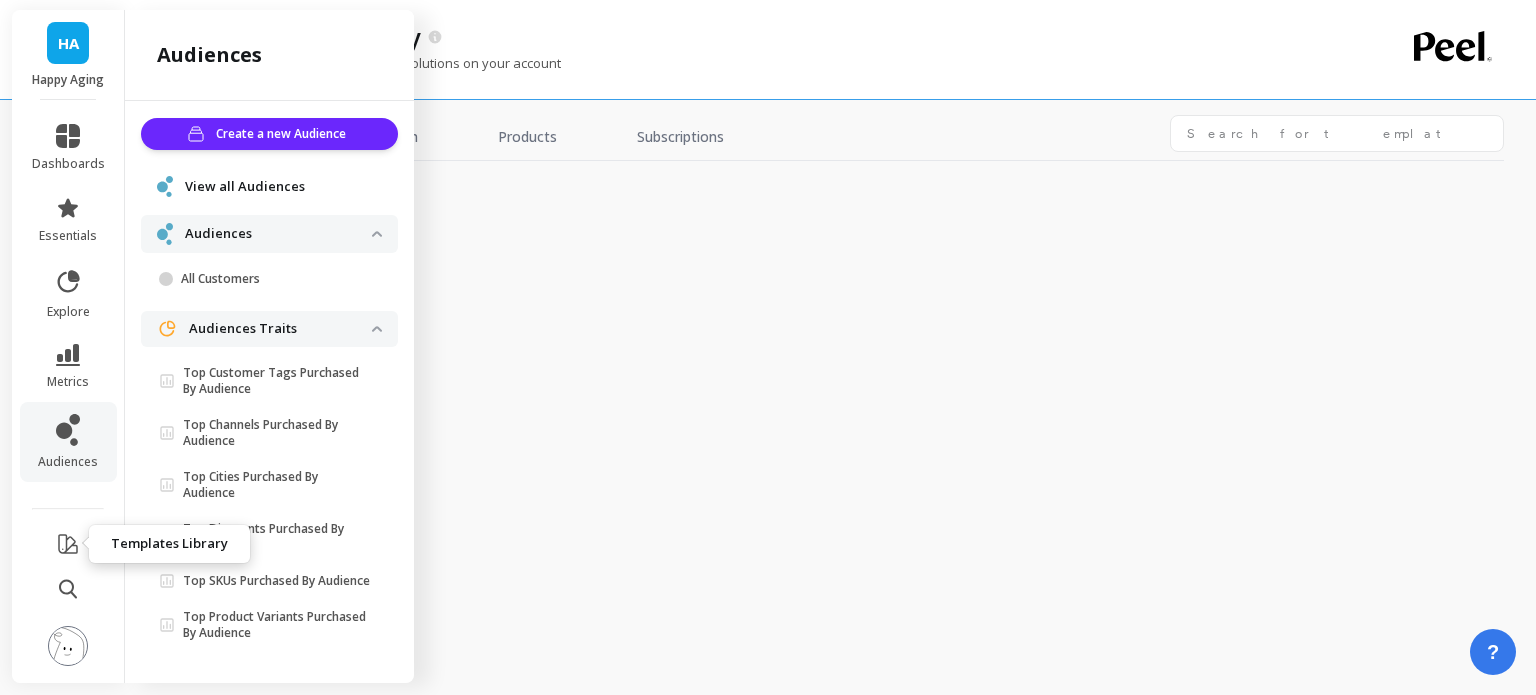 click at bounding box center (68, 646) 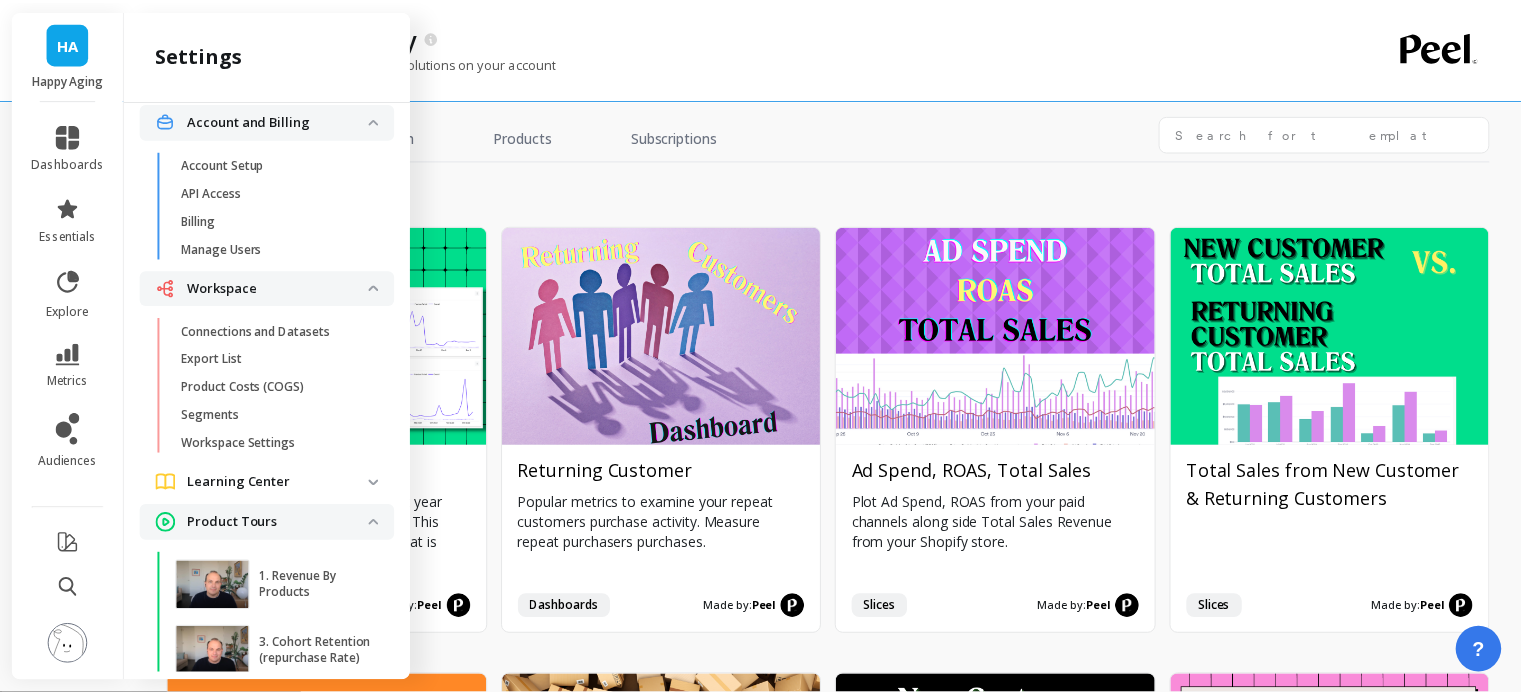 scroll, scrollTop: 0, scrollLeft: 0, axis: both 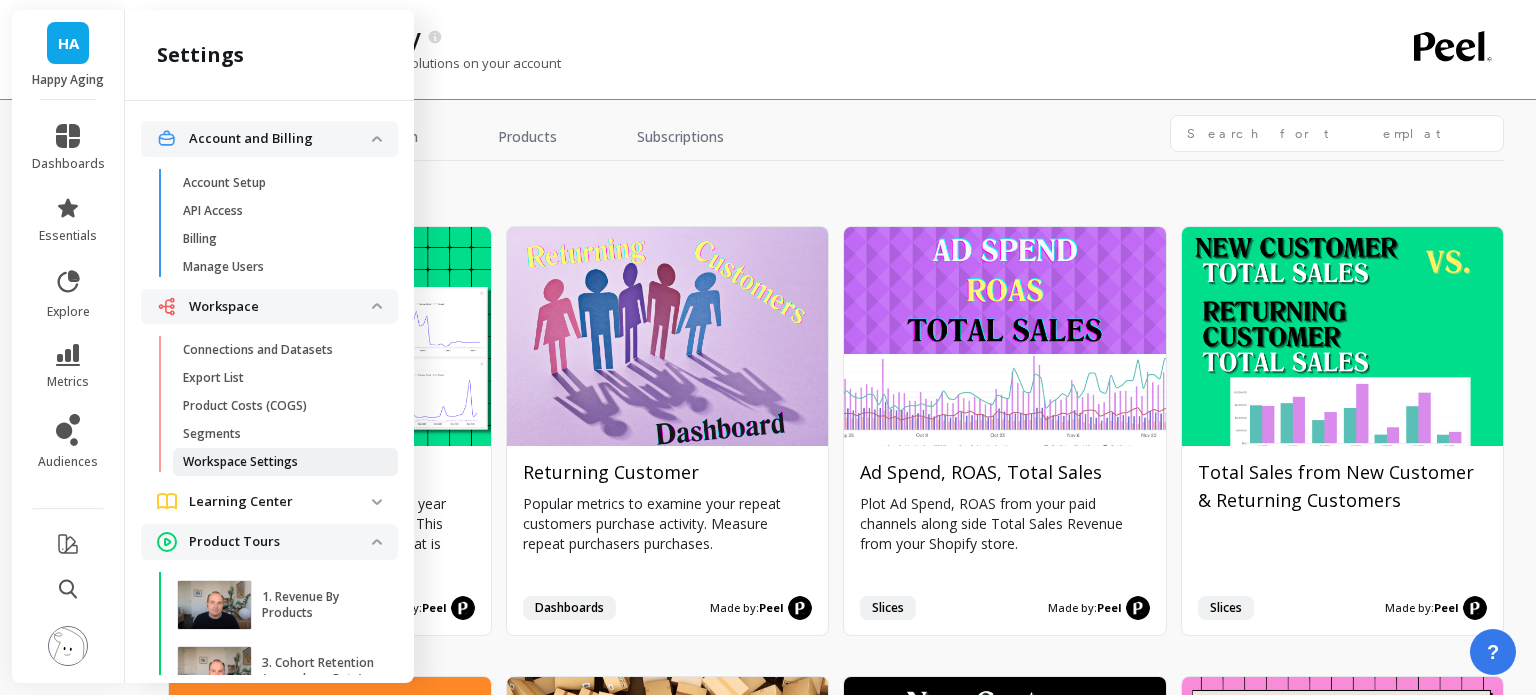 click on "Workspace Settings" at bounding box center (240, 462) 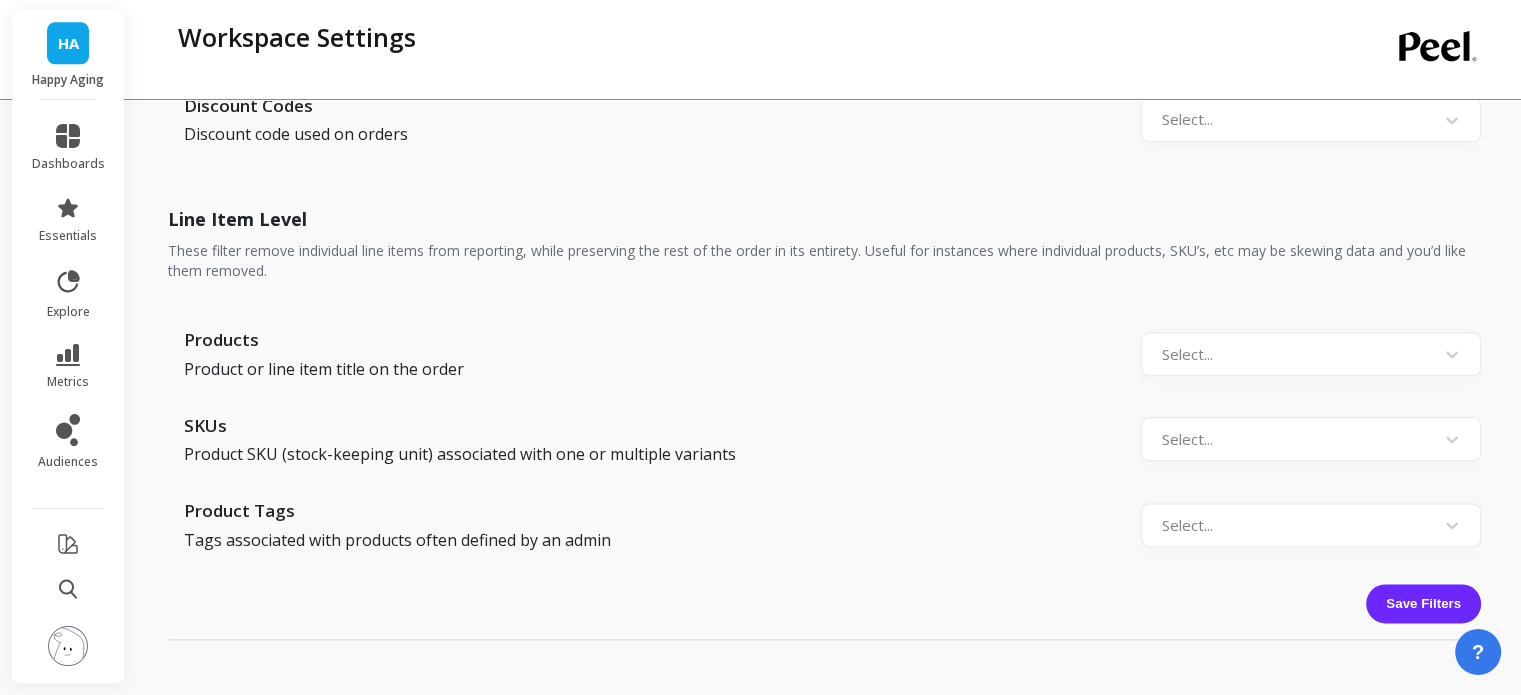 scroll, scrollTop: 2340, scrollLeft: 0, axis: vertical 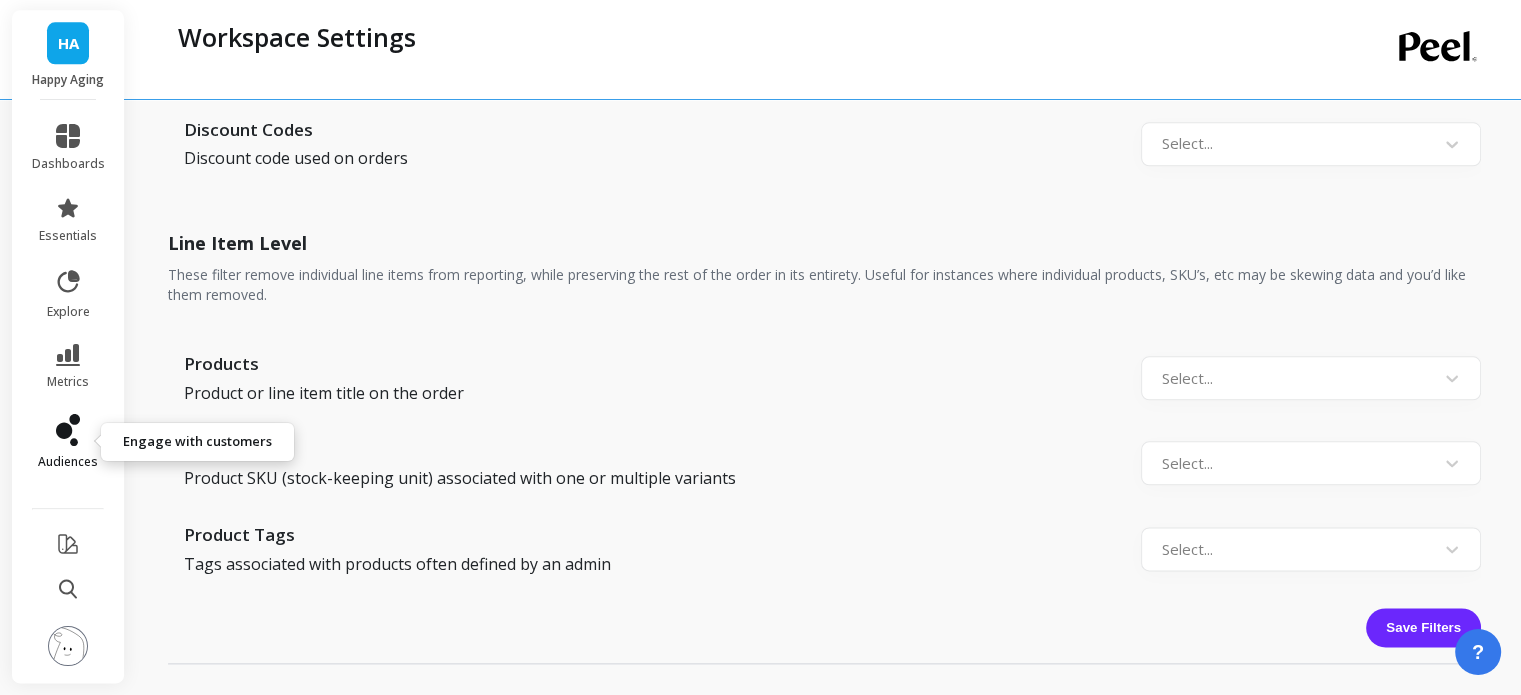 click 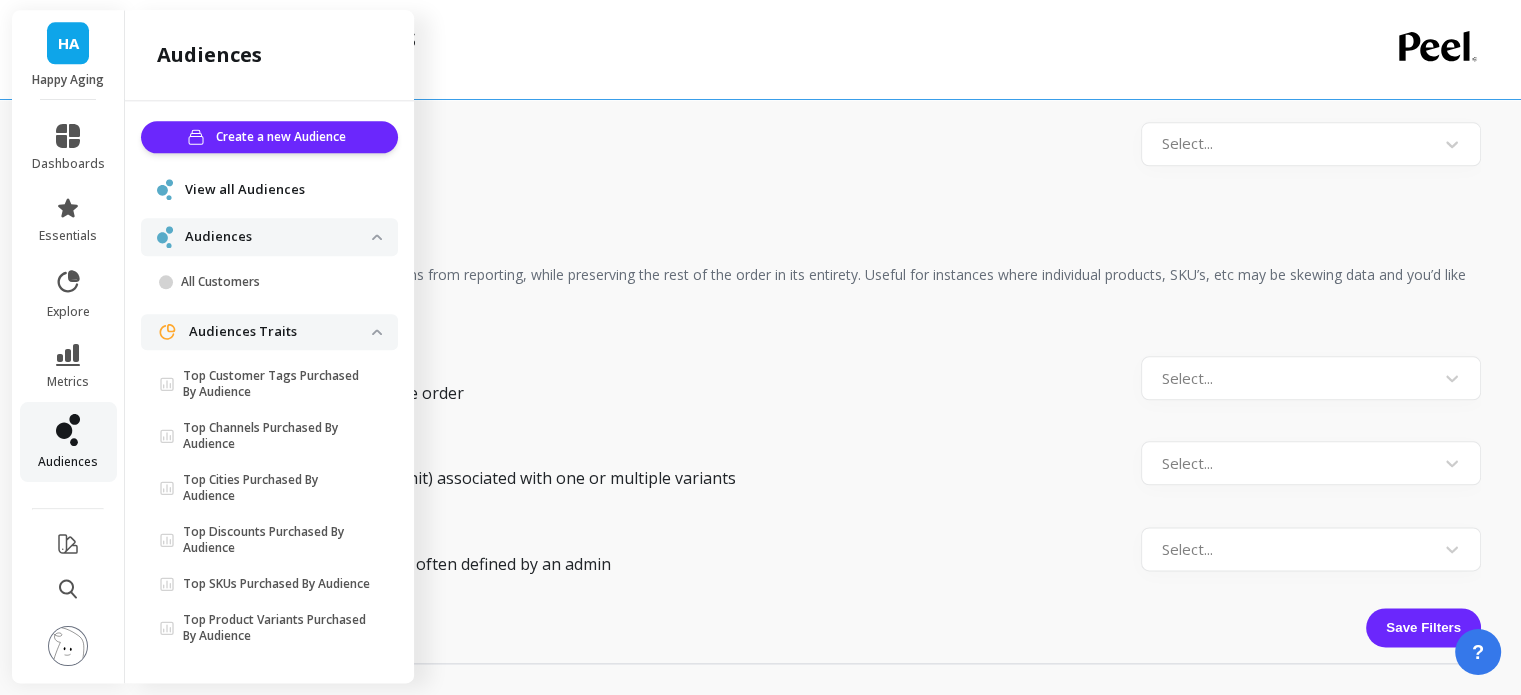 scroll, scrollTop: 18, scrollLeft: 0, axis: vertical 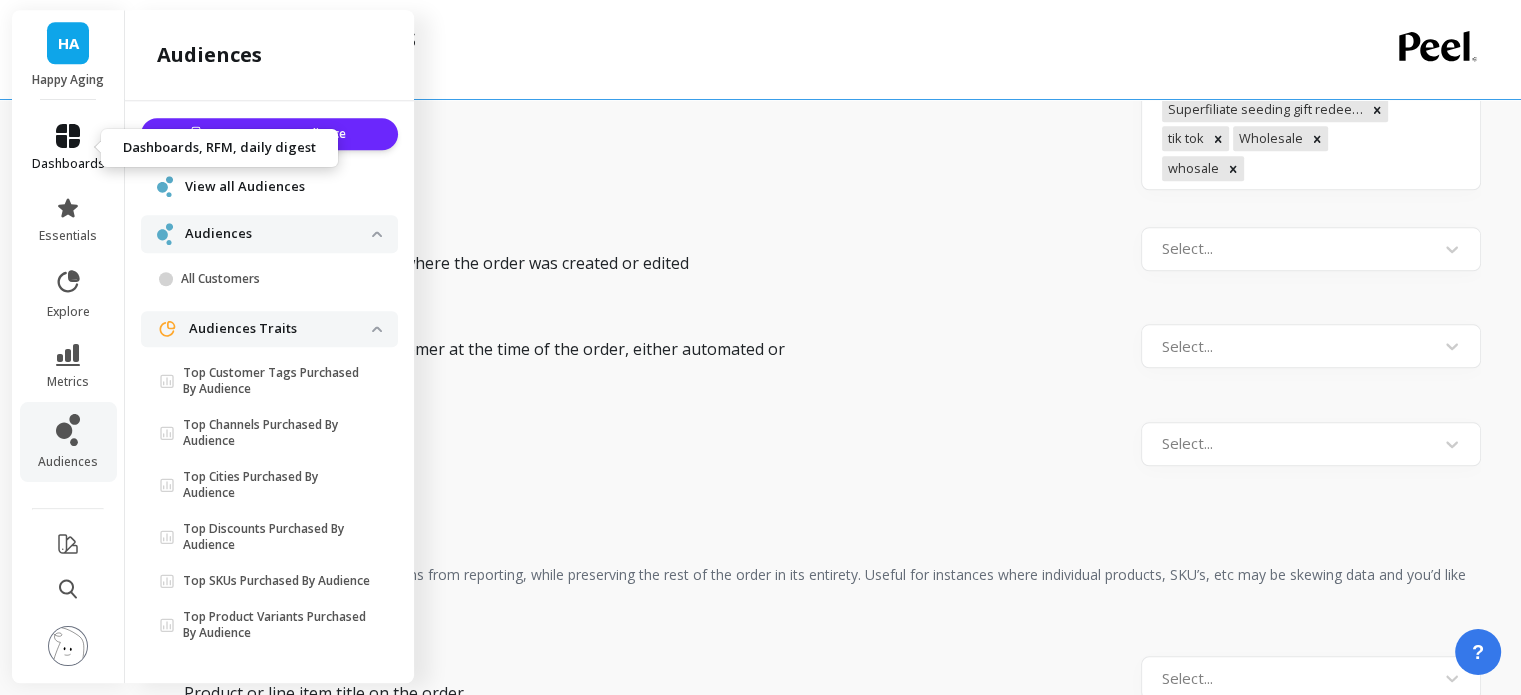 click 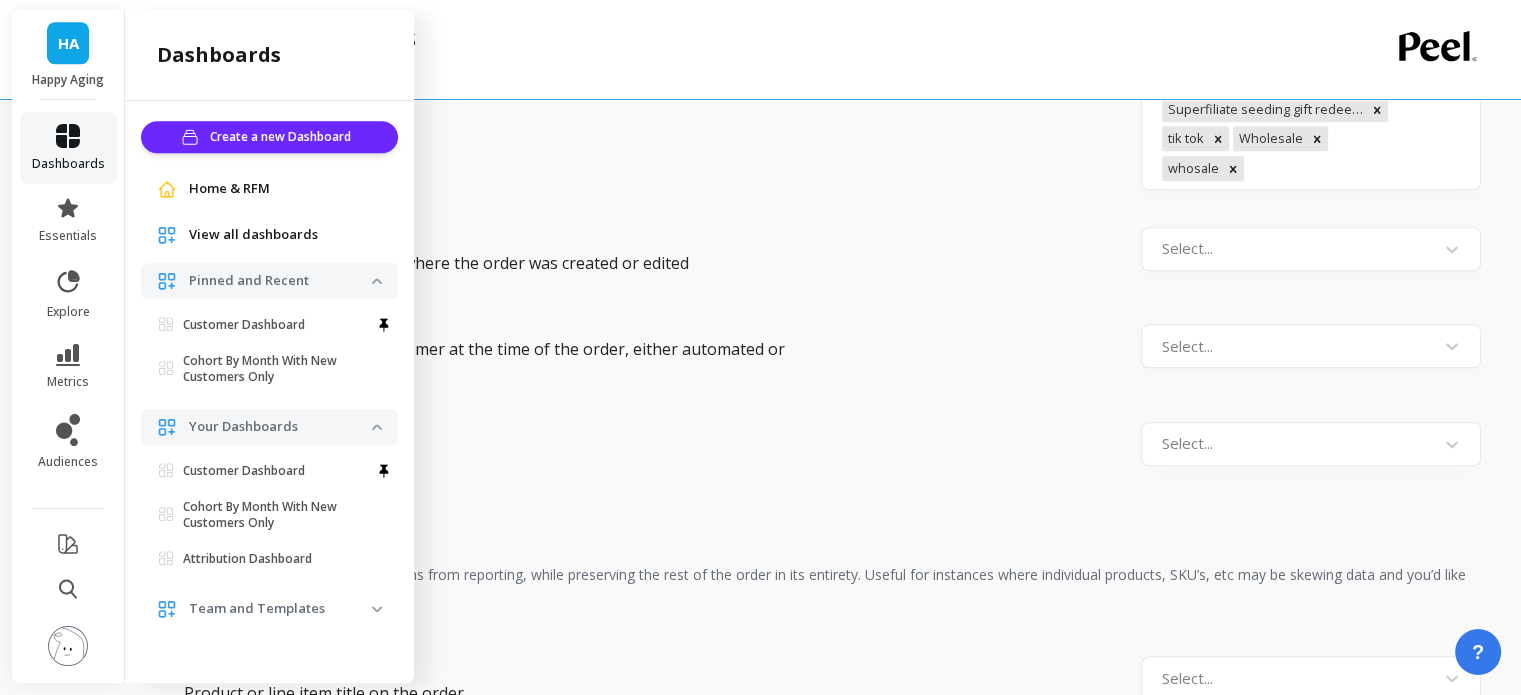scroll, scrollTop: 0, scrollLeft: 0, axis: both 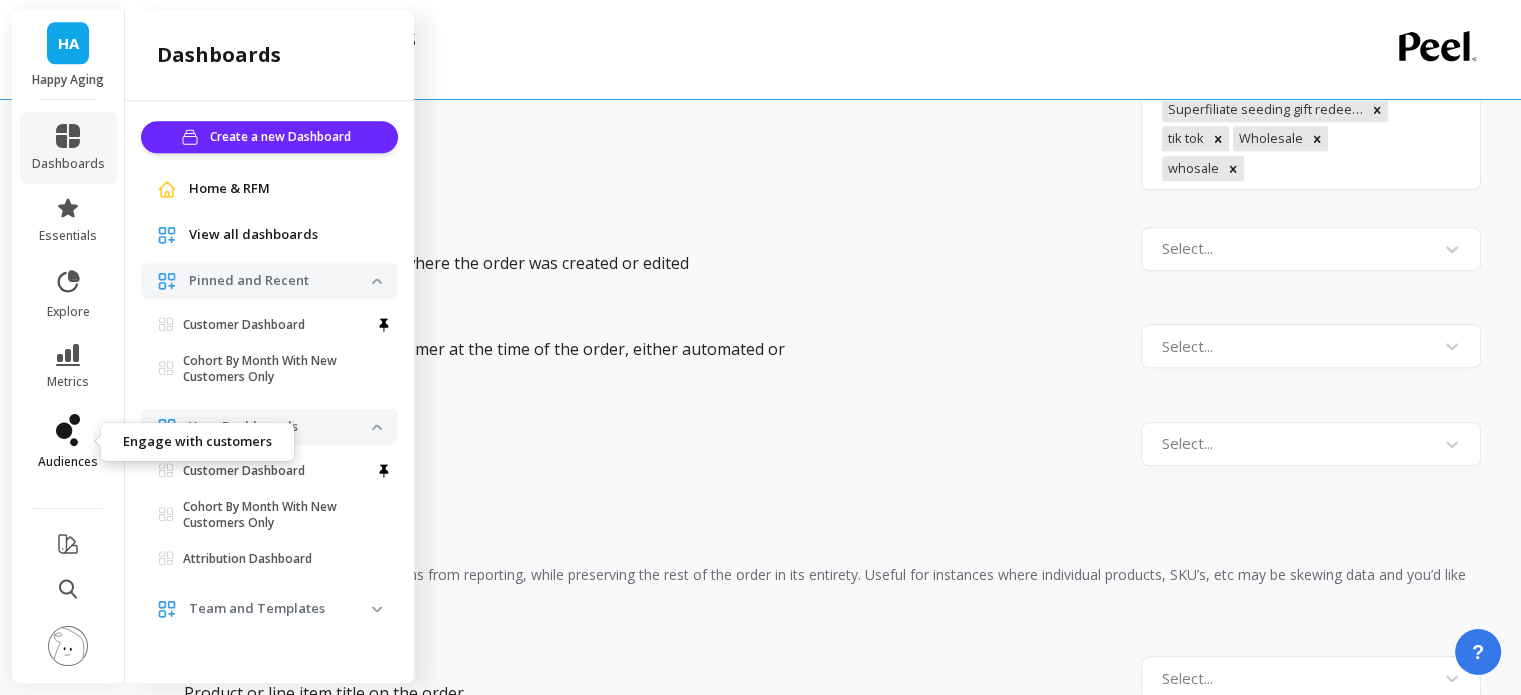 click 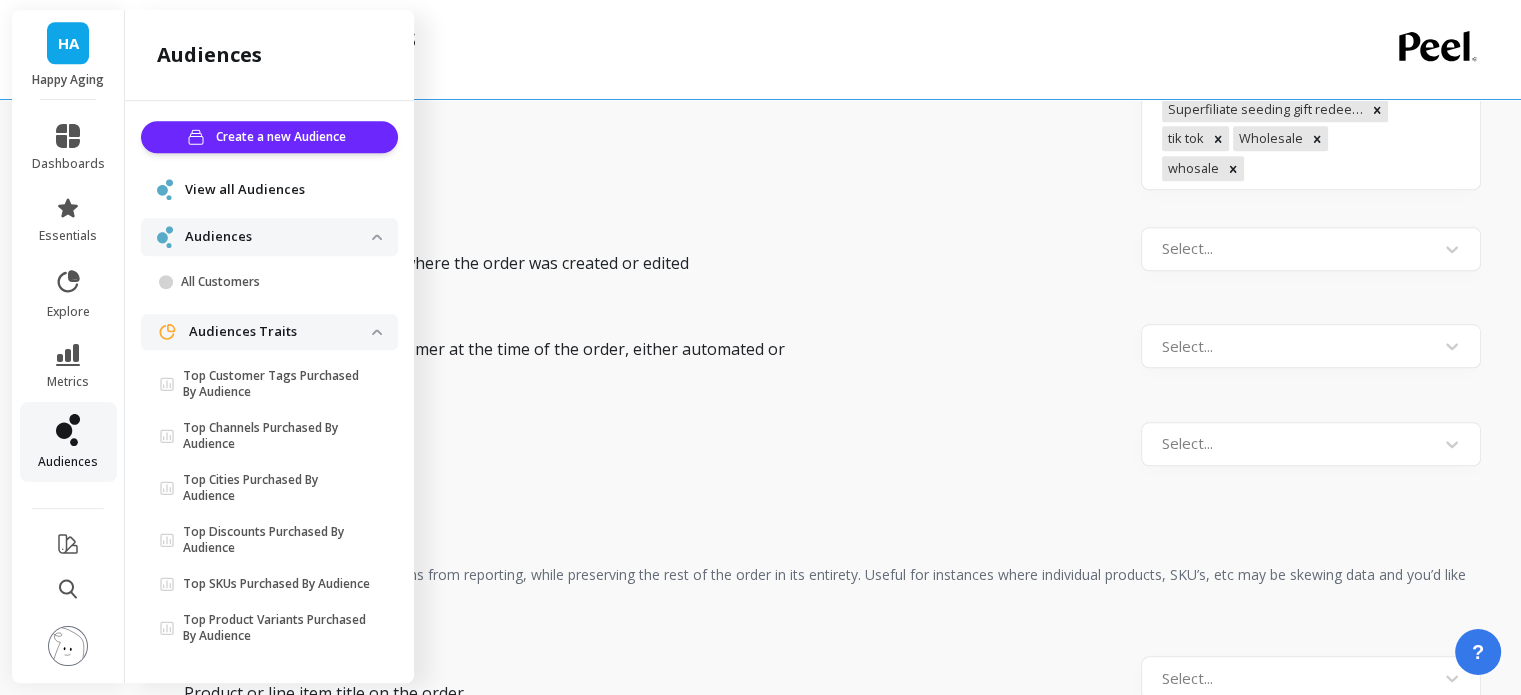scroll, scrollTop: 18, scrollLeft: 0, axis: vertical 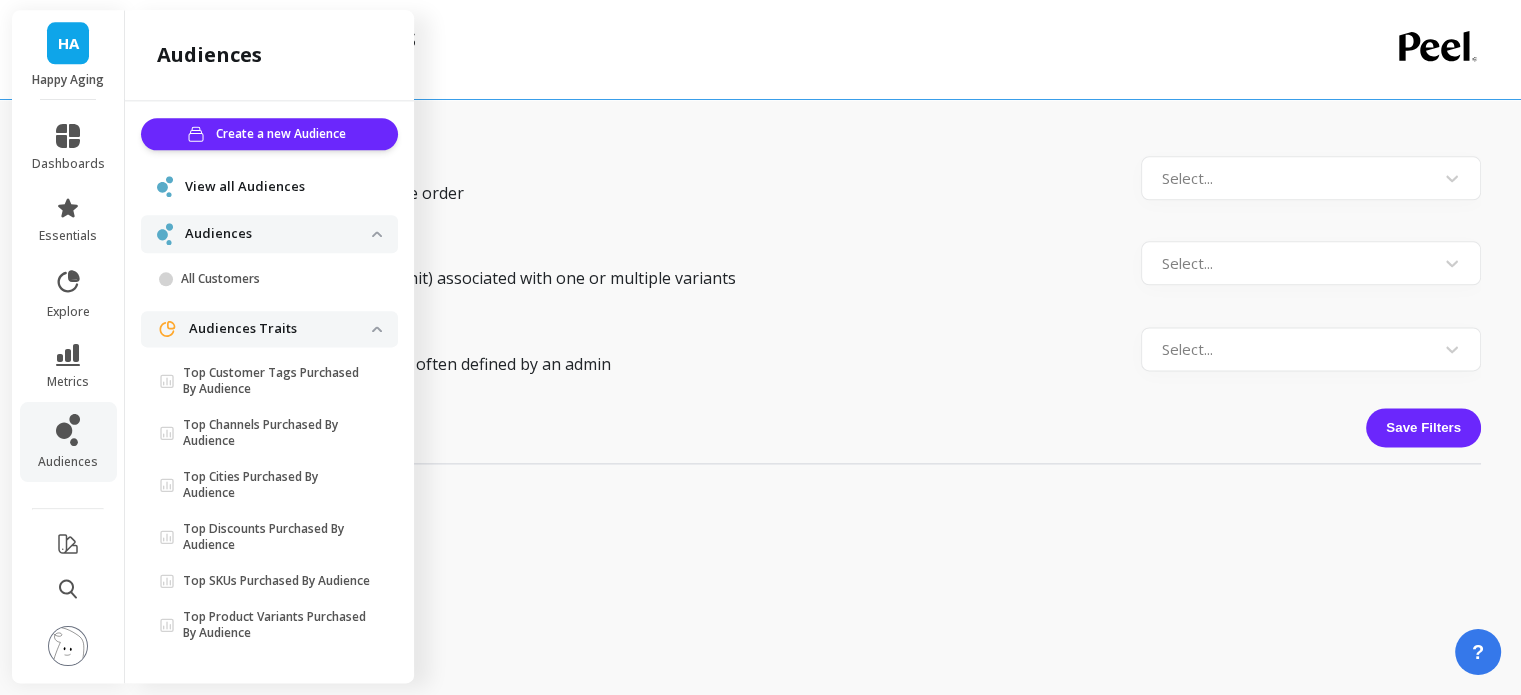 click at bounding box center (68, 646) 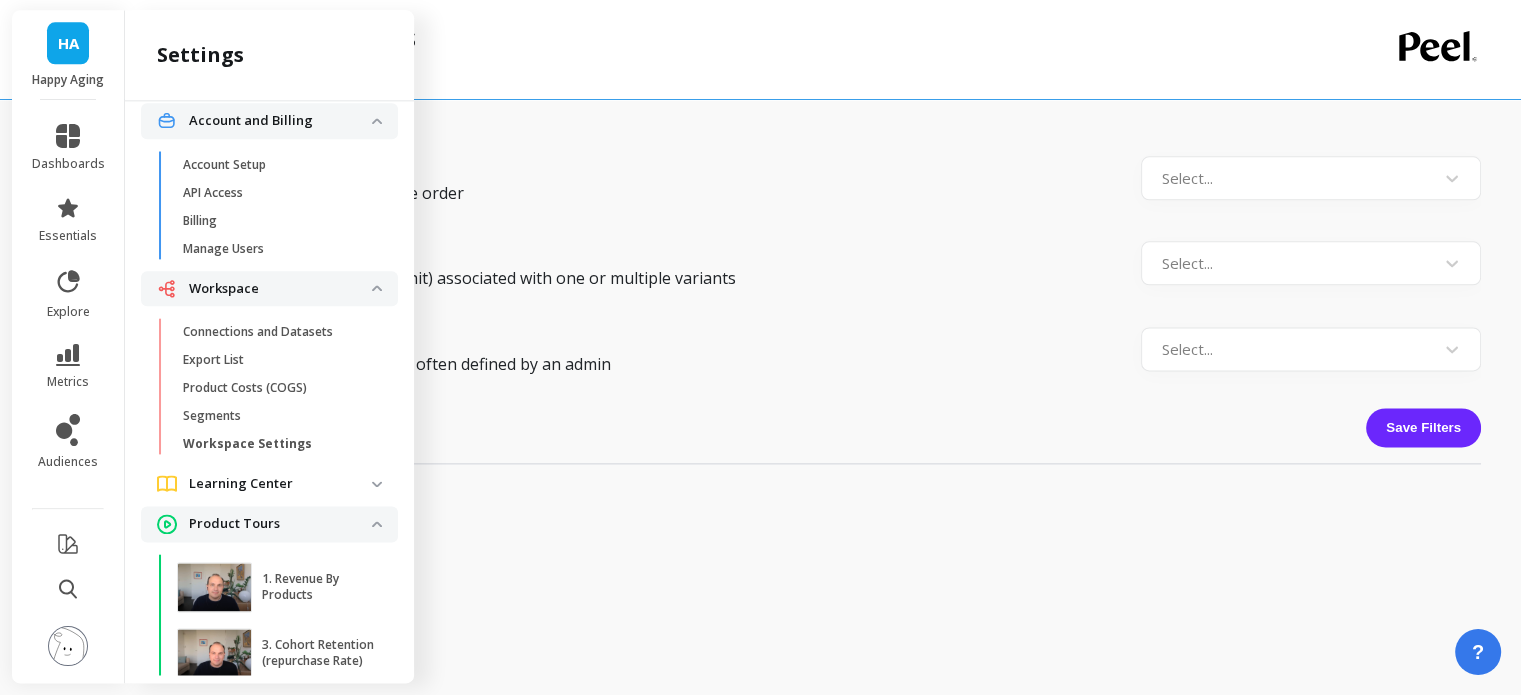 scroll, scrollTop: 0, scrollLeft: 0, axis: both 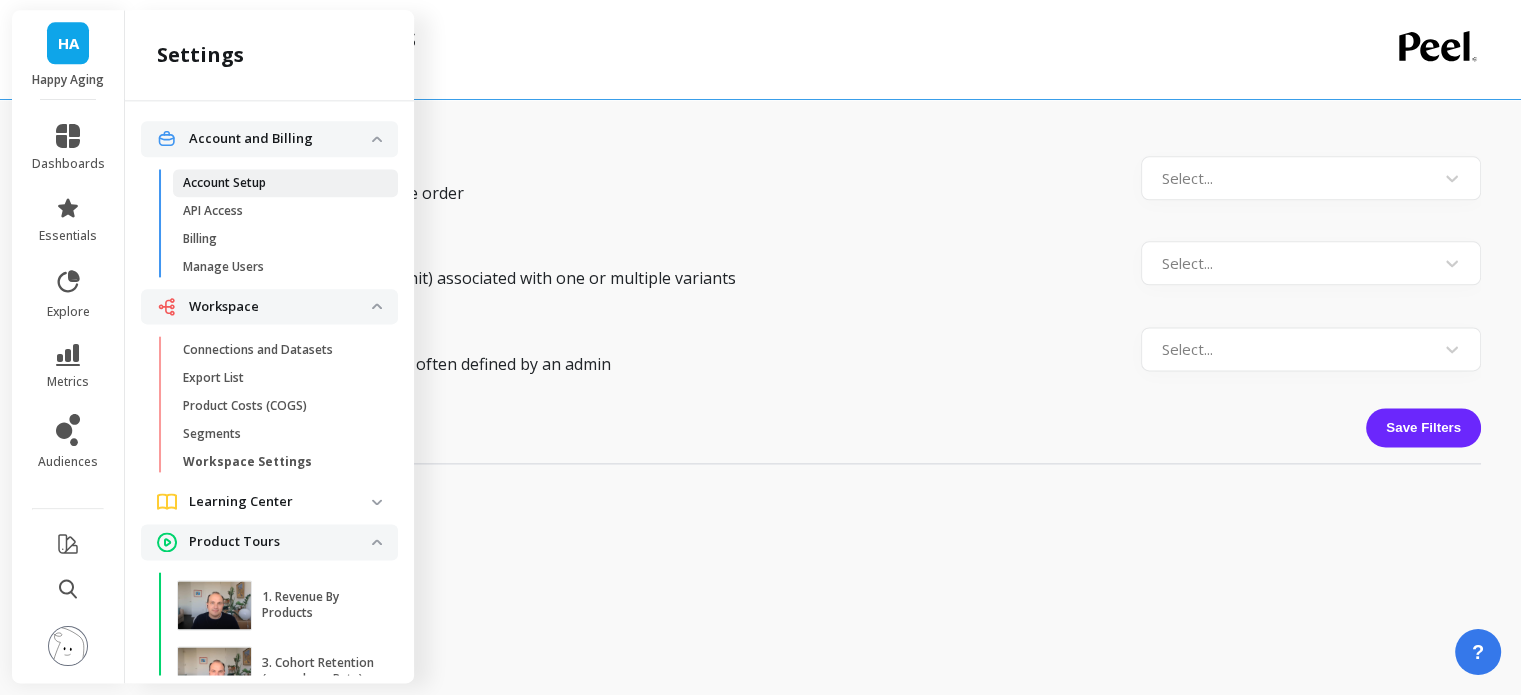 click on "Account Setup" at bounding box center (285, 183) 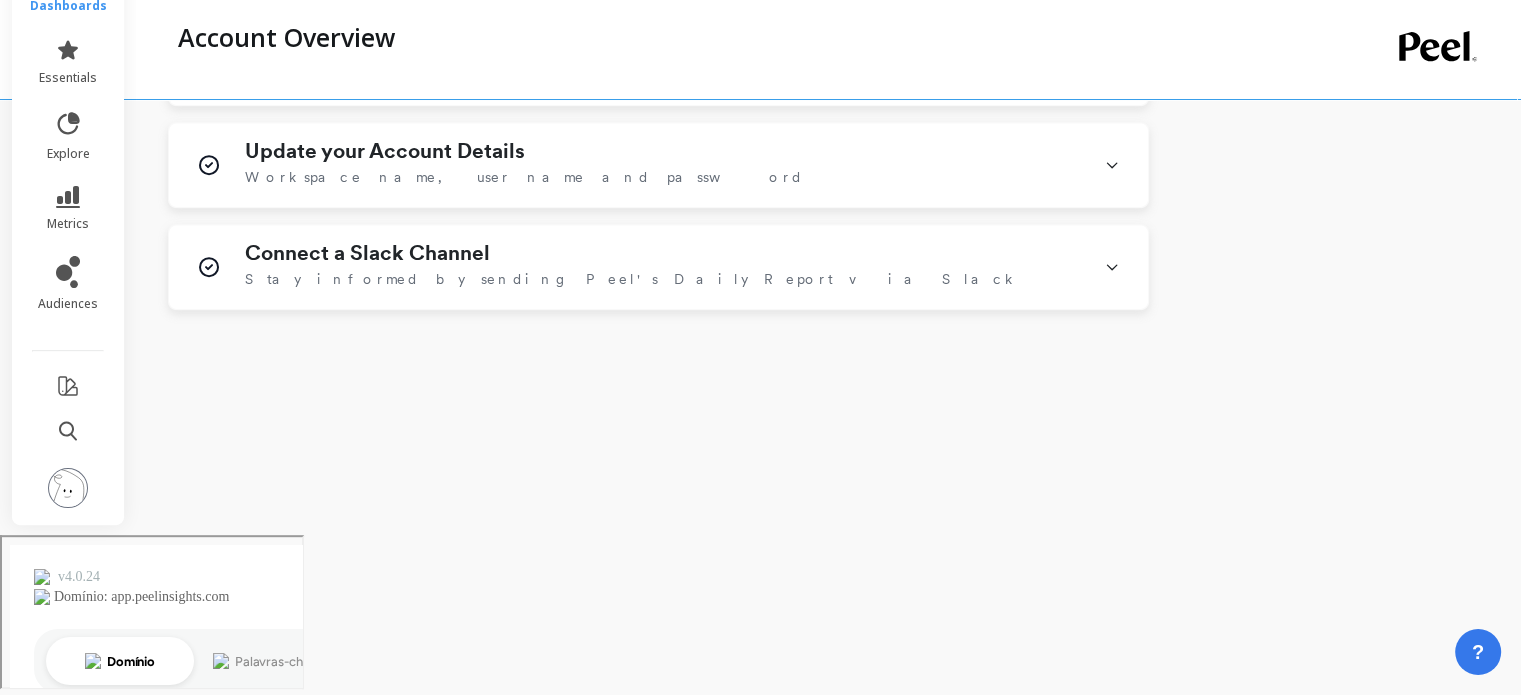 scroll, scrollTop: 688, scrollLeft: 0, axis: vertical 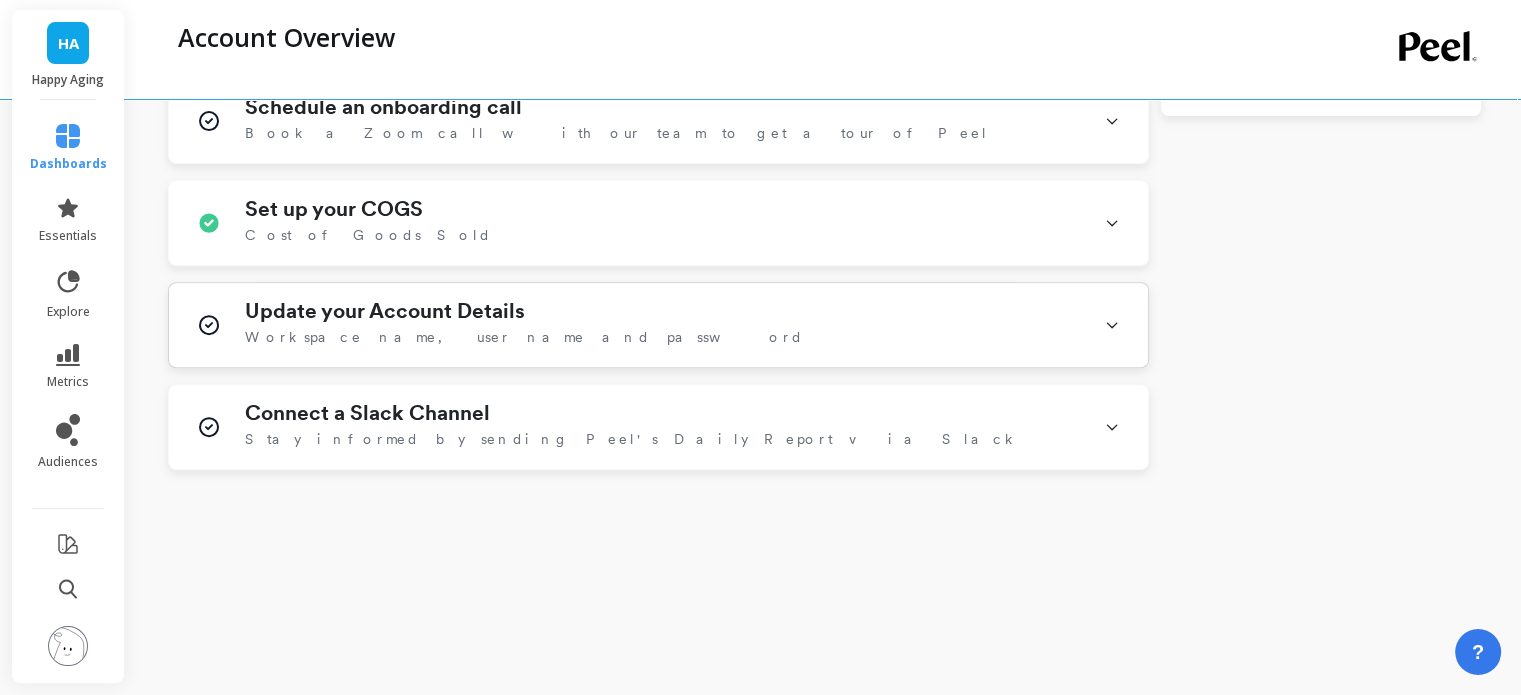 click on "Workspace name, user name and password" at bounding box center (524, 337) 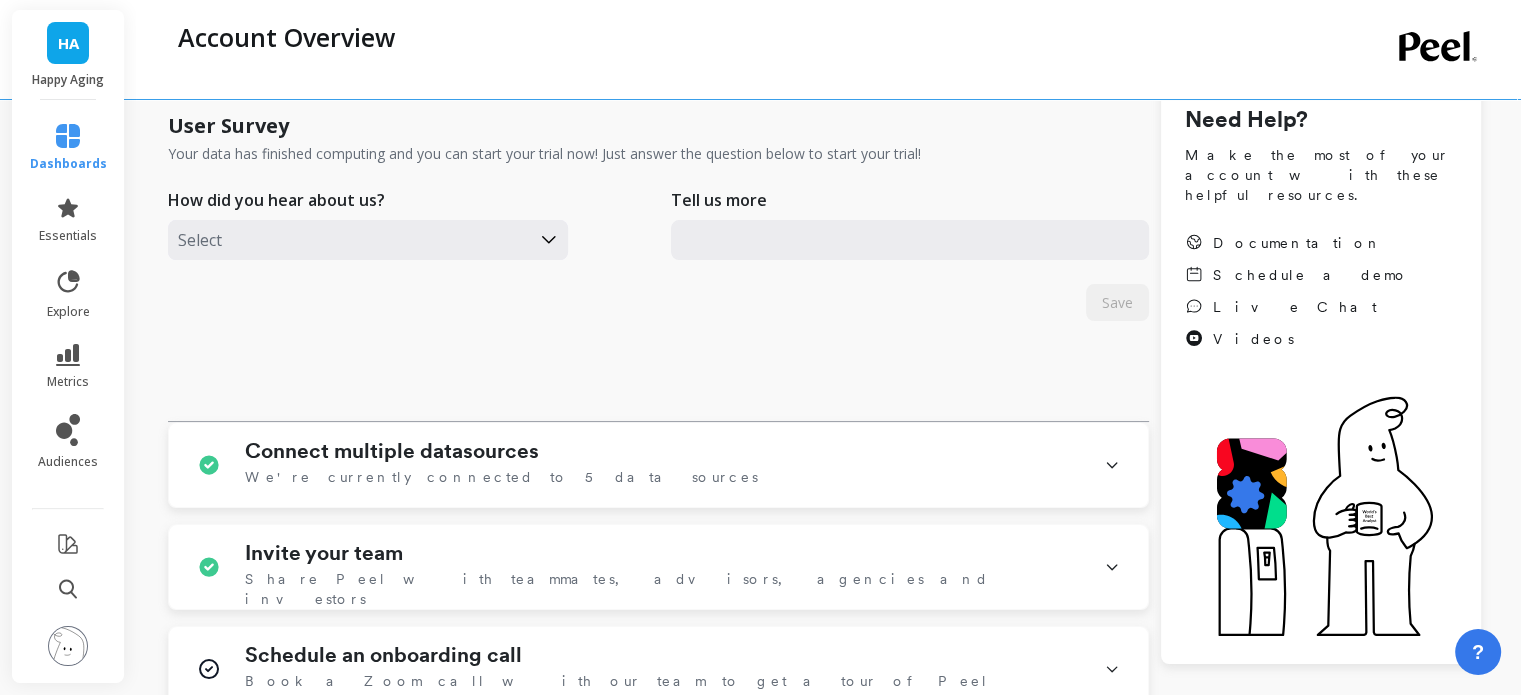 scroll, scrollTop: 0, scrollLeft: 0, axis: both 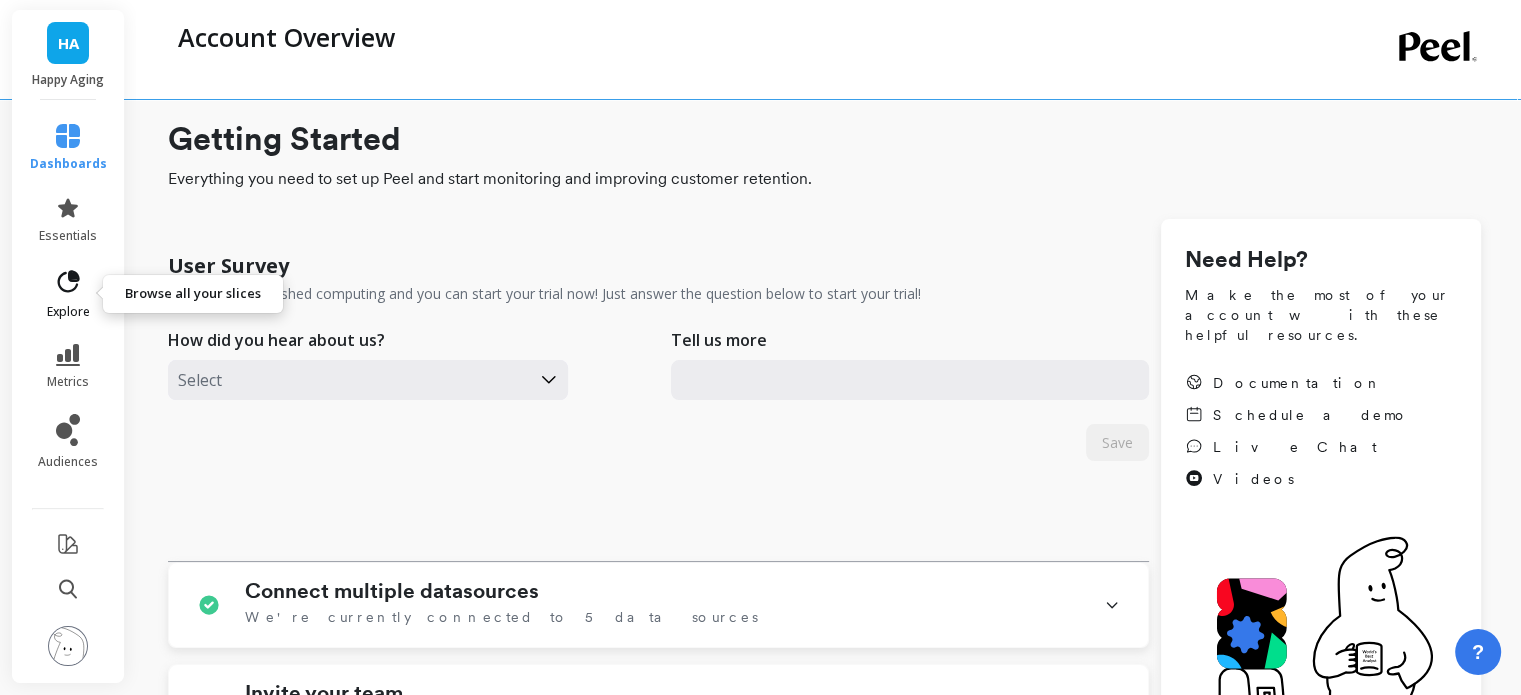 click on "explore" at bounding box center (68, 294) 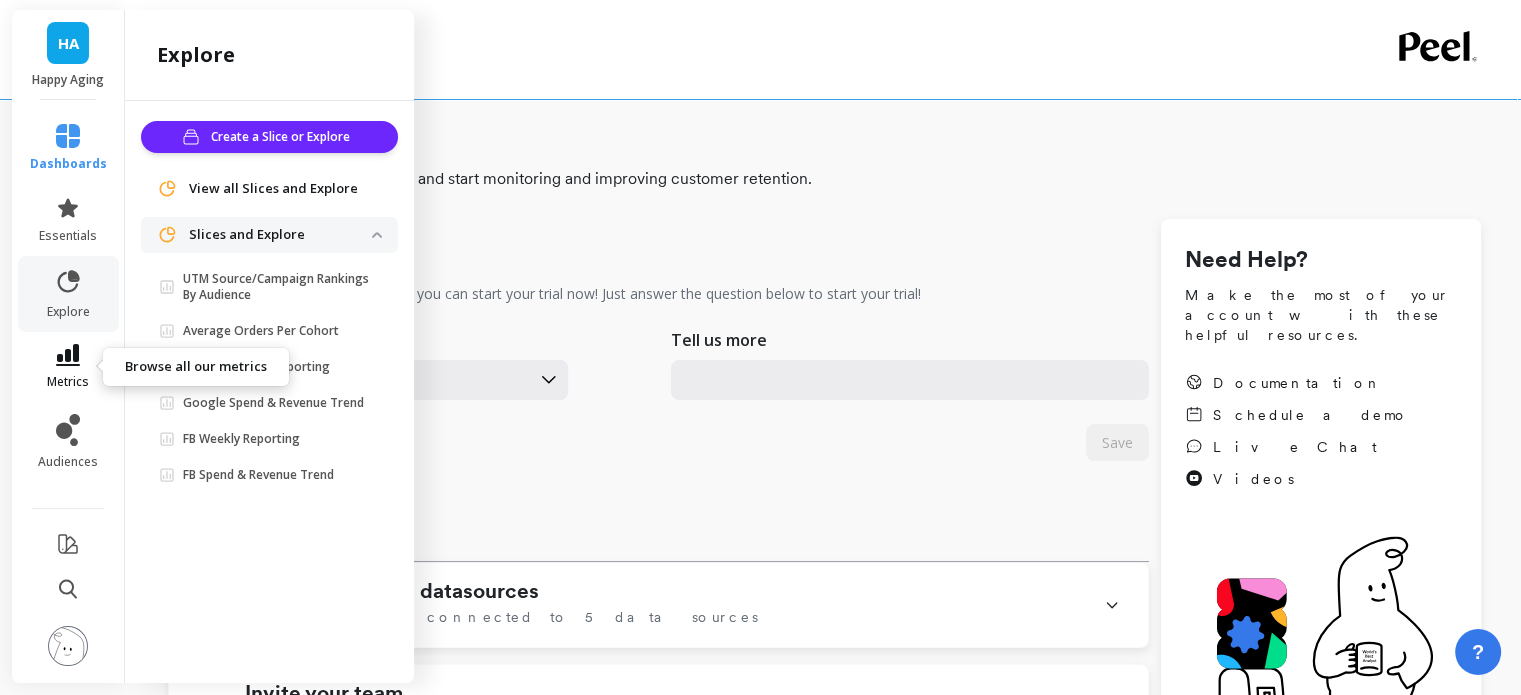 click 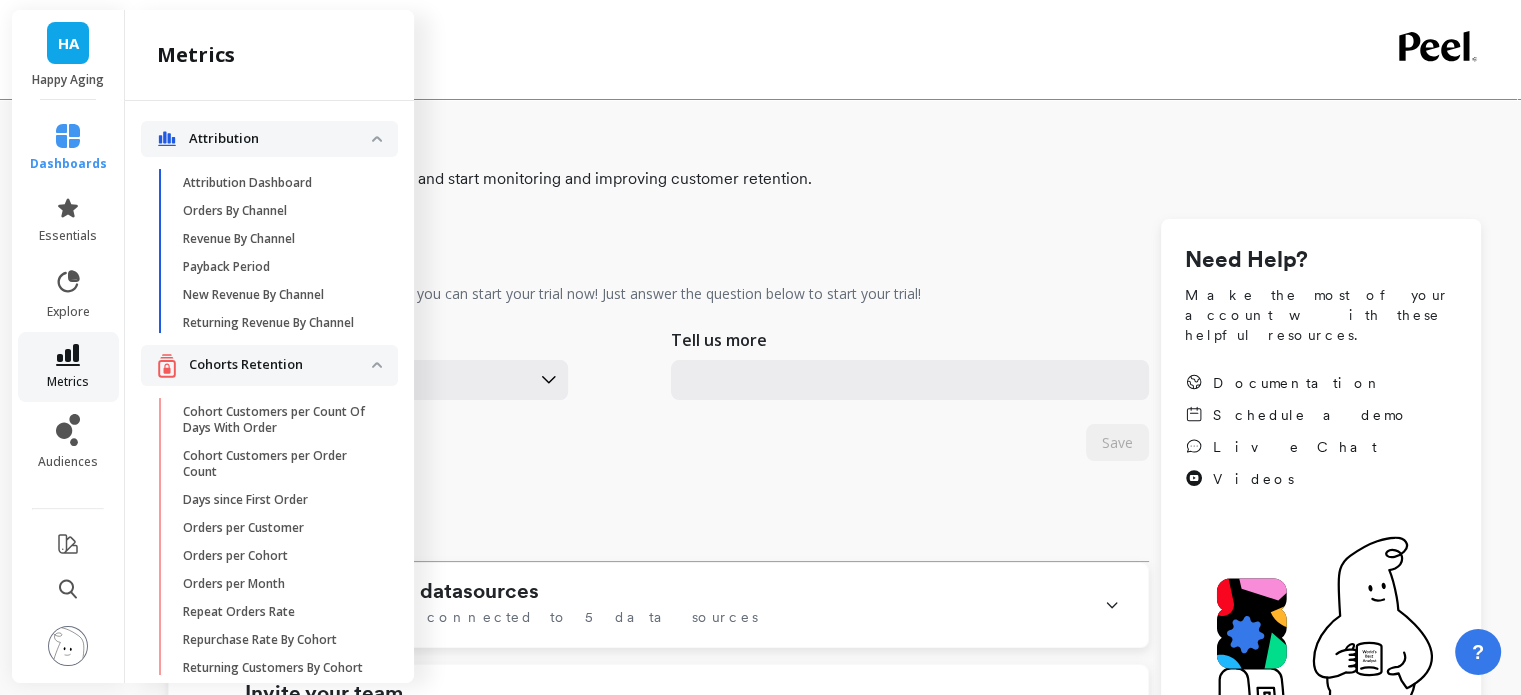click 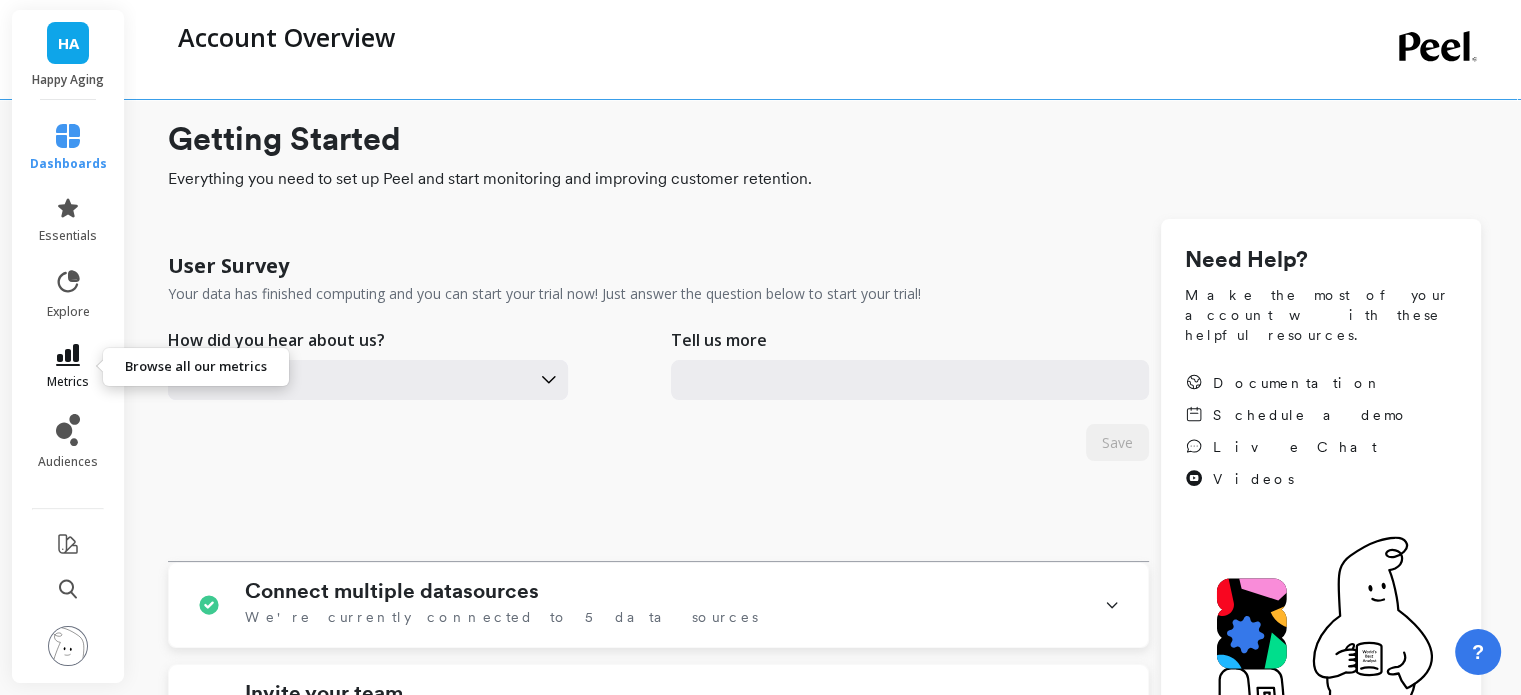 click 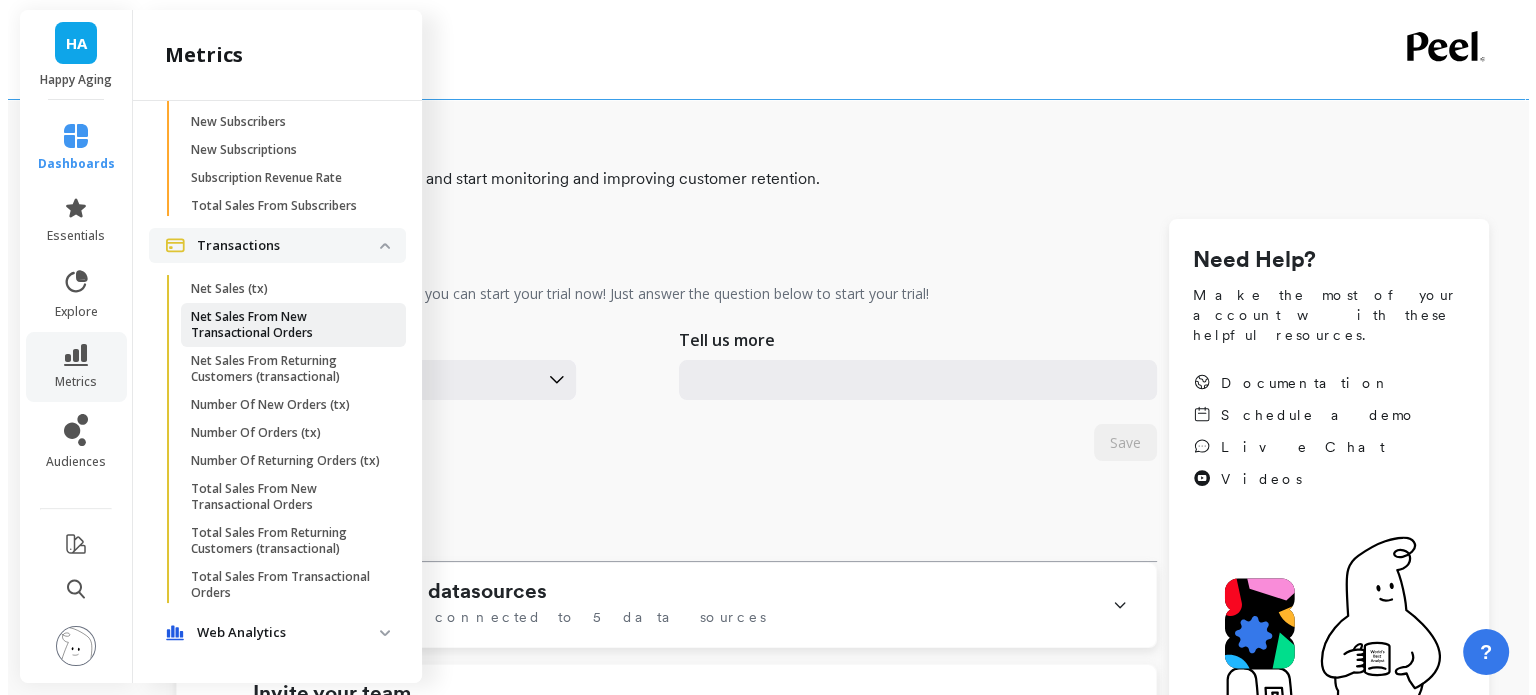 scroll, scrollTop: 4596, scrollLeft: 0, axis: vertical 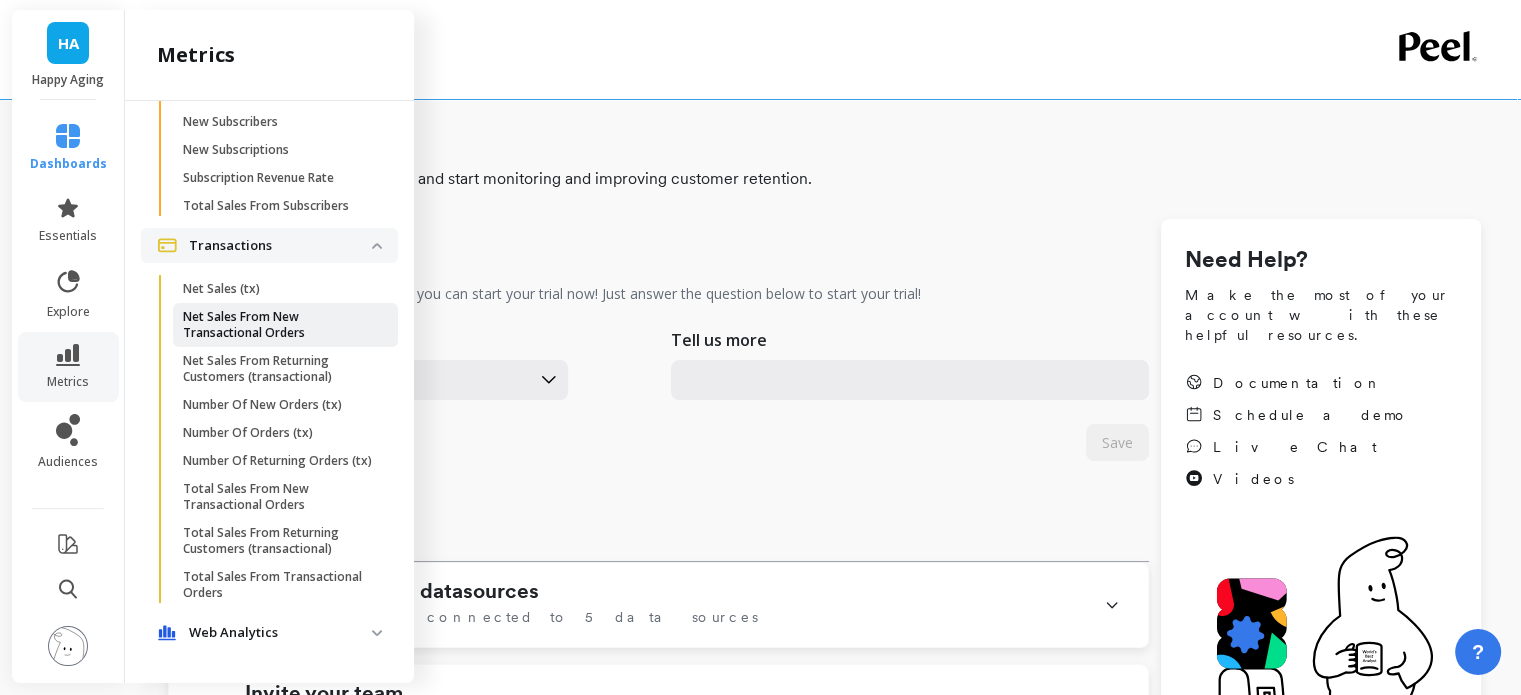 click on "Net Sales From New Transactional Orders" at bounding box center (278, 325) 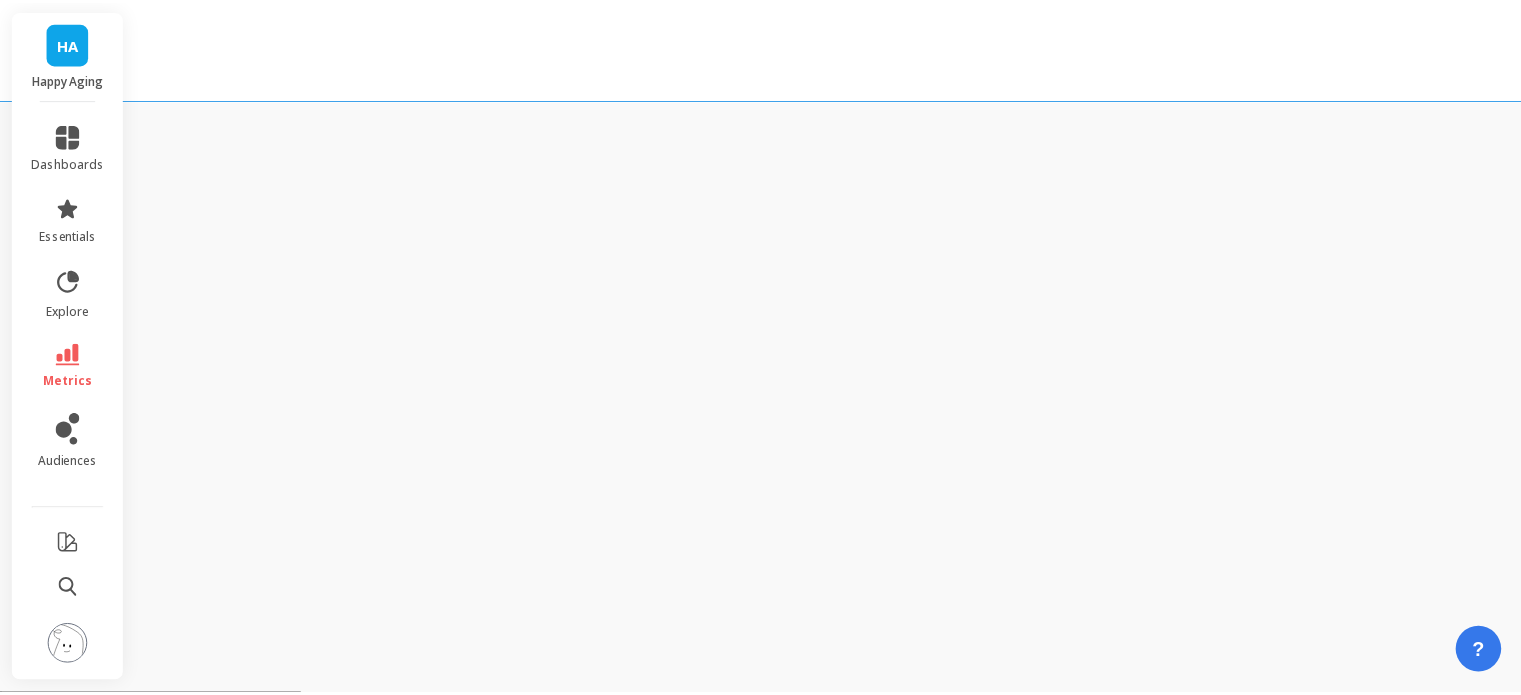 scroll, scrollTop: 0, scrollLeft: 0, axis: both 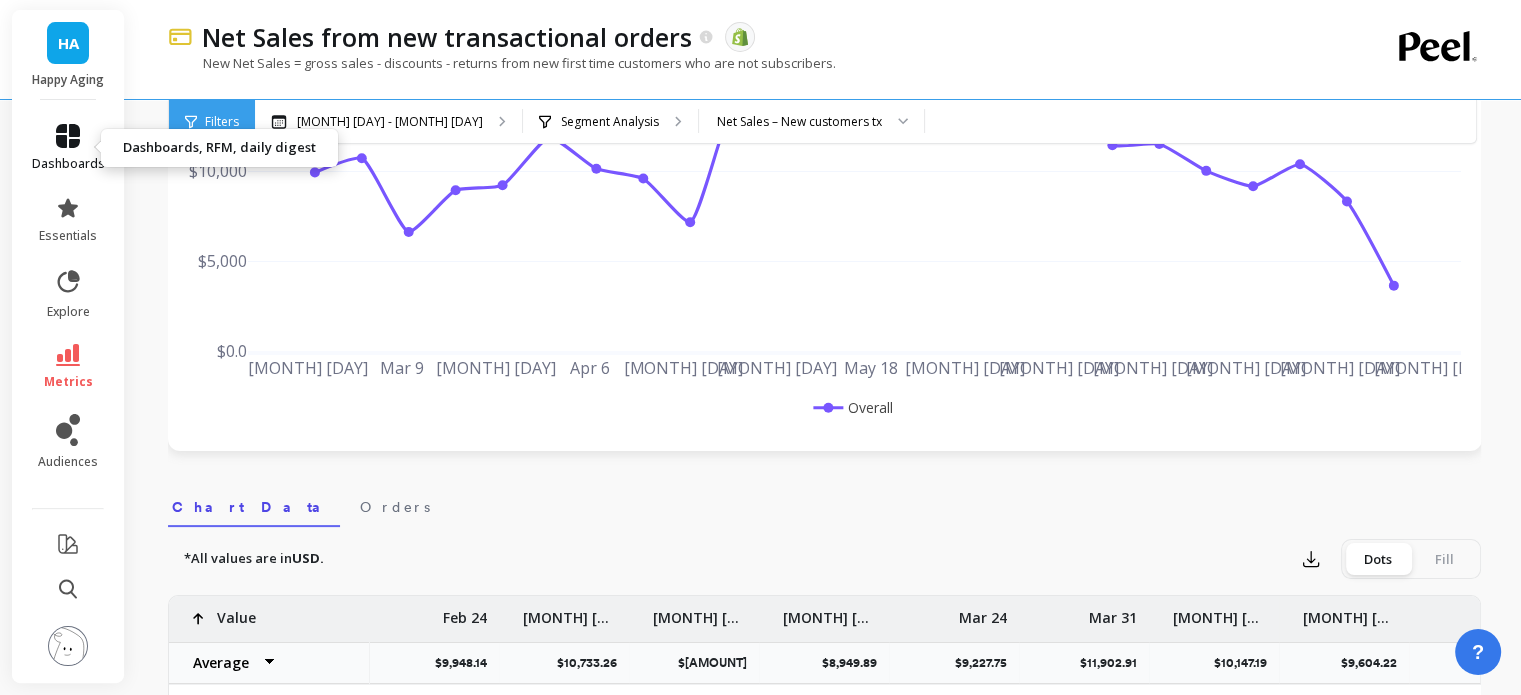 click 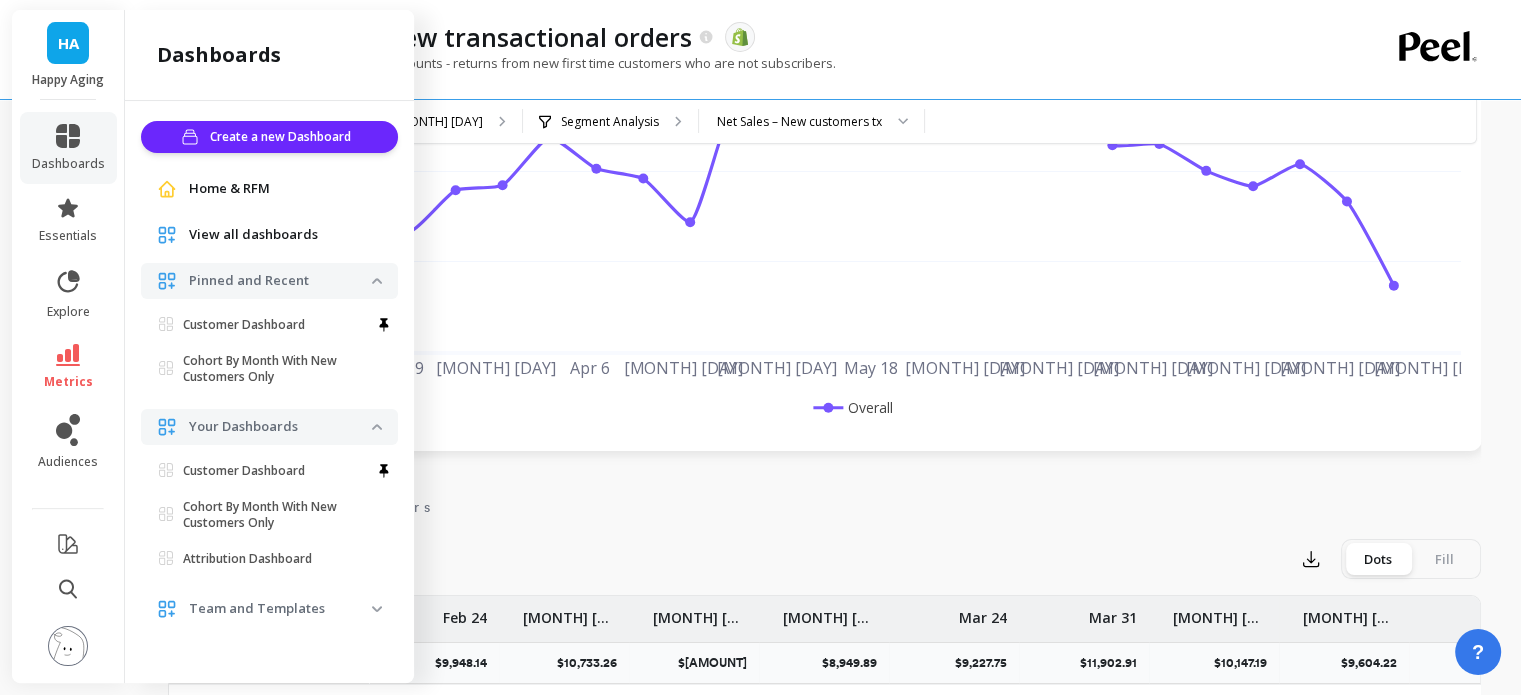 click on "View all dashboards" at bounding box center (253, 235) 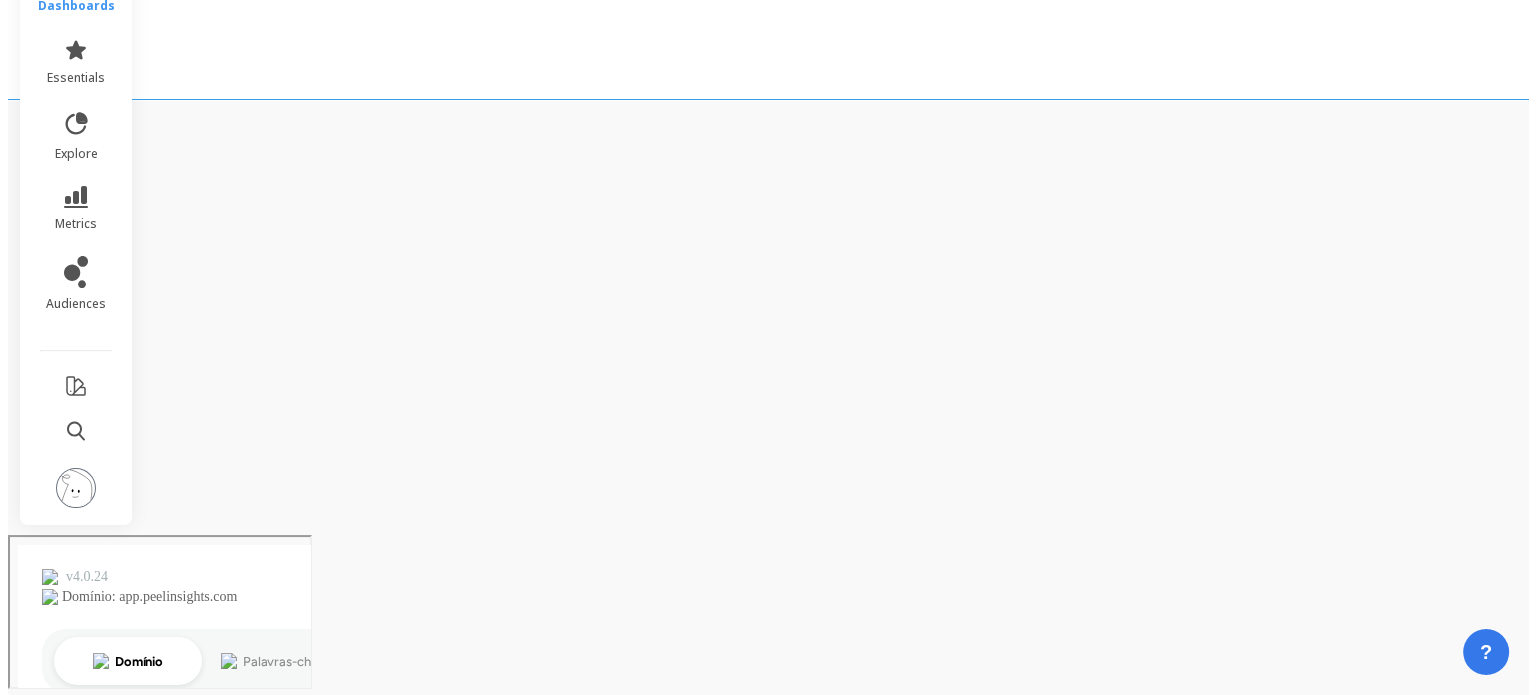 scroll, scrollTop: 0, scrollLeft: 0, axis: both 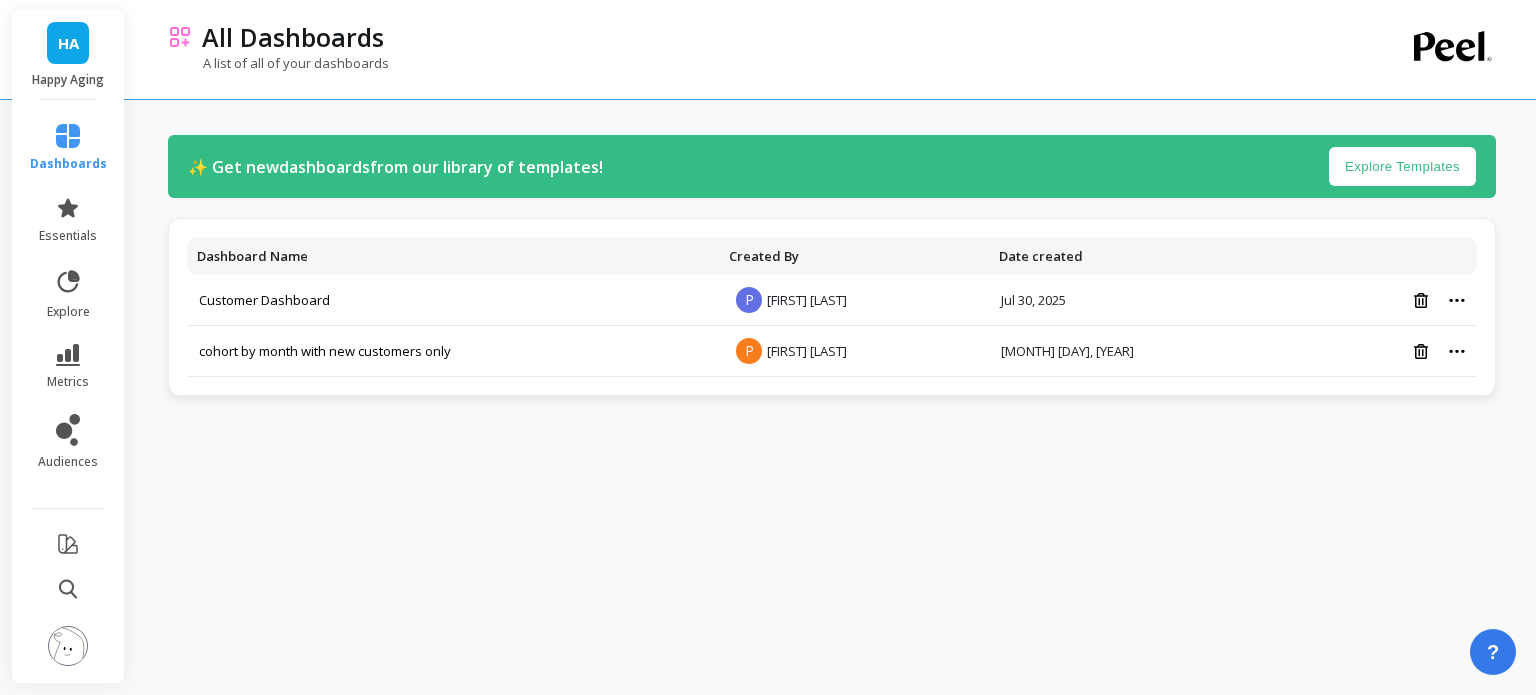click on "cohort by month with new customers only" at bounding box center [325, 351] 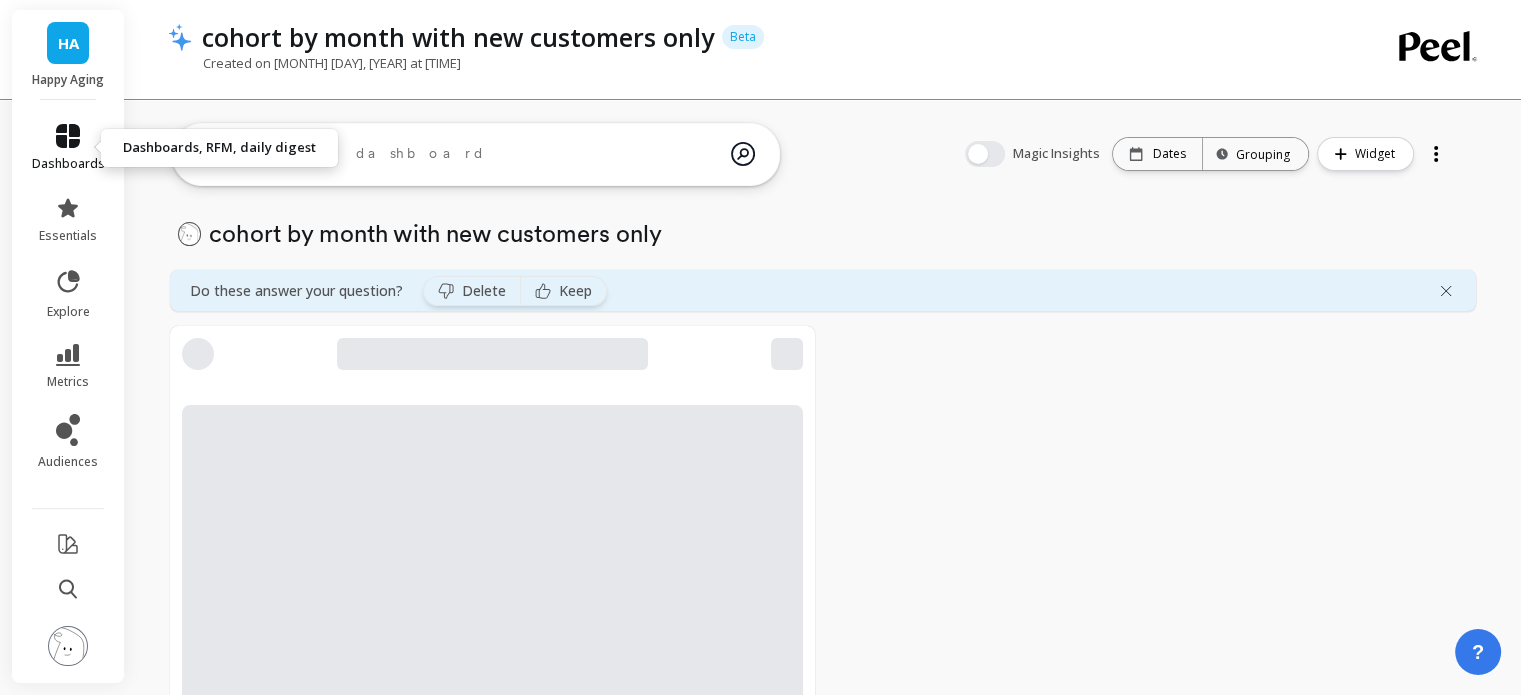 click 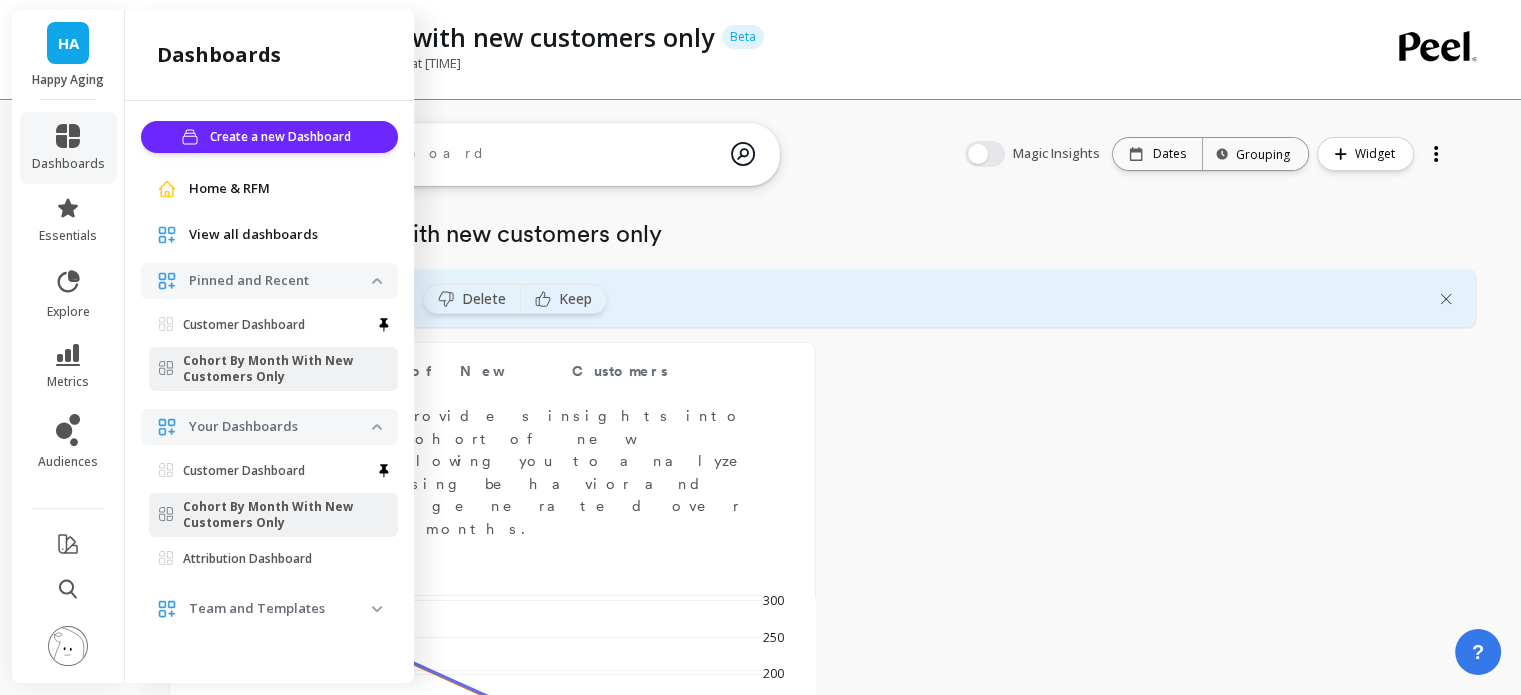 click on "View all dashboards" at bounding box center [253, 235] 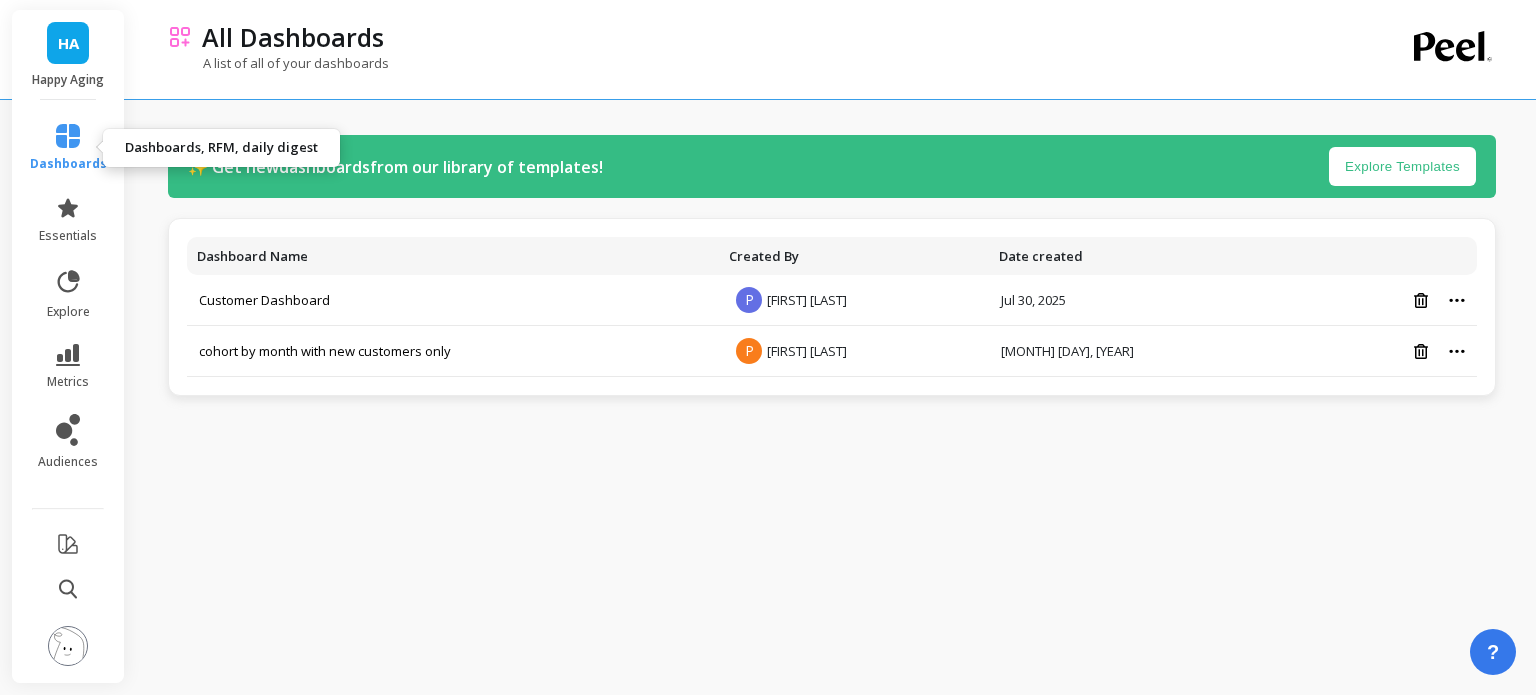 click on "dashboards" at bounding box center (68, 148) 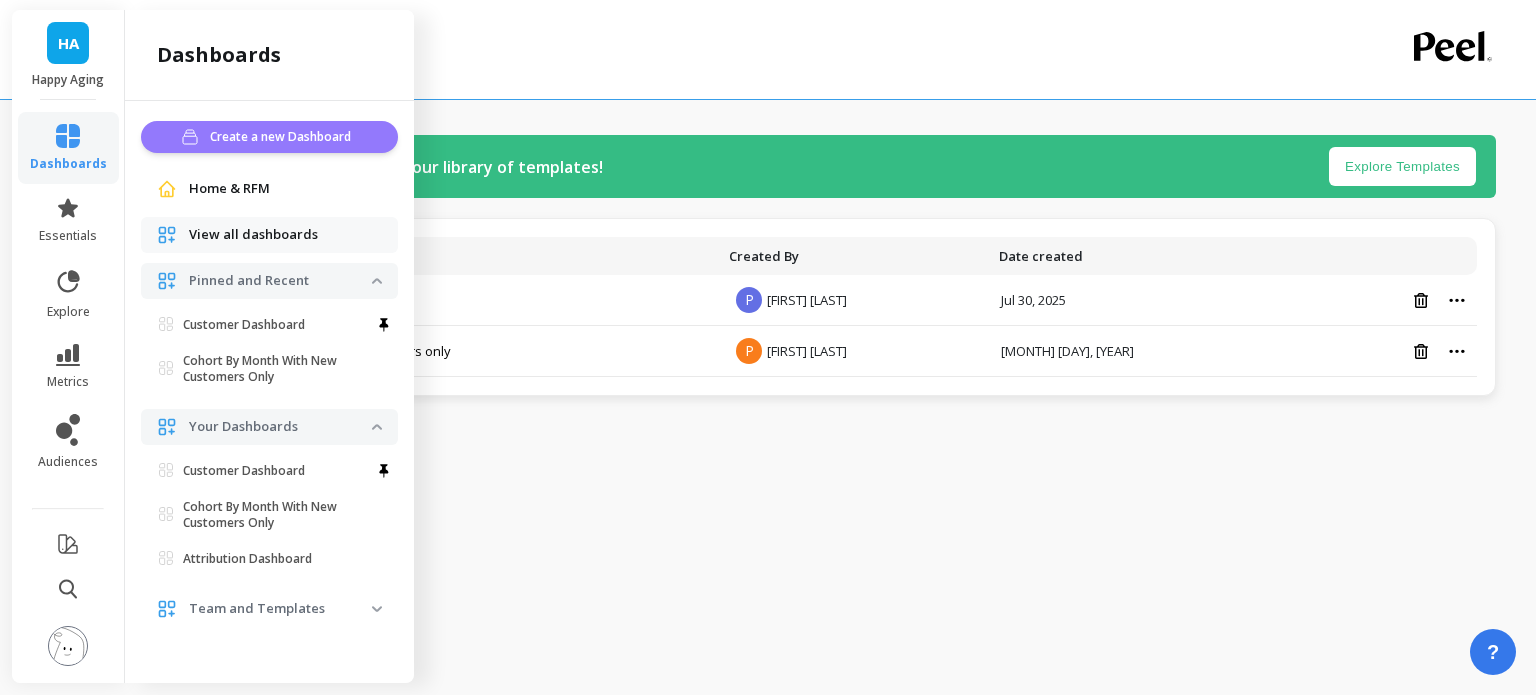 click on "Create a new Dashboard" at bounding box center (283, 137) 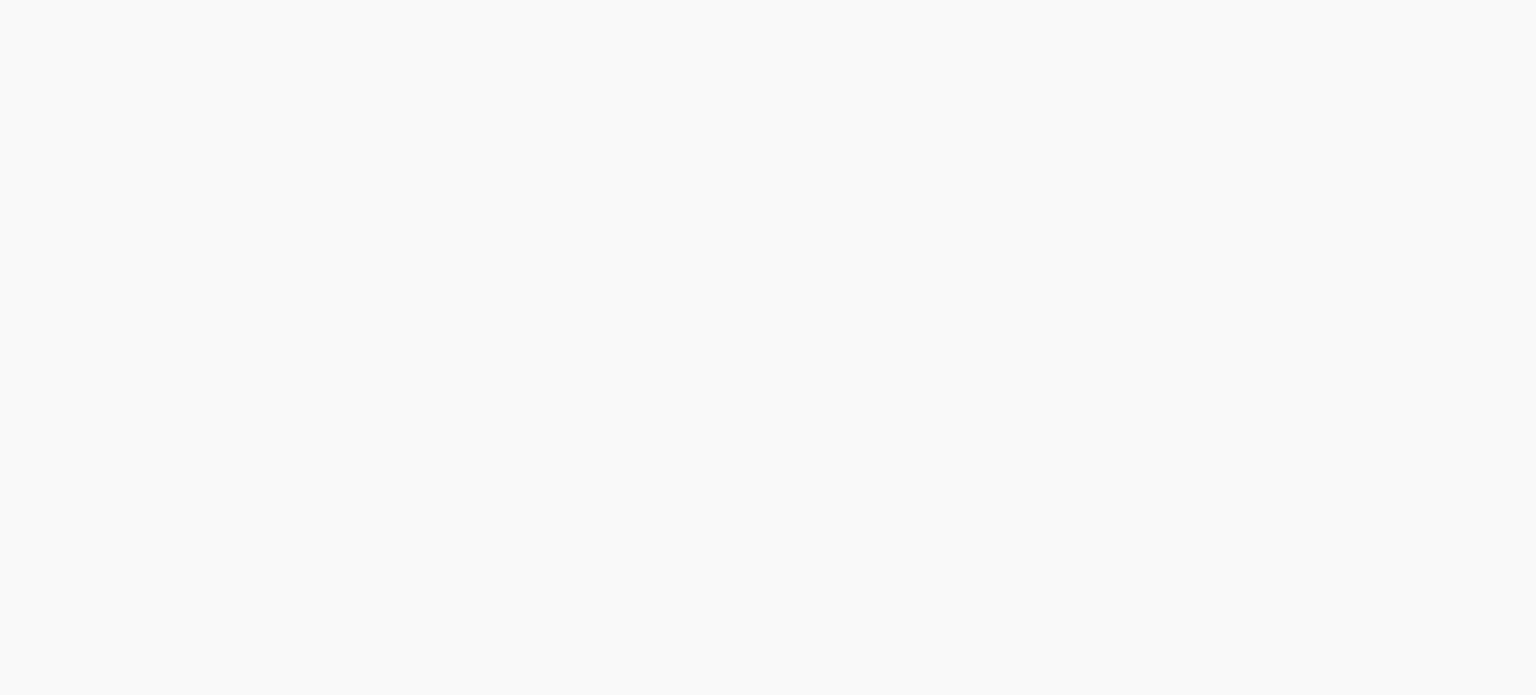 scroll, scrollTop: 0, scrollLeft: 0, axis: both 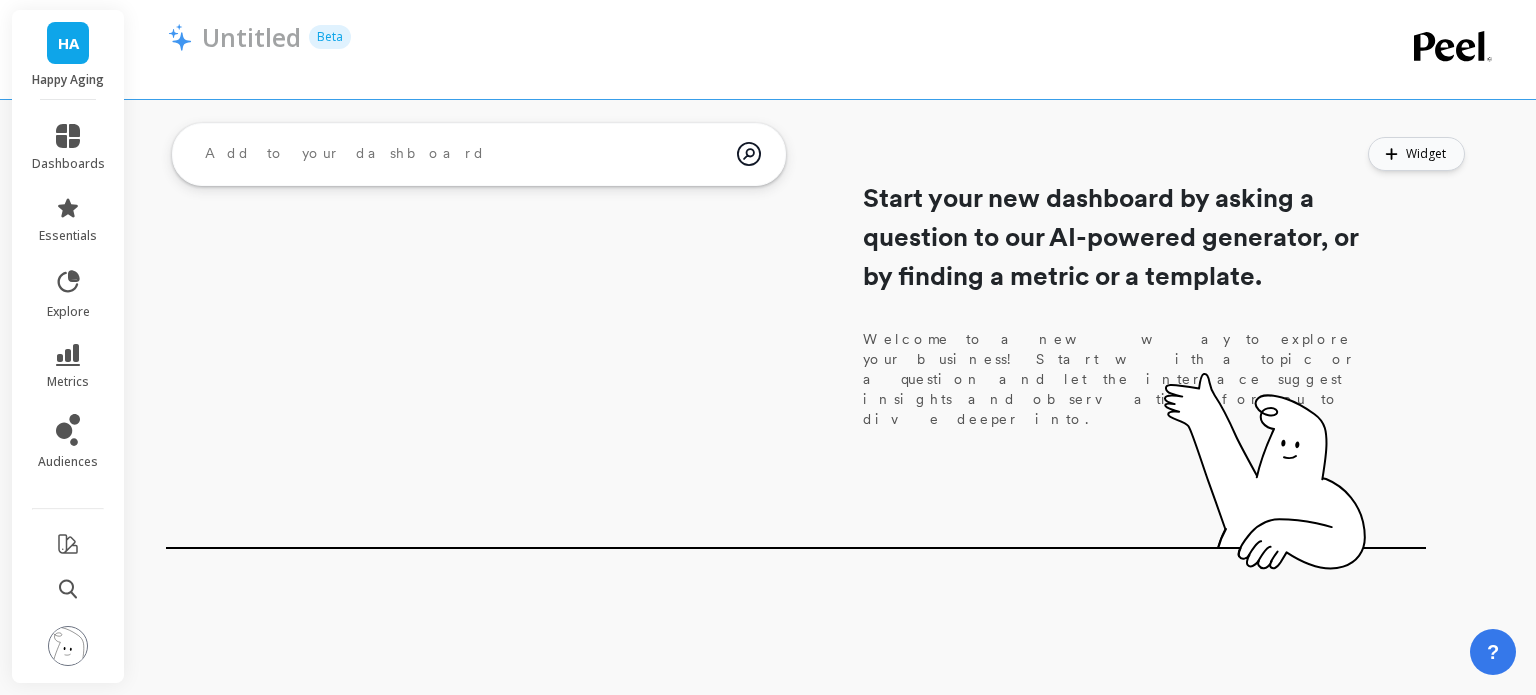 click on "Widget" at bounding box center [1429, 154] 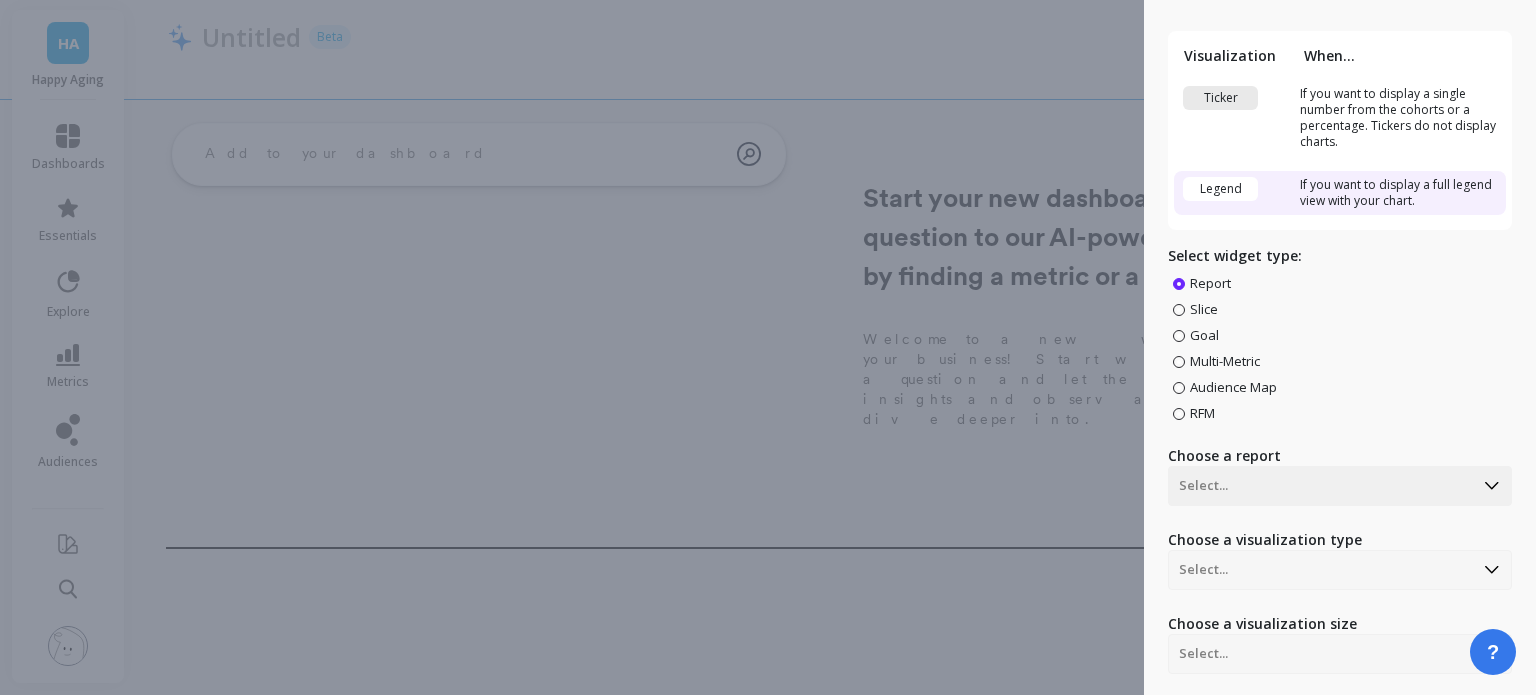 scroll, scrollTop: 100, scrollLeft: 0, axis: vertical 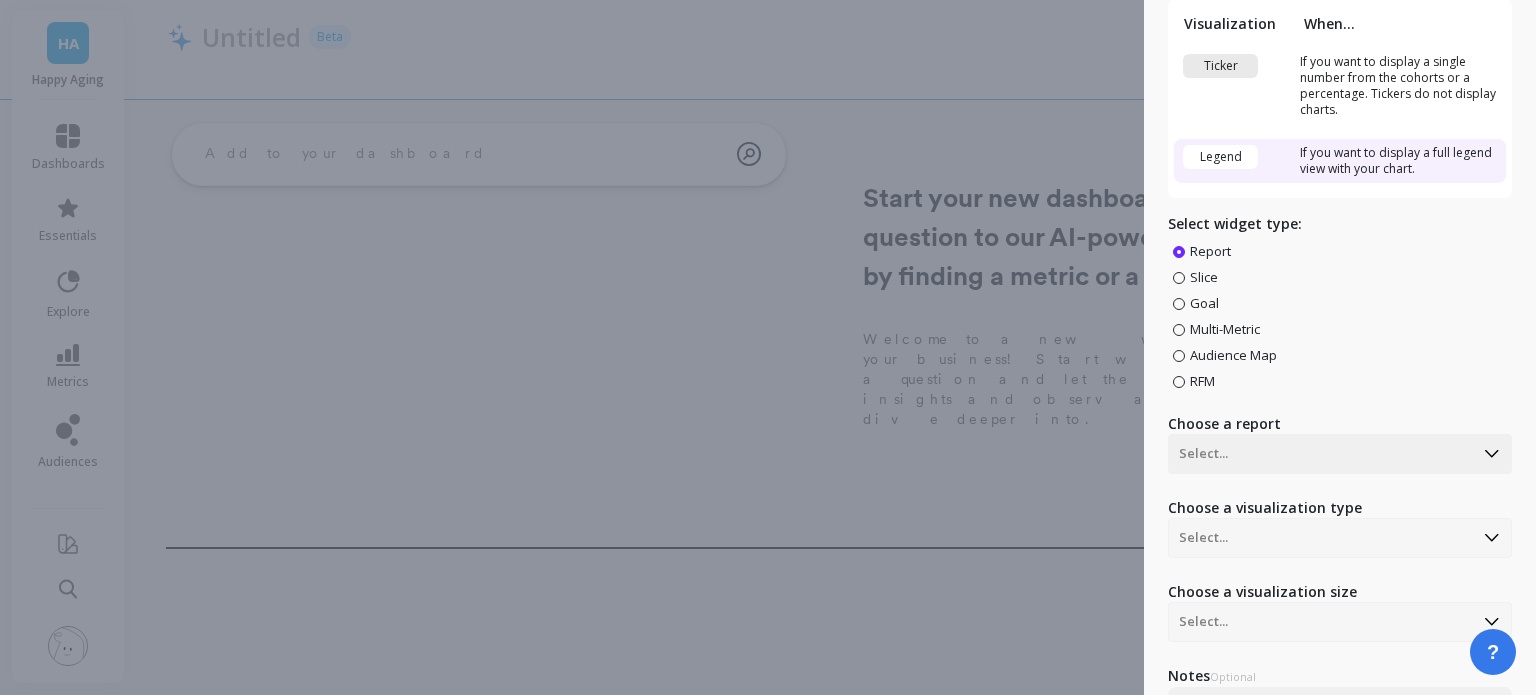 click on "Multi-Metric" at bounding box center (1225, 329) 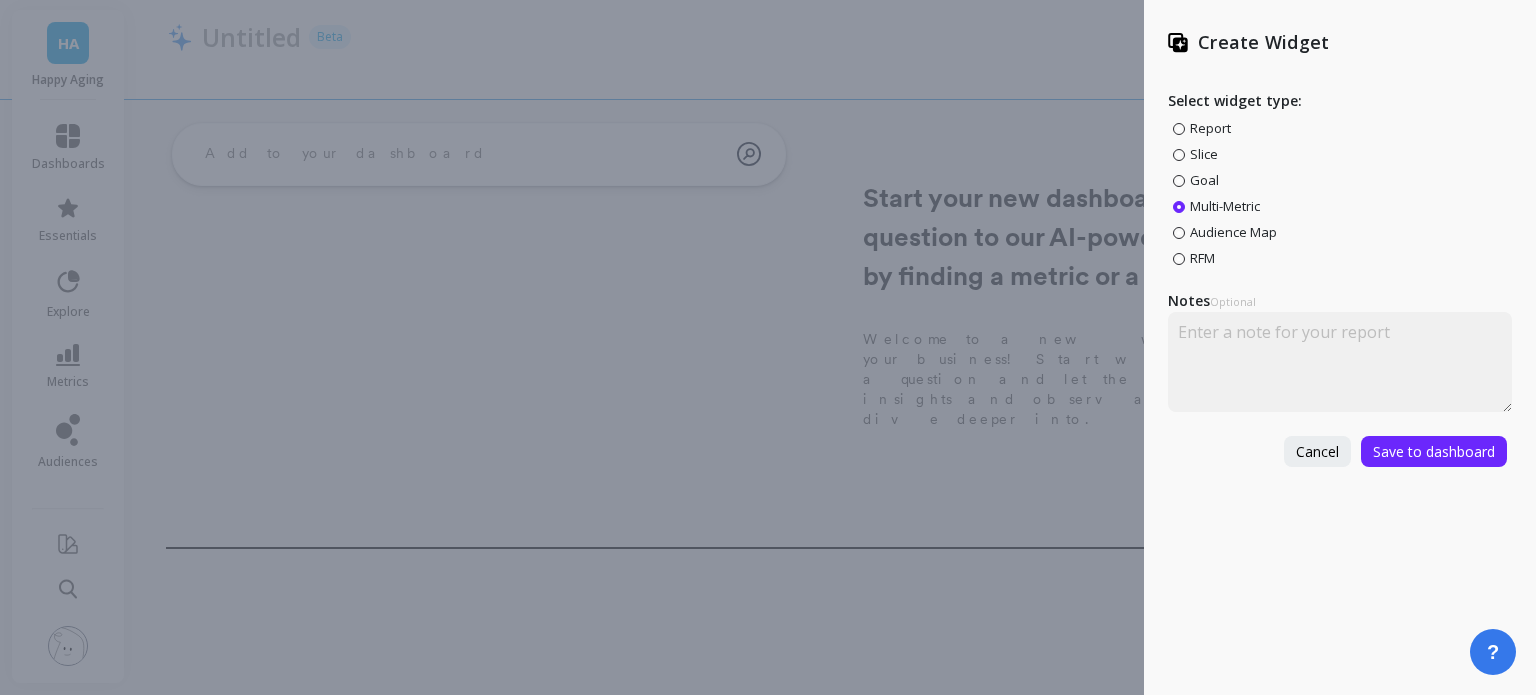 scroll, scrollTop: 0, scrollLeft: 0, axis: both 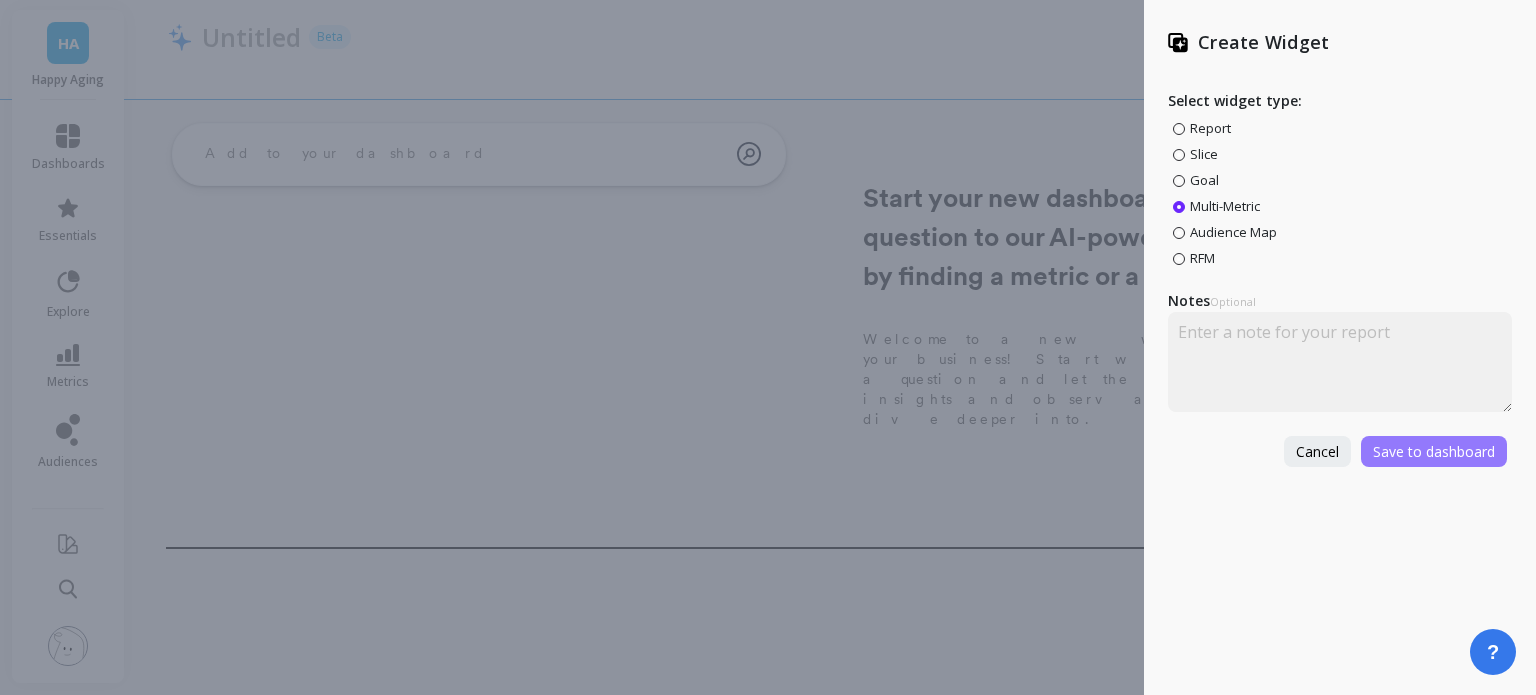 click on "Save to dashboard" at bounding box center (1434, 451) 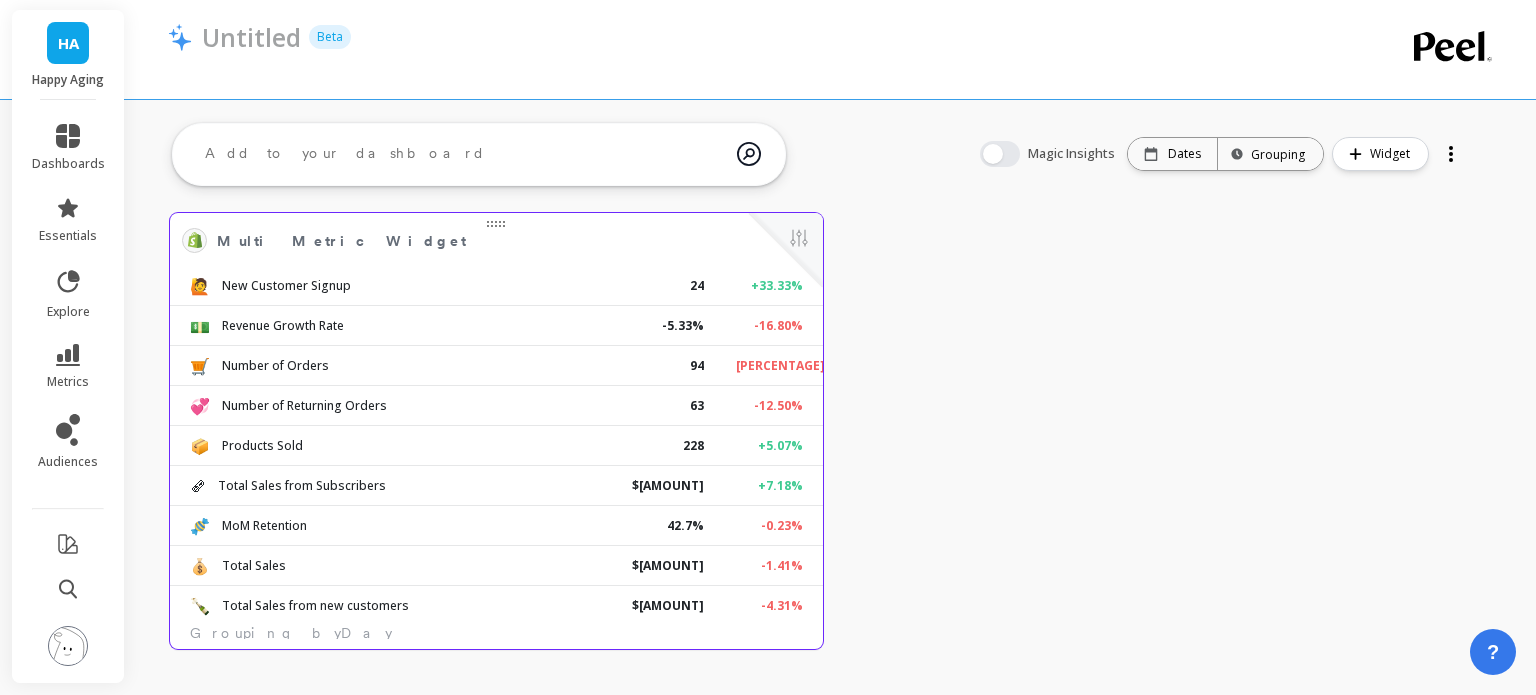 scroll, scrollTop: 0, scrollLeft: 0, axis: both 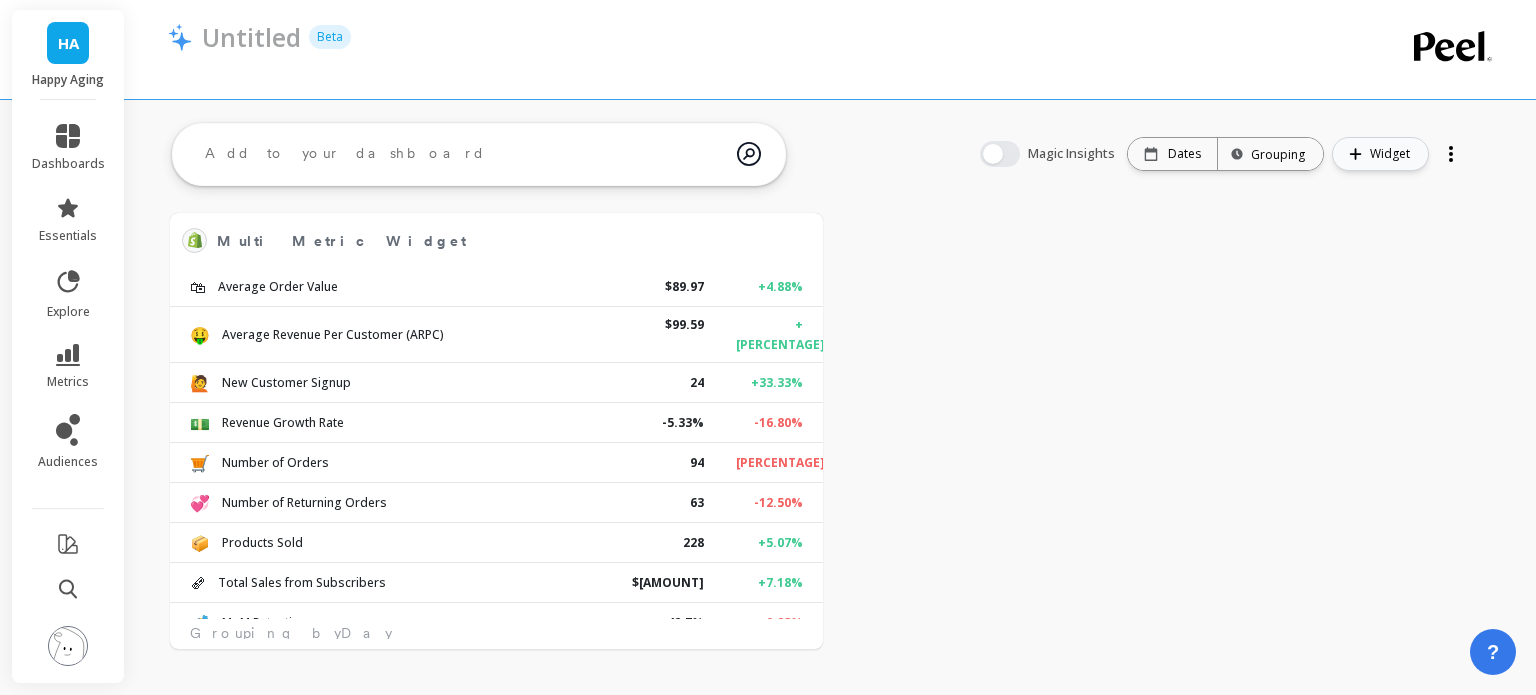 click on "Widget" at bounding box center [1393, 154] 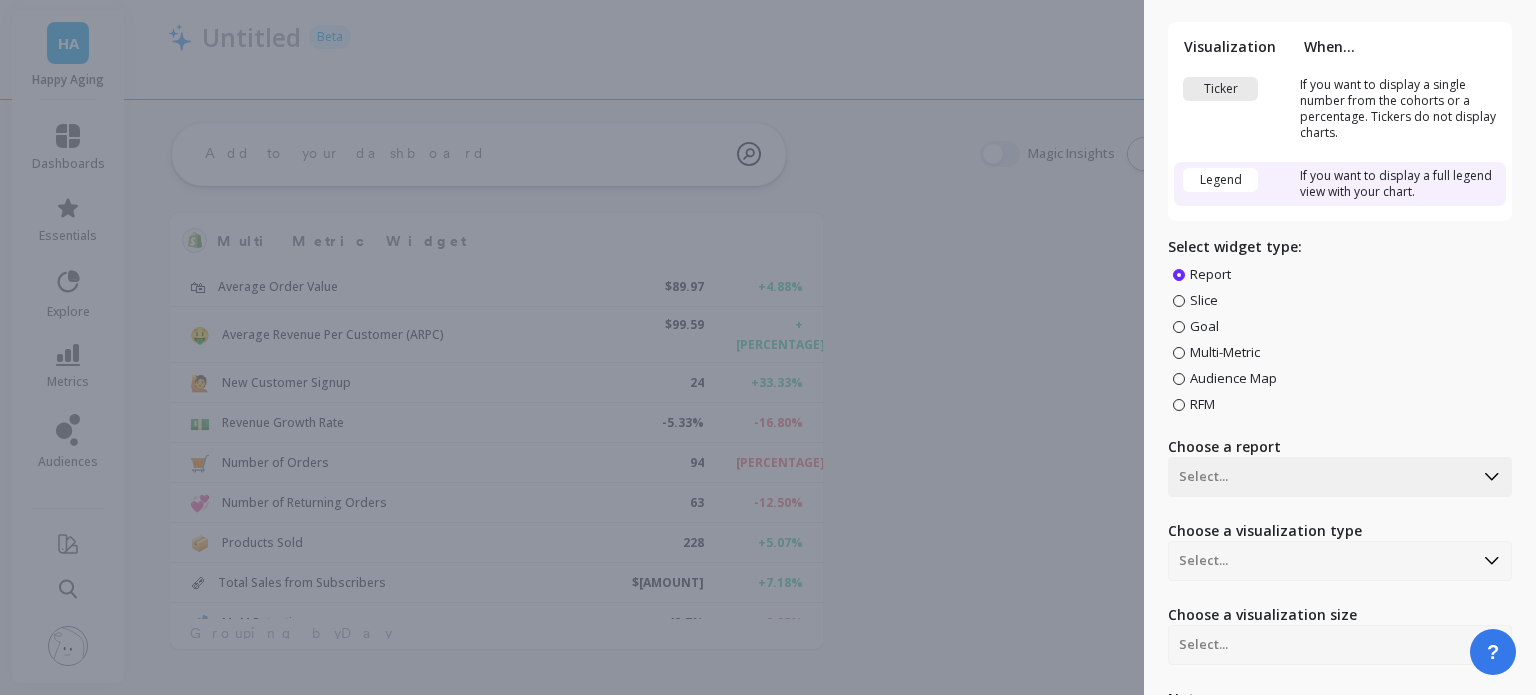 scroll, scrollTop: 200, scrollLeft: 0, axis: vertical 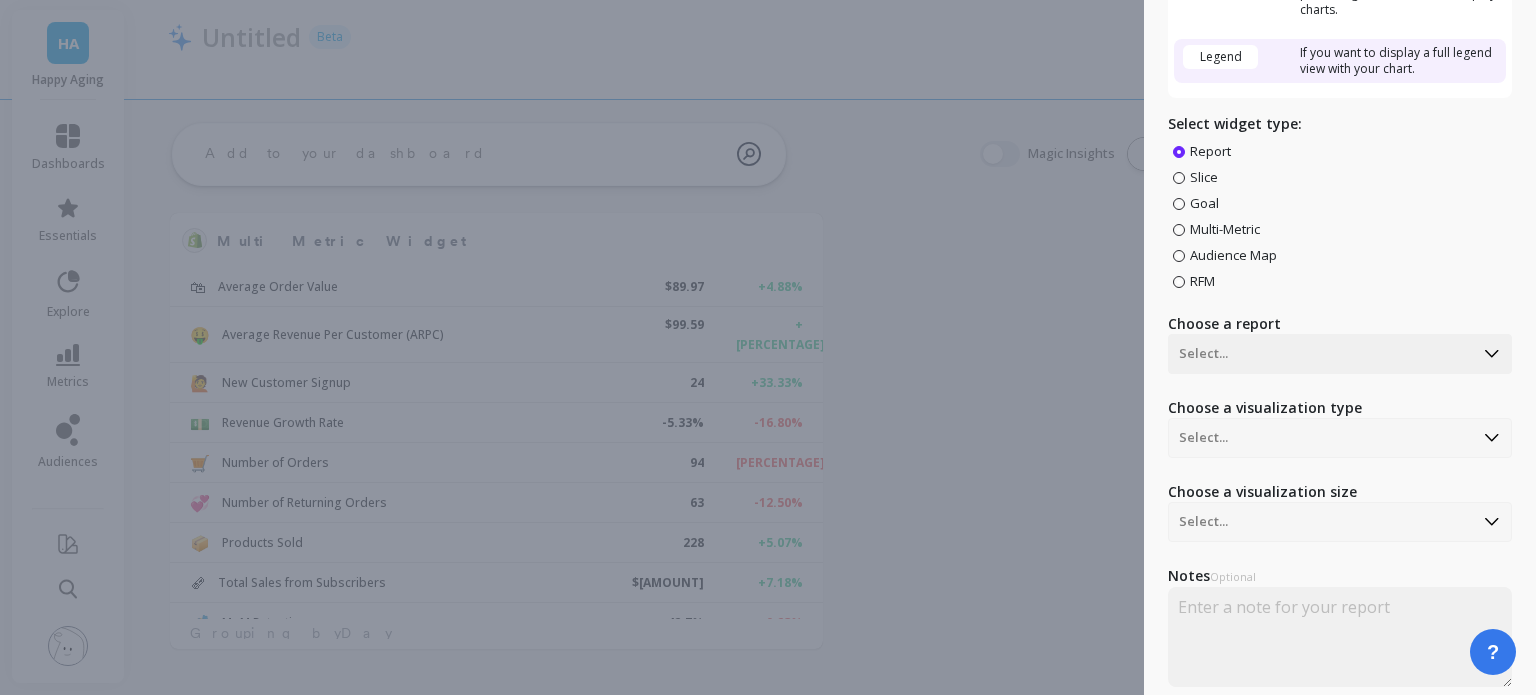 click at bounding box center (1179, 282) 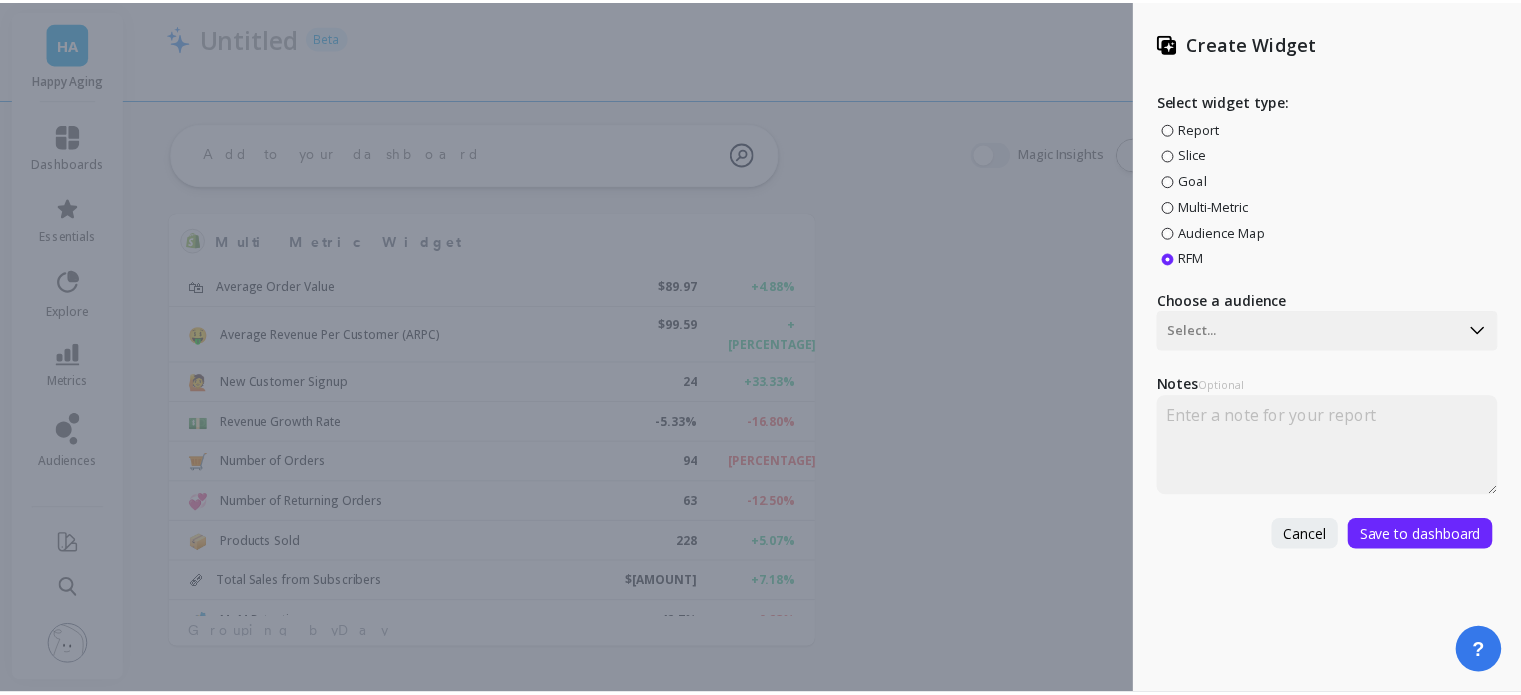 scroll, scrollTop: 0, scrollLeft: 0, axis: both 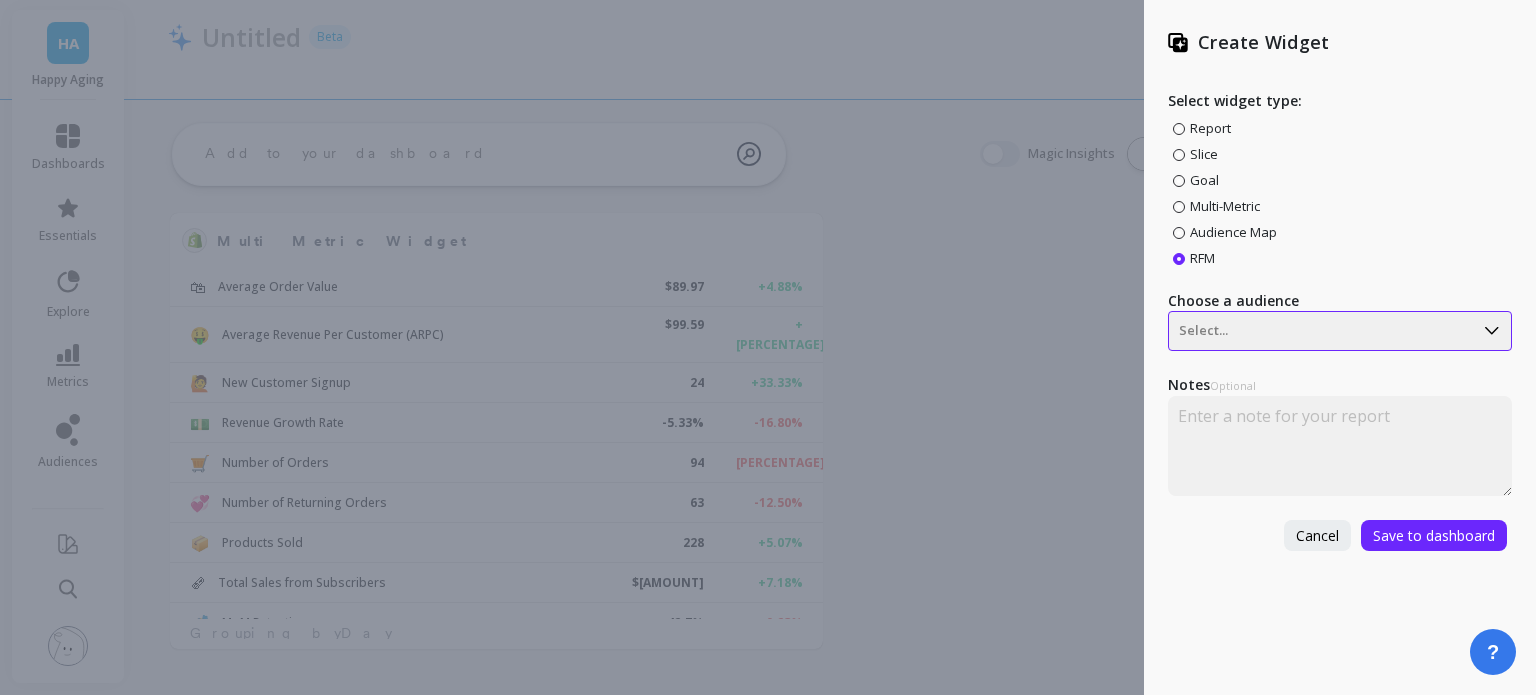 click at bounding box center [1321, 331] 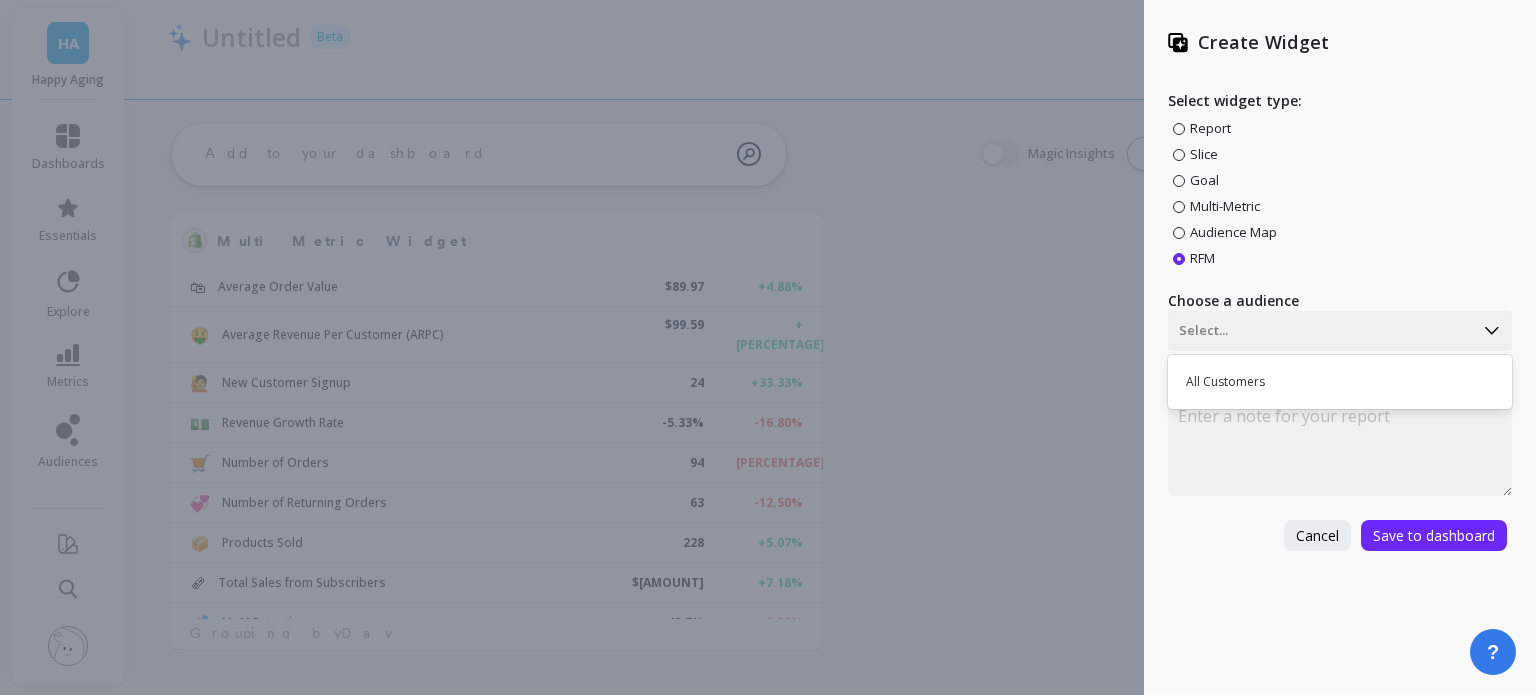 click on "All Customers" at bounding box center (1337, 382) 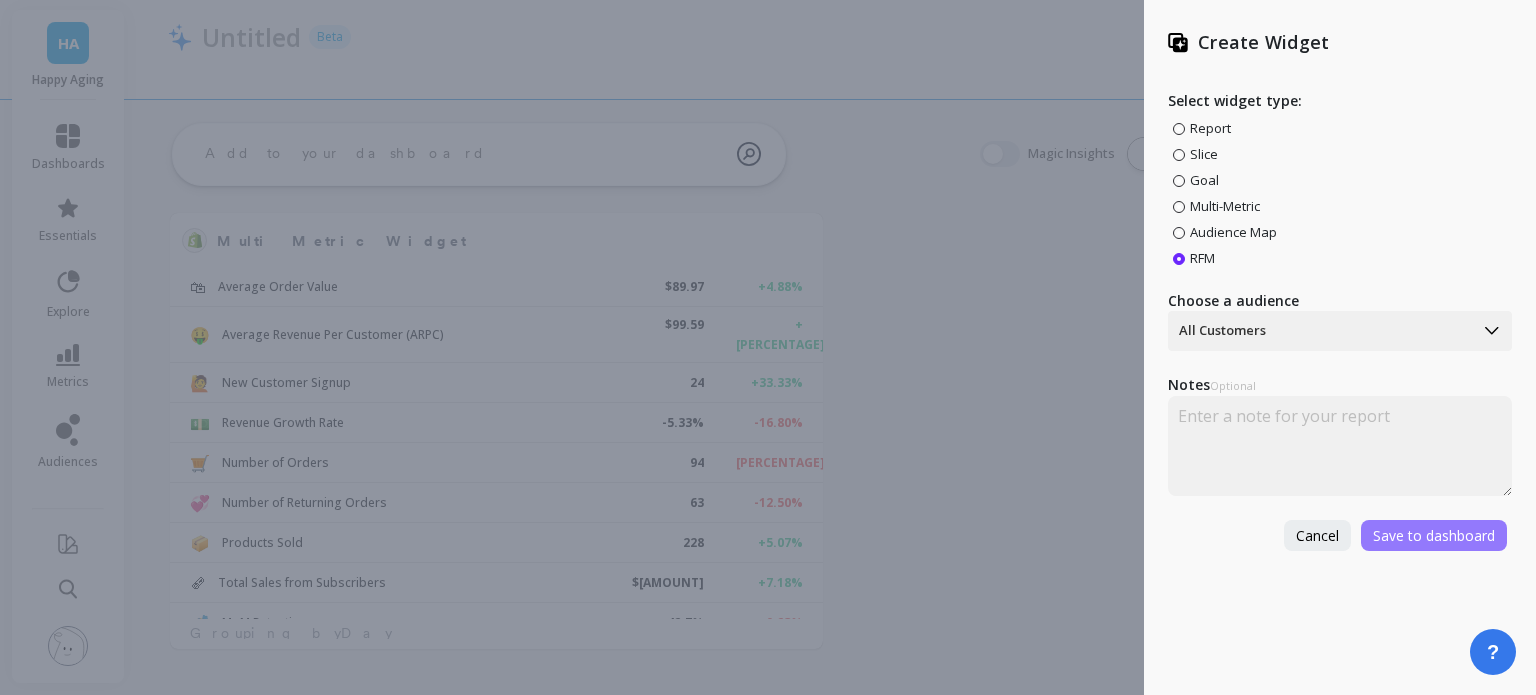 click on "Save to dashboard" at bounding box center (1434, 535) 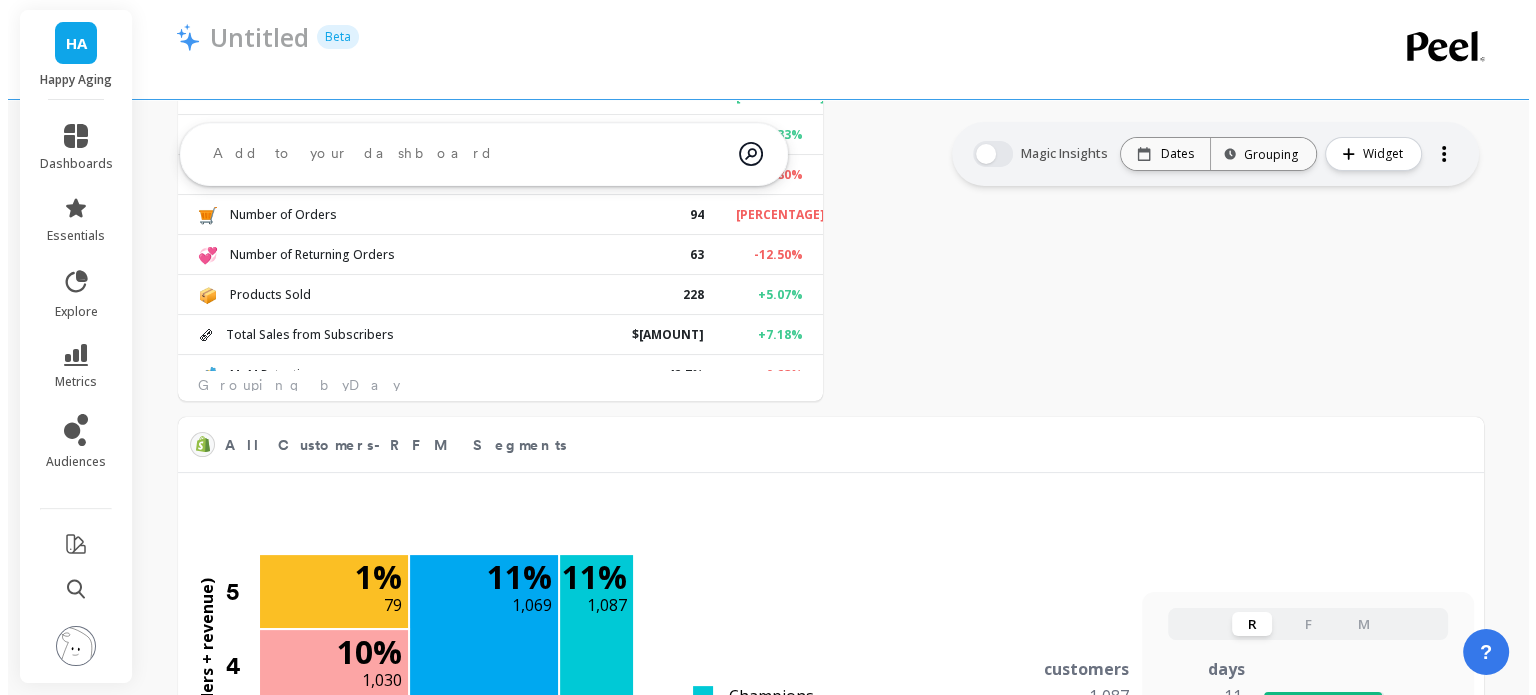 scroll, scrollTop: 0, scrollLeft: 0, axis: both 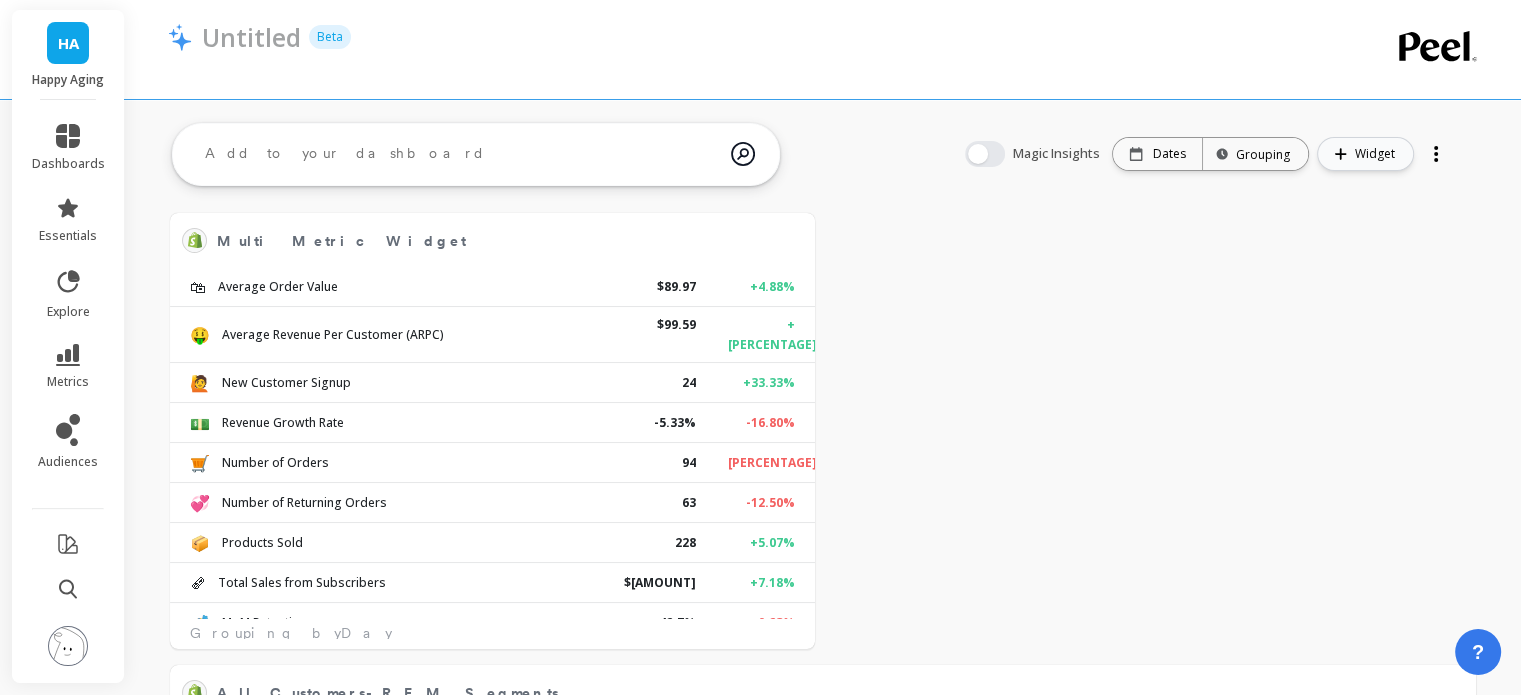 click on "Widget" at bounding box center (1365, 154) 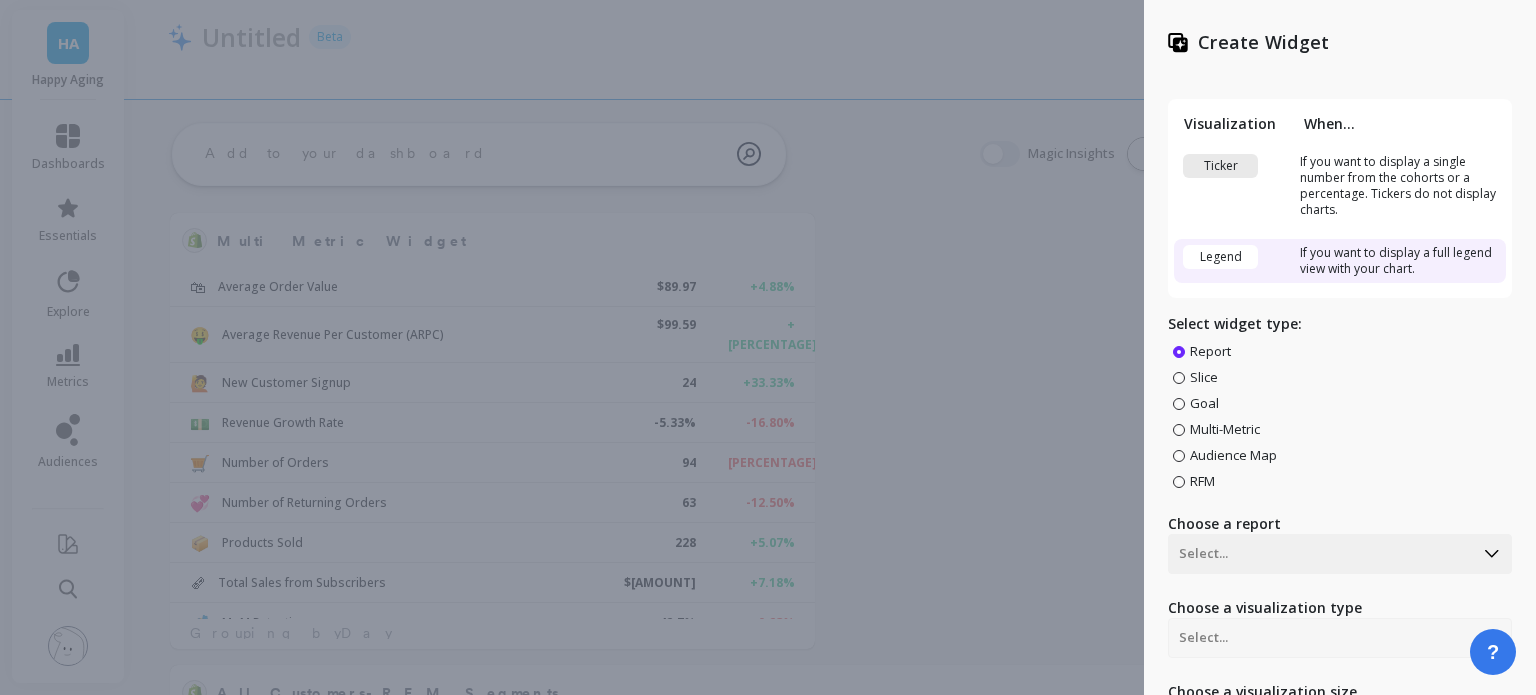 click at bounding box center [1179, 378] 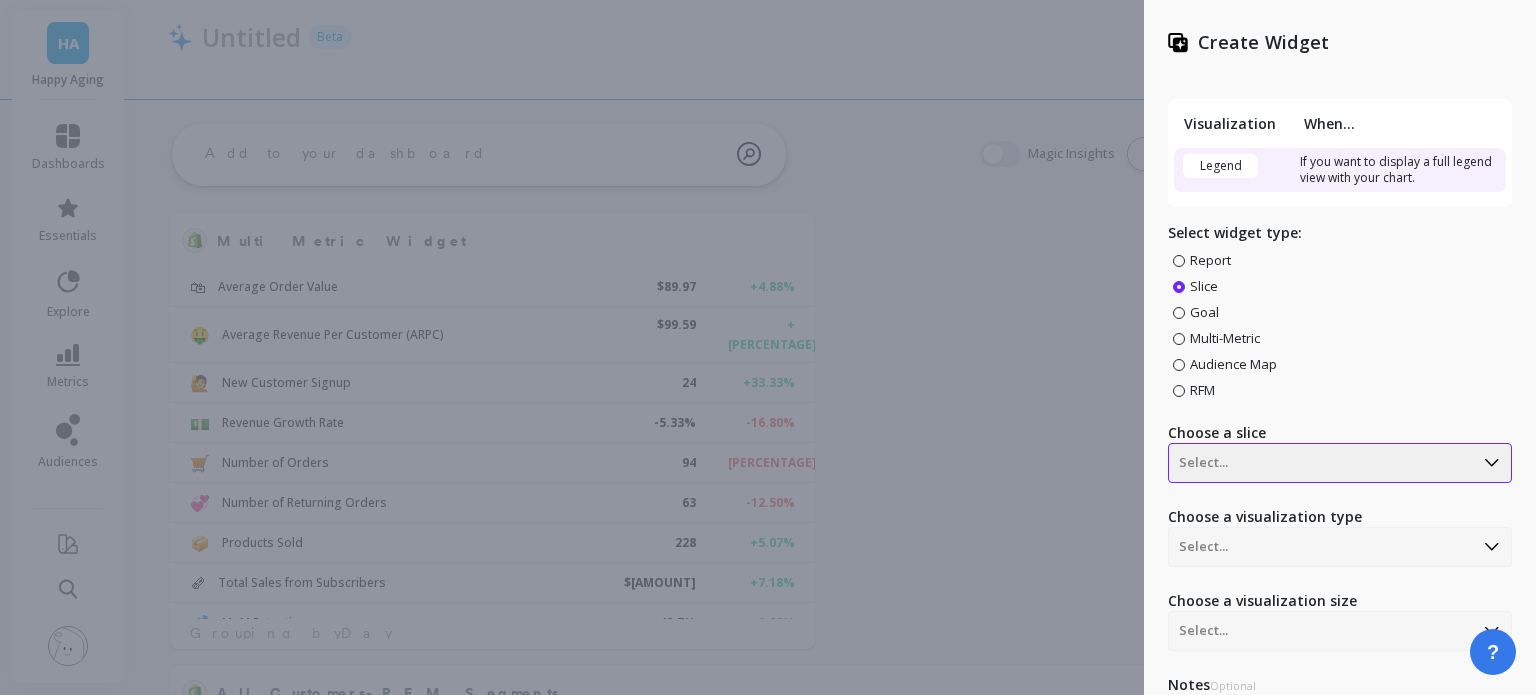 click on "Select..." at bounding box center (1340, 463) 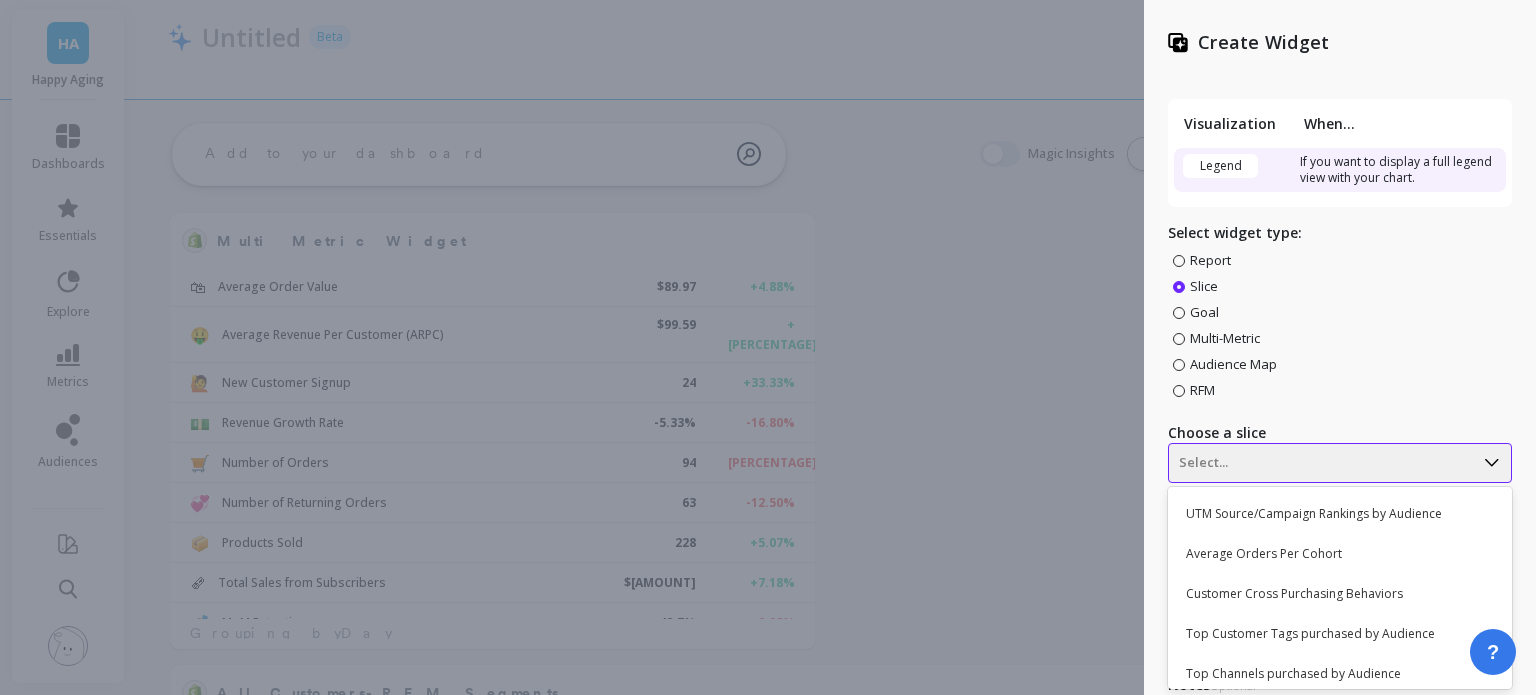 scroll, scrollTop: 112, scrollLeft: 0, axis: vertical 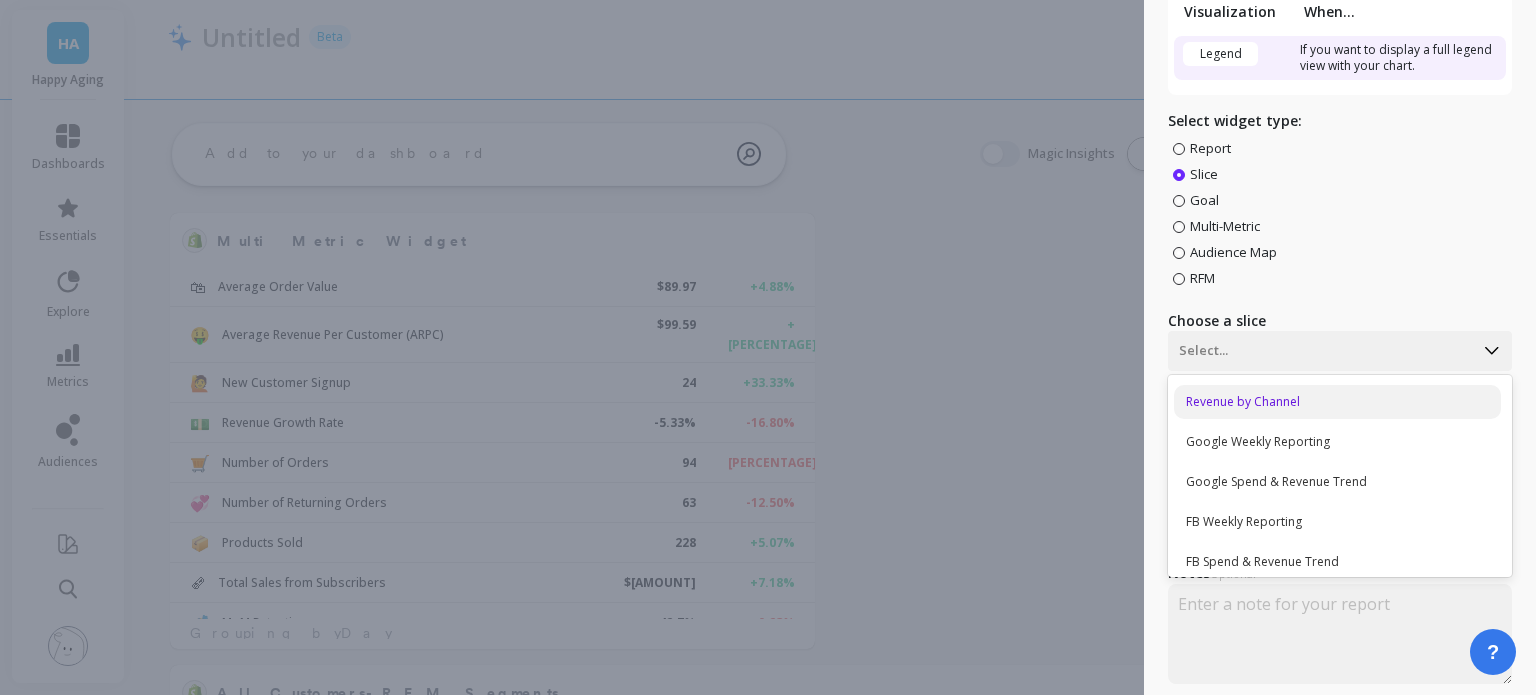 click on "Revenue by Channel" at bounding box center (1337, 402) 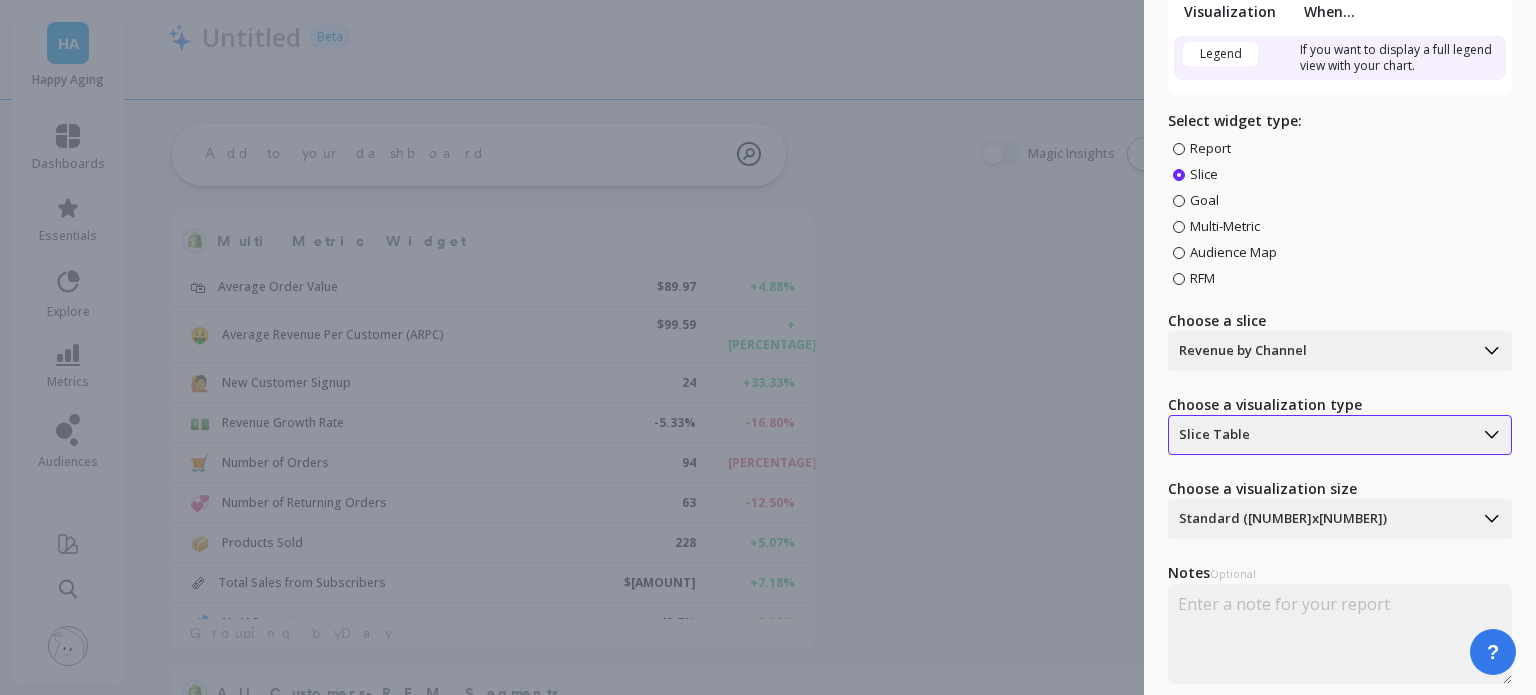 click at bounding box center [1321, 435] 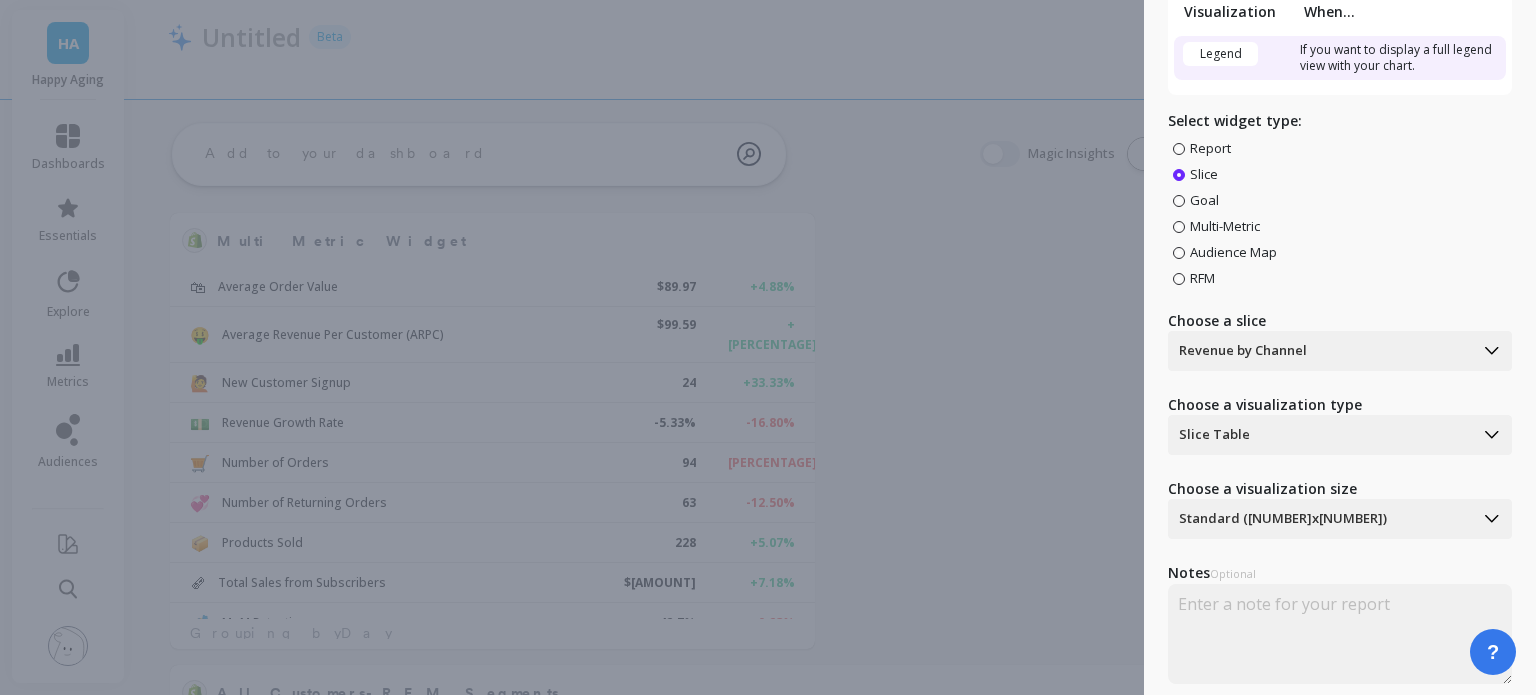 click on "Choose a visualization type" at bounding box center [1340, 405] 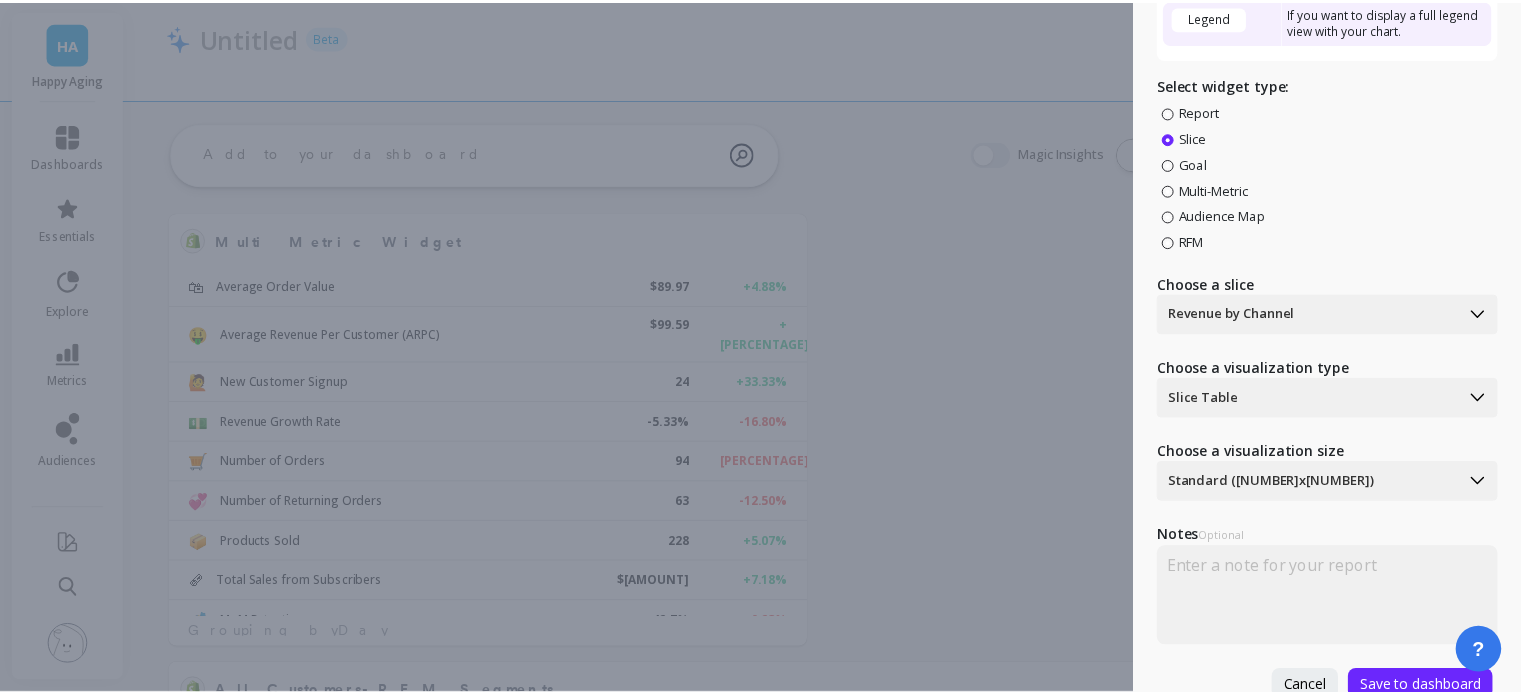scroll, scrollTop: 168, scrollLeft: 0, axis: vertical 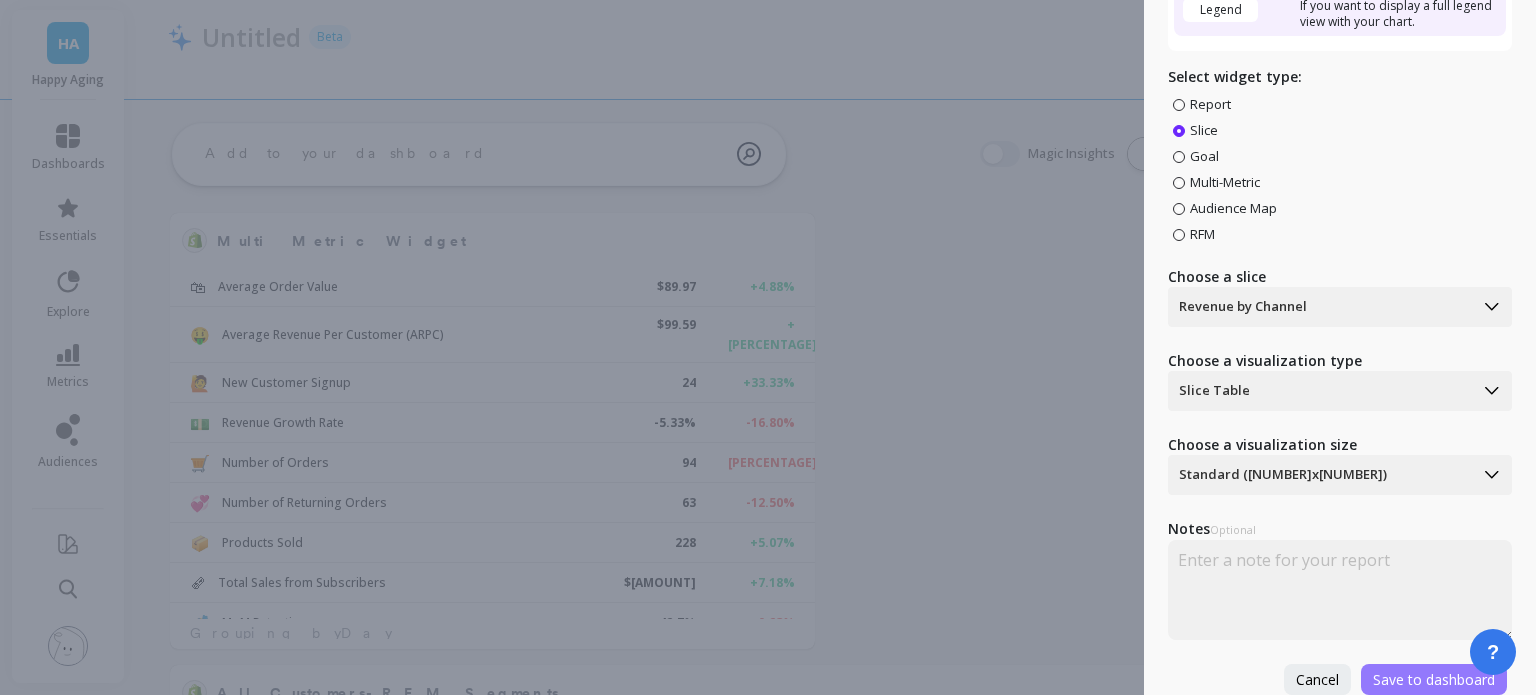 click on "Save to dashboard" at bounding box center (1434, 679) 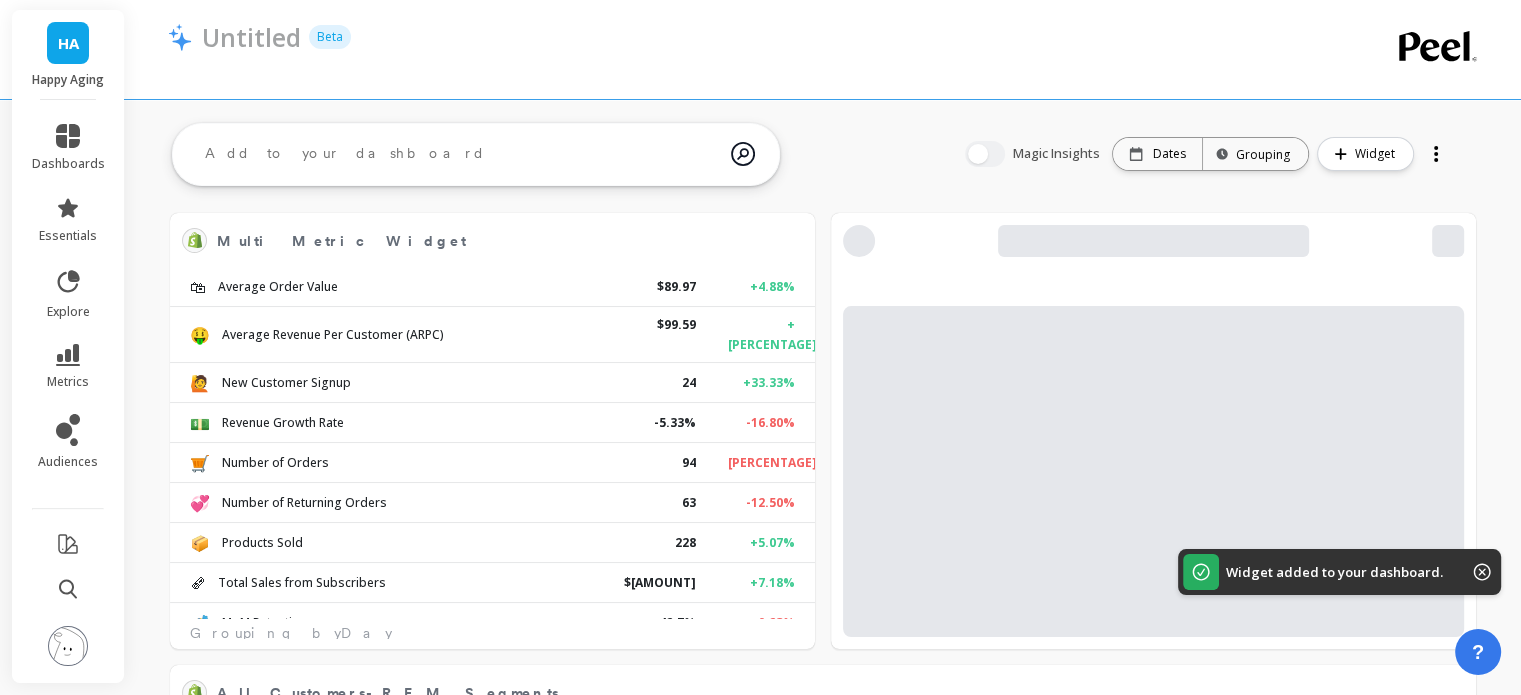 scroll, scrollTop: 258, scrollLeft: 0, axis: vertical 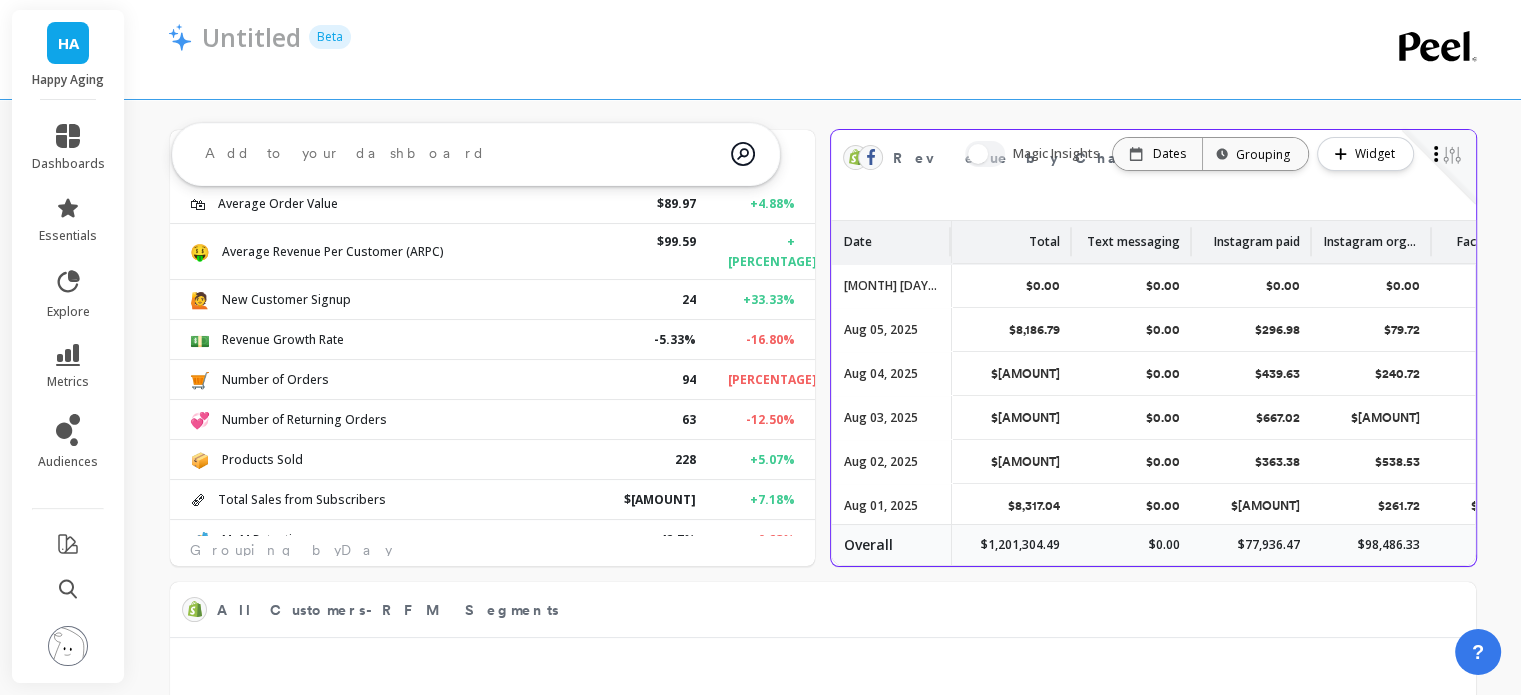 click on "Revenue by Channel Edit Widget & Insights Date Total Text messaging Instagram paid Instagram organic Facebook paid Facebook organic Pinterest Youtube Twitter Tiktok paid Tiktok organic Snapchat paid Snapchat organic Referral Paid search Affiliate Email Online advertising Organic search Shop app Direct Other Offline Aug 06, 2025 $0.00 $0.00 $0.00 $0.00 $0.00 $0.00 $0.00 $0.00 $0.00 $0.00 $0.00 $0.00 $0.00 $0.00 $0.00 $0.00 $0.00 $0.00 $0.00 $0.00 $0.00 $0.00 $0.00 Aug 05, 2025 $8,186.79 $0.00 $296.98 $79.72 $339.42 $0.00 $0.00 $0.00 $0.00 $0.00 $0.00 $0.00 $0.00 $0.00 $535.14 $0.00 $306.43 $0.00 $287.67 $0.00 $1,298.50 $276.34 $4,766.59 Aug 04, 2025 $7,988.66 $0.00 $439.63 $240.72 $374.29 $0.00 $0.00 $0.00 $0.00 $0.00 $0.00 $0.00 $0.00 $0.00 $1,180.65 $0.00 $726.64 $0.00 $149.65 $0.00 $859.60 $0.00 $4,017.48 Aug 03, 2025 $7,433.55 $0.00 $667.02 $155.79 $423.63 $2.30 $88.96 $0.00 $0.00 $0.00 $0.00 $0.00 $0.00 $0.00 $240.09 $0.00 $195.67 $0.00 $144.40 $0.00 $399.98 $124.06 $4,991.66 Aug 02, 2025 $9,179.71 $0.00" at bounding box center [1153, 348] 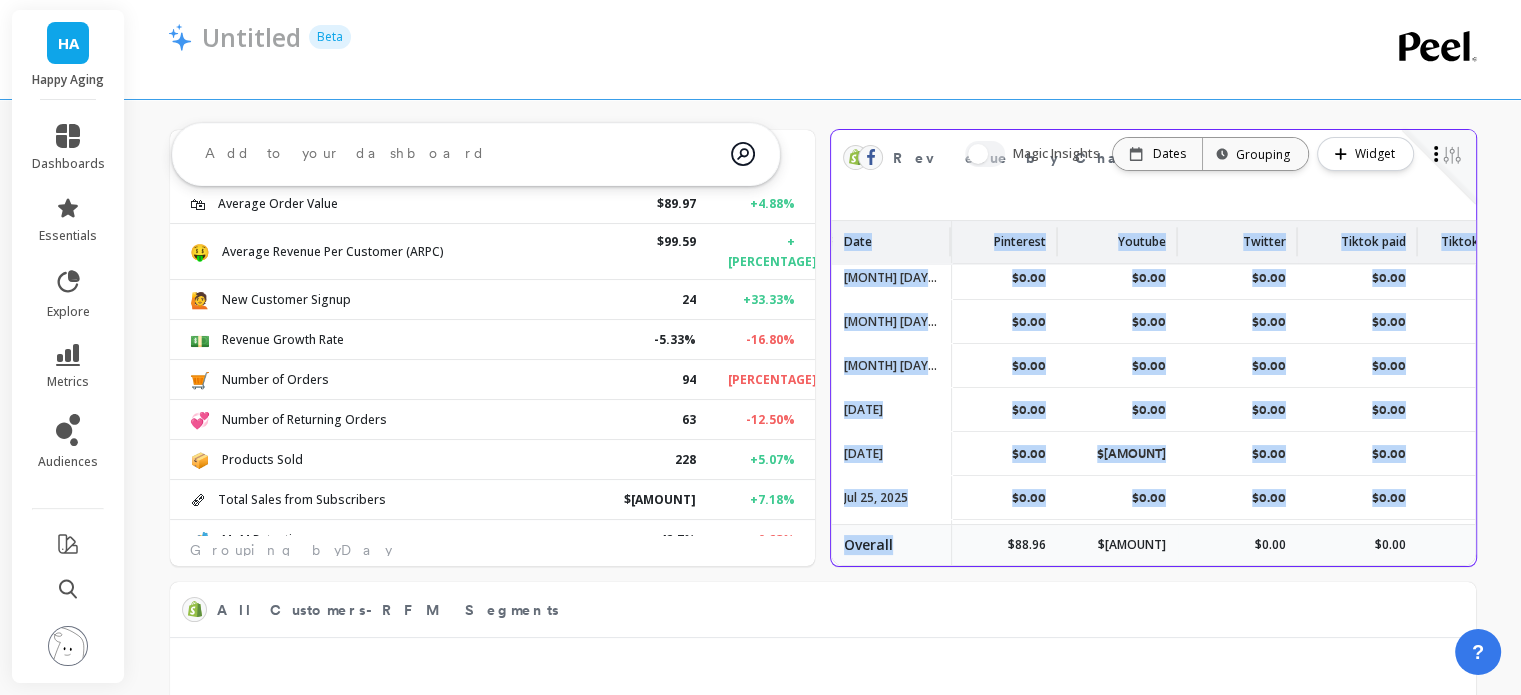 scroll, scrollTop: 432, scrollLeft: 734, axis: both 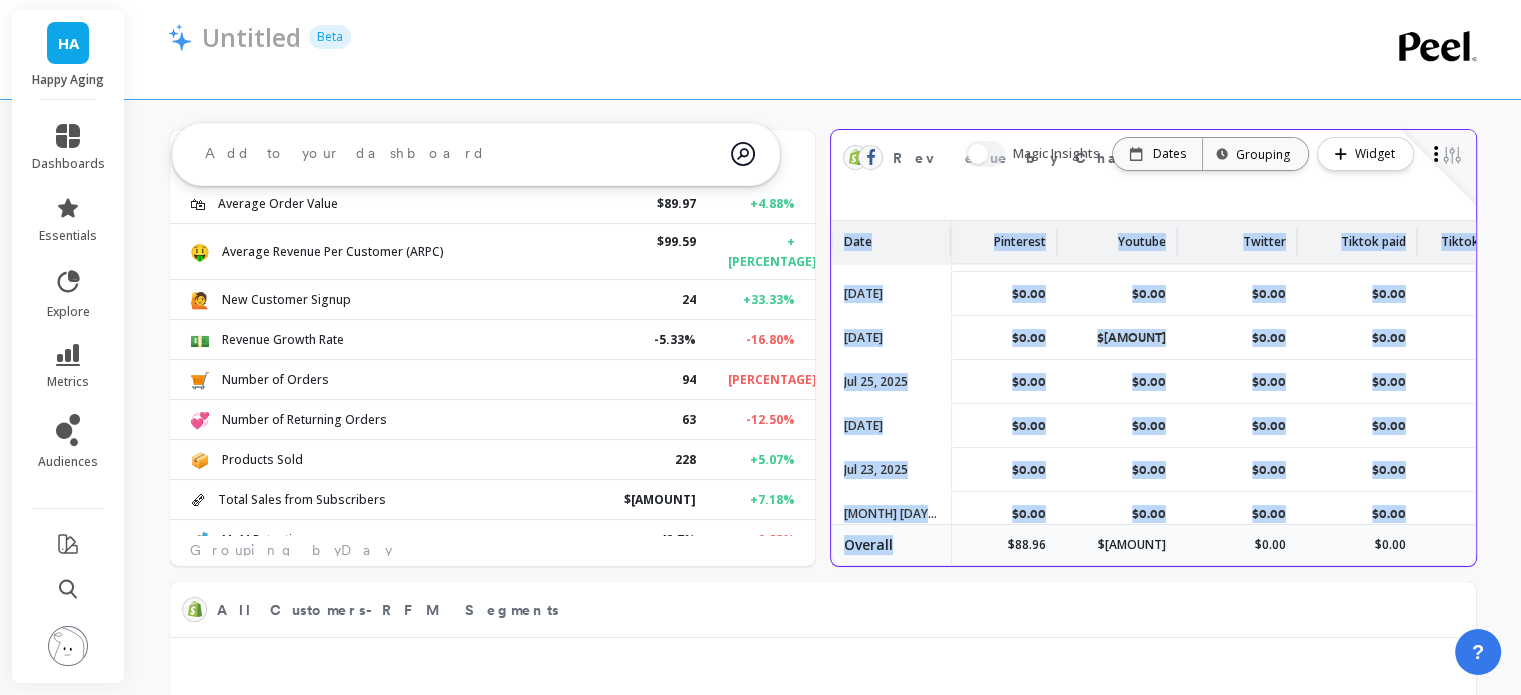 click on "Date Total Text messaging Instagram paid Instagram organic Facebook paid Facebook organic Pinterest Youtube Twitter Tiktok paid Tiktok organic Snapchat paid Snapchat organic Referral Paid search Affiliate Email Online advertising Organic search Shop app Direct Other Offline Aug 06, 2025 $0.00 $0.00 $0.00 $0.00 $0.00 $0.00 $0.00 $0.00 $0.00 $0.00 $0.00 $0.00 $0.00 $0.00 $0.00 $0.00 $0.00 $0.00 $0.00 $0.00 $0.00 $0.00 $0.00 Aug 05, 2025 $8,186.79 $0.00 $296.98 $79.72 $339.42 $0.00 $0.00 $0.00 $0.00 $0.00 $0.00 $0.00 $0.00 $0.00 $535.14 $0.00 $306.43 $0.00 $287.67 $0.00 $1,298.50 $276.34 $4,766.59 Aug 04, 2025 $7,988.66 $0.00 $439.63 $240.72 $374.29 $0.00 $0.00 $0.00 $0.00 $0.00 $0.00 $0.00 $0.00 $0.00 $1,180.65 $0.00 $726.64 $0.00 $149.65 $0.00 $859.60 $0.00 $4,017.48 Aug 03, 2025 $7,433.55 $0.00 $667.02 $155.79 $423.63 $2.30 $88.96 $0.00 $0.00 $0.00 $0.00 $0.00 $0.00 $0.00 $240.09 $0.00 $195.67 $0.00 $144.40 $0.00 $399.98 $124.06 $4,991.66 Aug 02, 2025 $9,179.71 $0.00 $363.38 $538.53 $727.13 $0.00 $0.00 $0.00" at bounding box center [1153, 393] 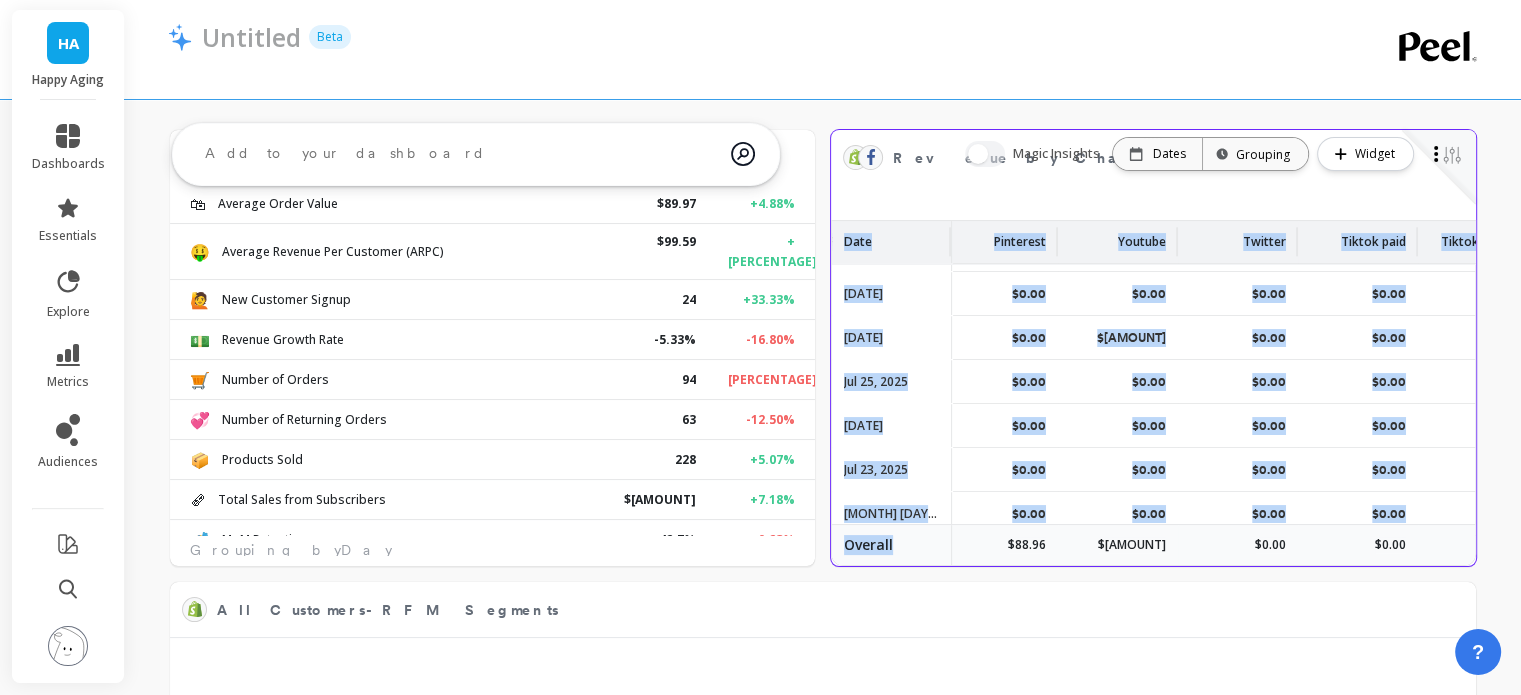 scroll, scrollTop: 289, scrollLeft: 2251, axis: both 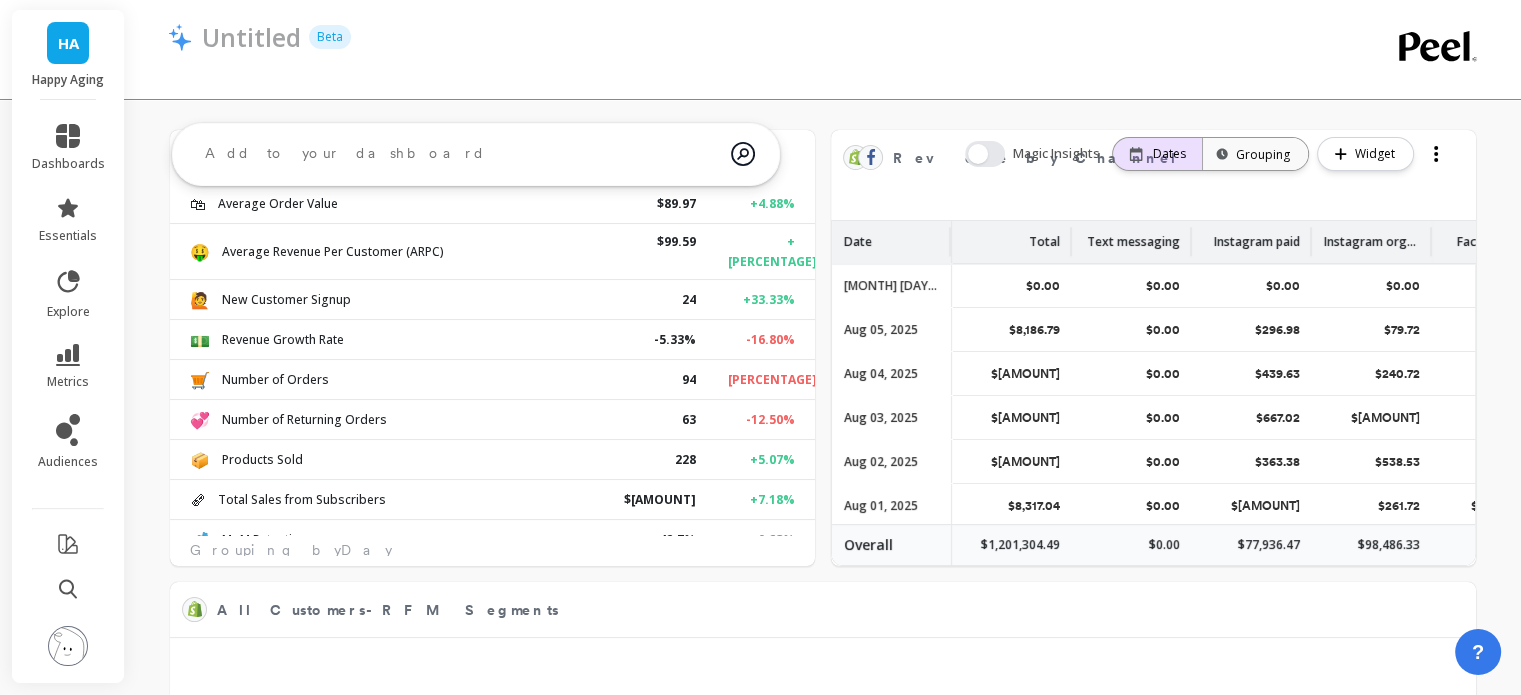 click on "Dates" at bounding box center (1169, 154) 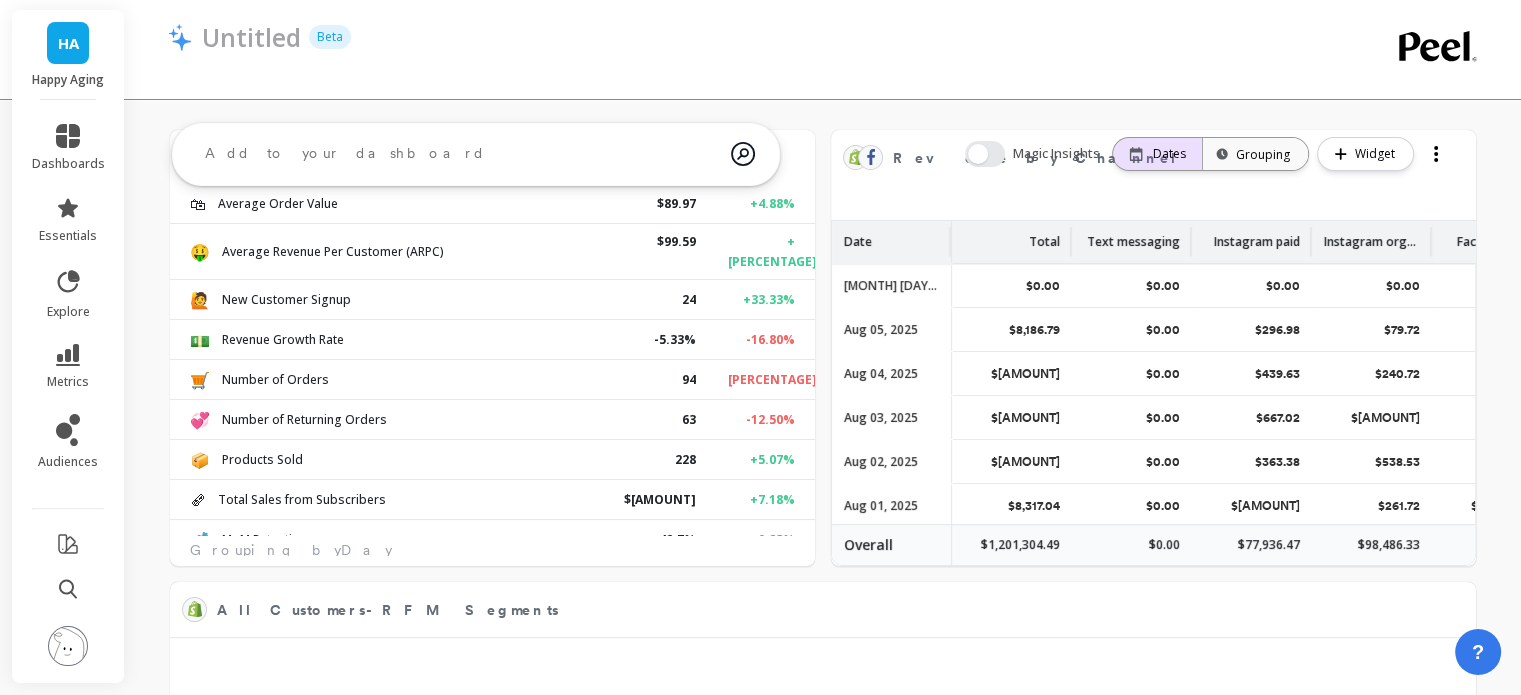click on "Dates" at bounding box center (1169, 154) 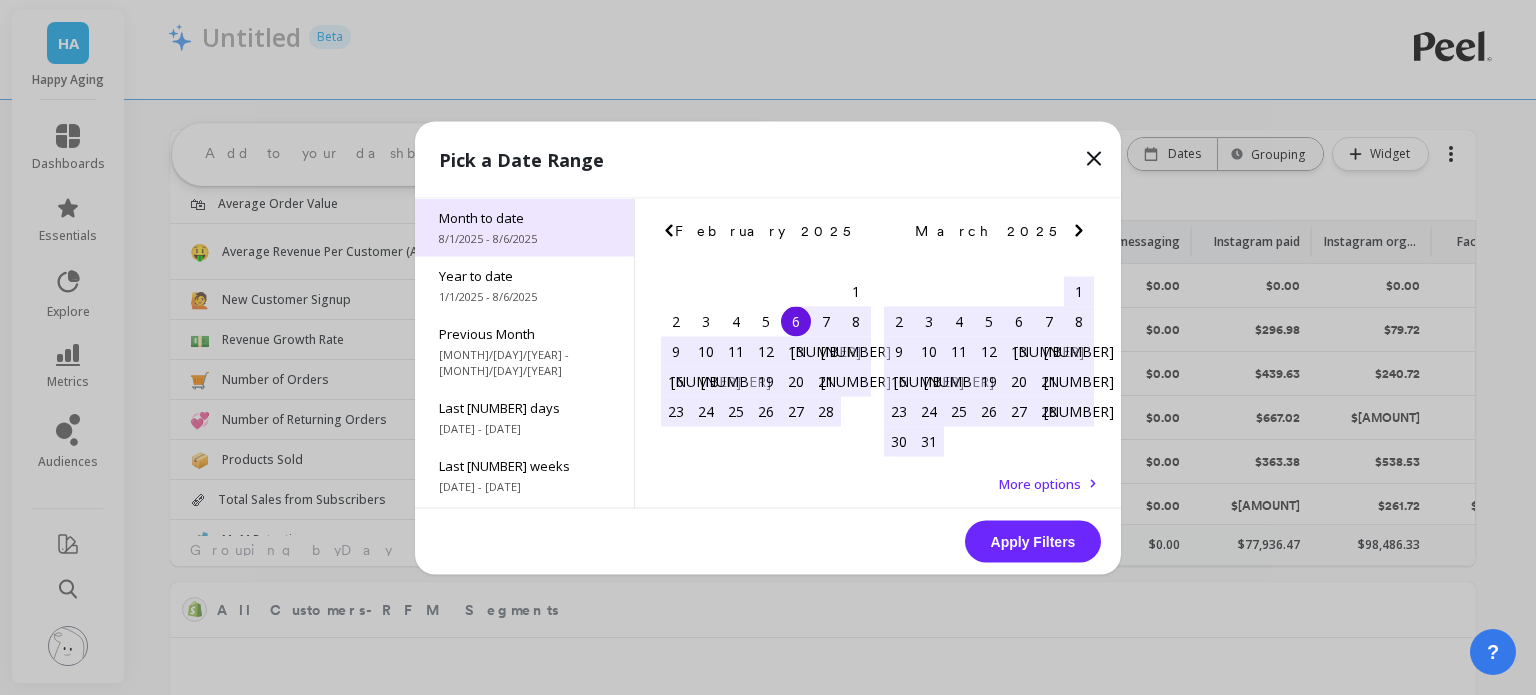 click on "Month to date" at bounding box center [524, 217] 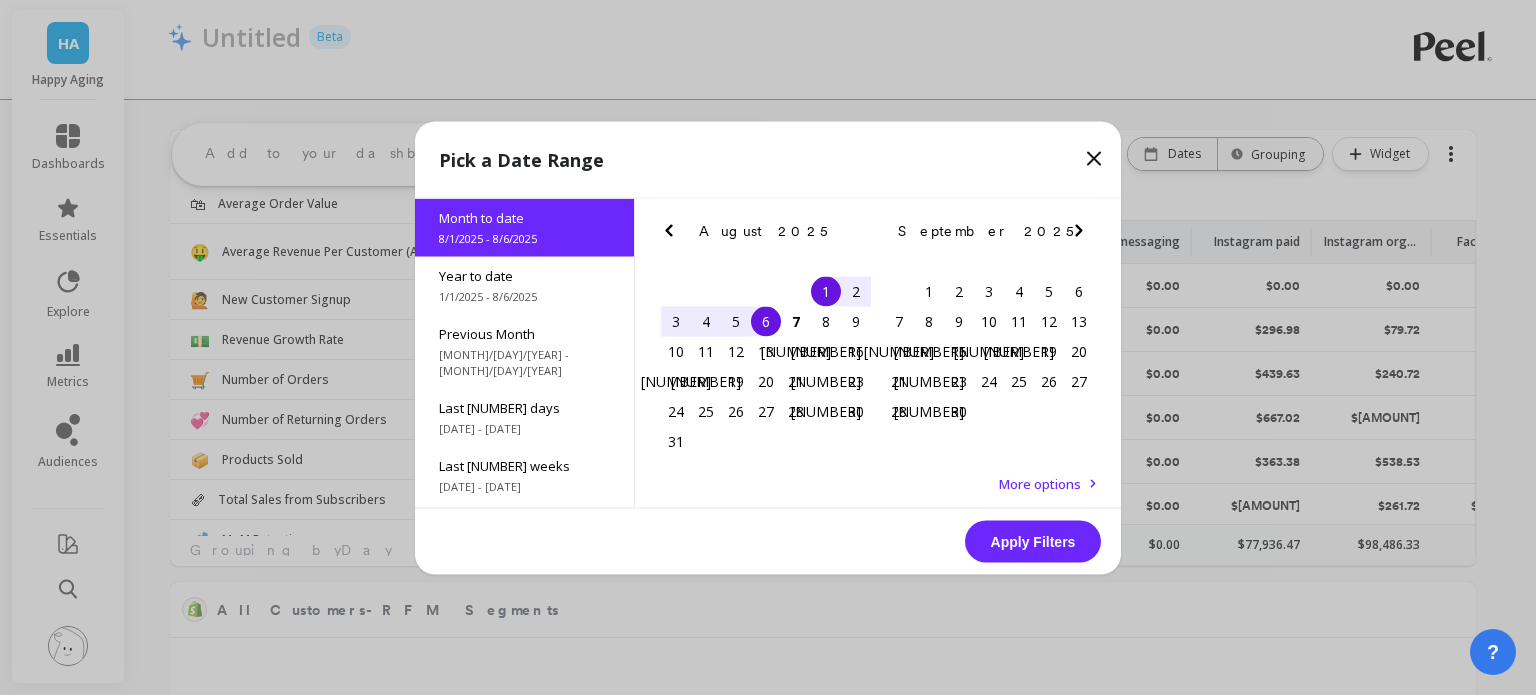 click on "Apply Filters" at bounding box center [1033, 541] 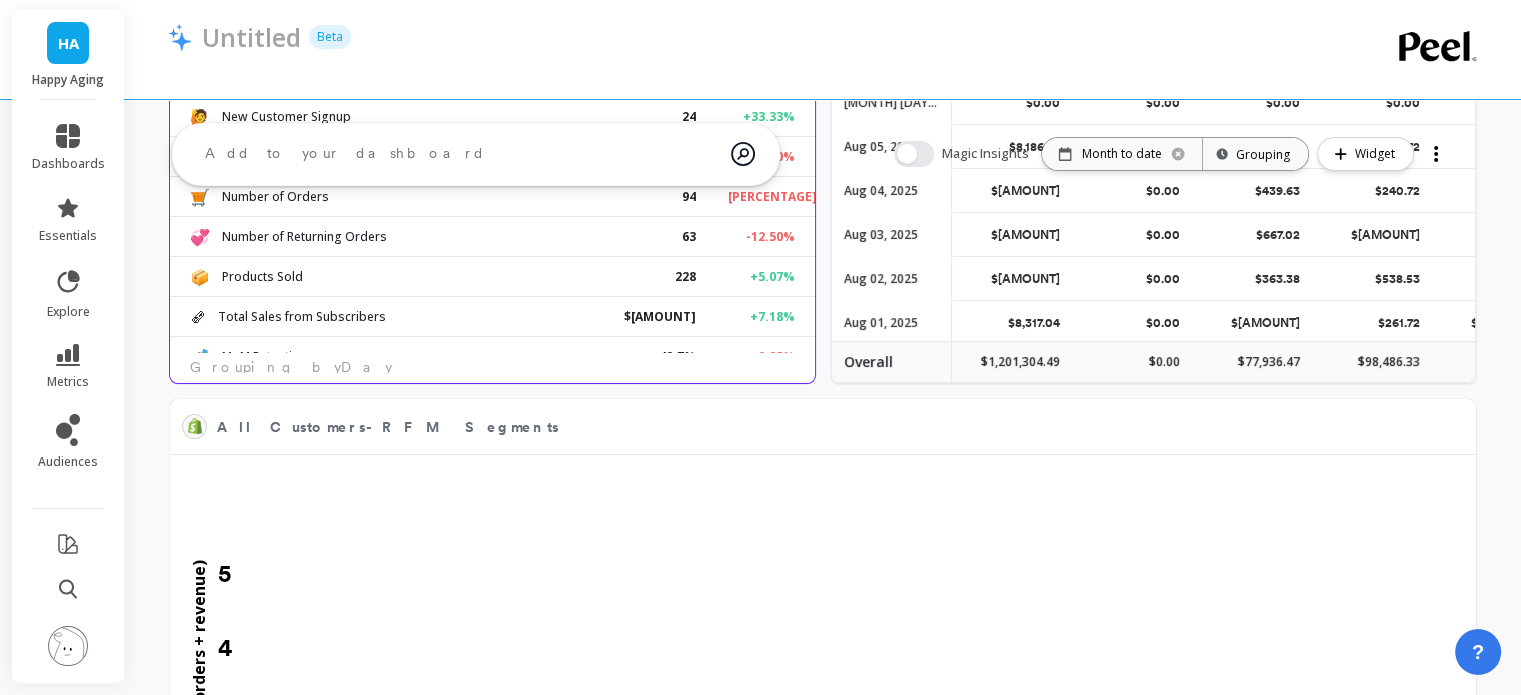 scroll, scrollTop: 0, scrollLeft: 0, axis: both 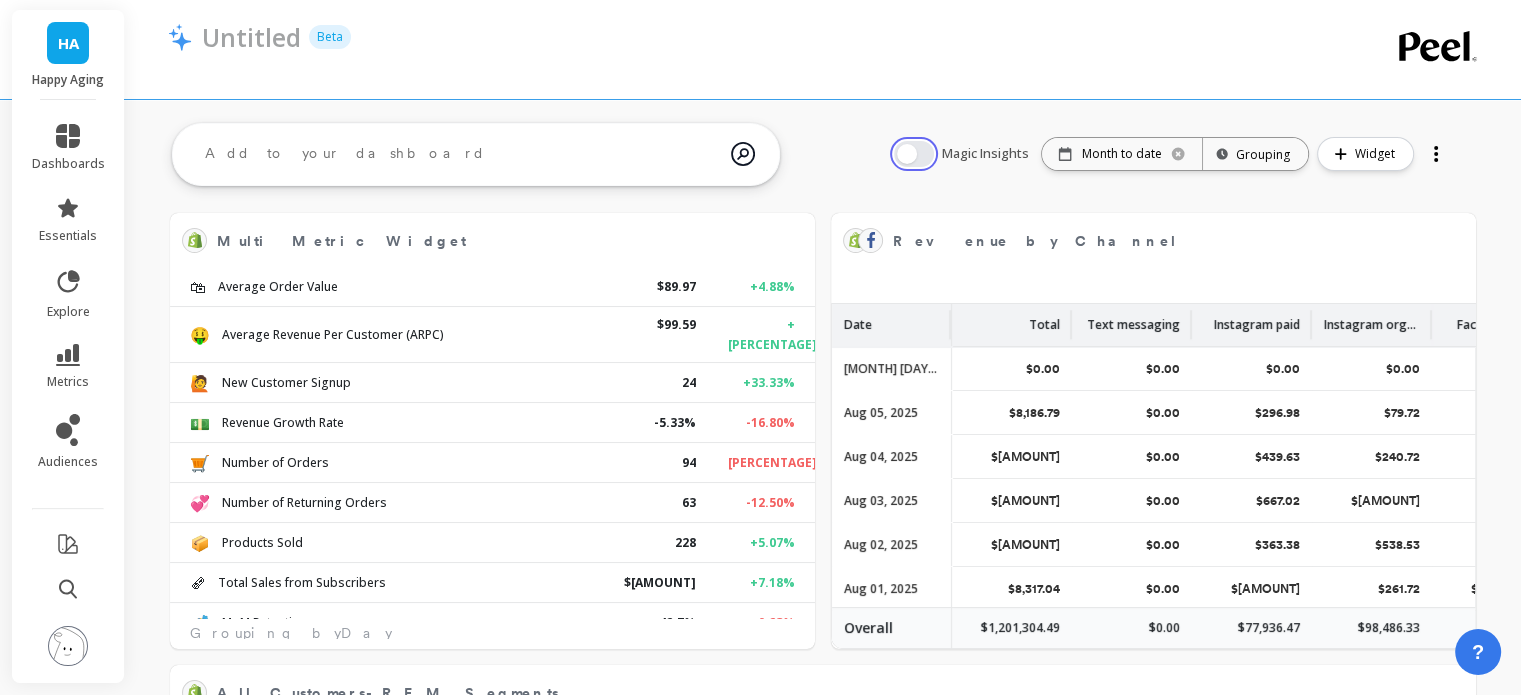 click at bounding box center [914, 154] 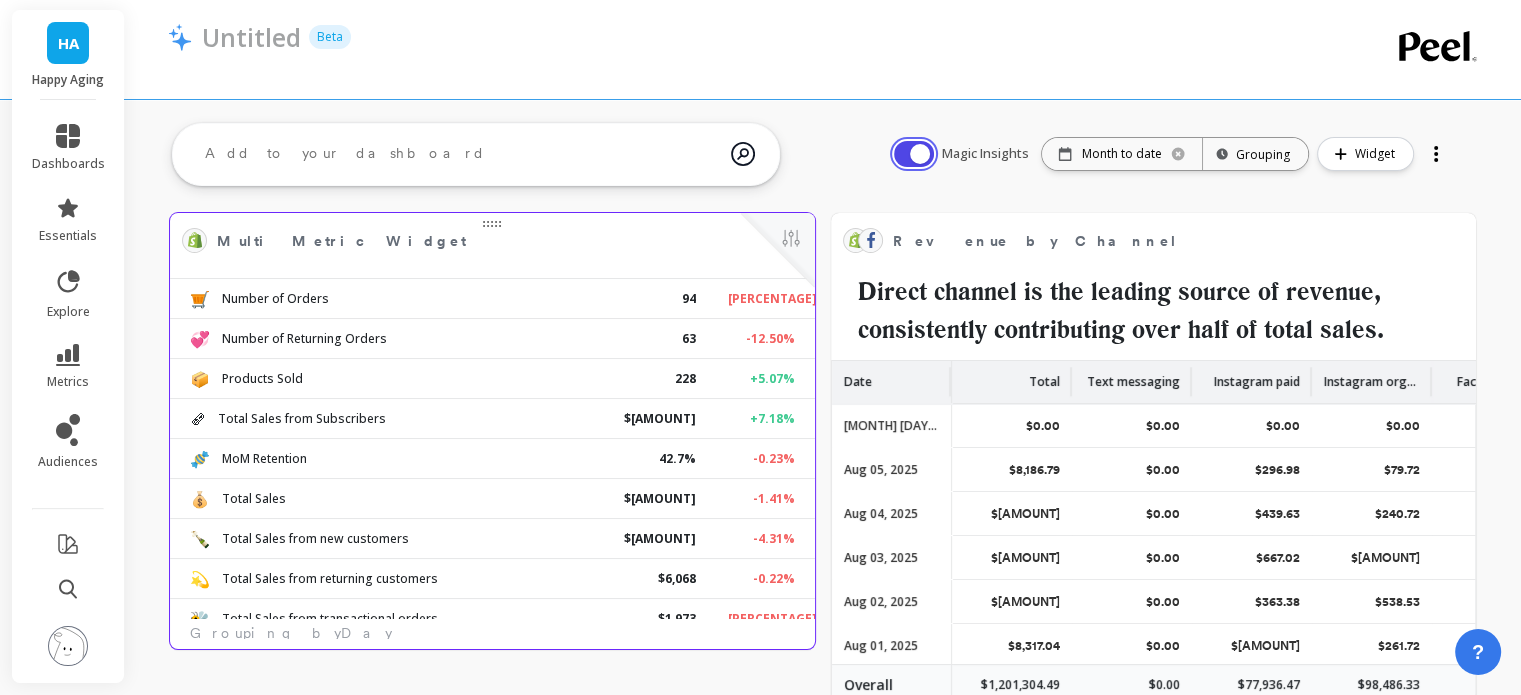 scroll, scrollTop: 0, scrollLeft: 0, axis: both 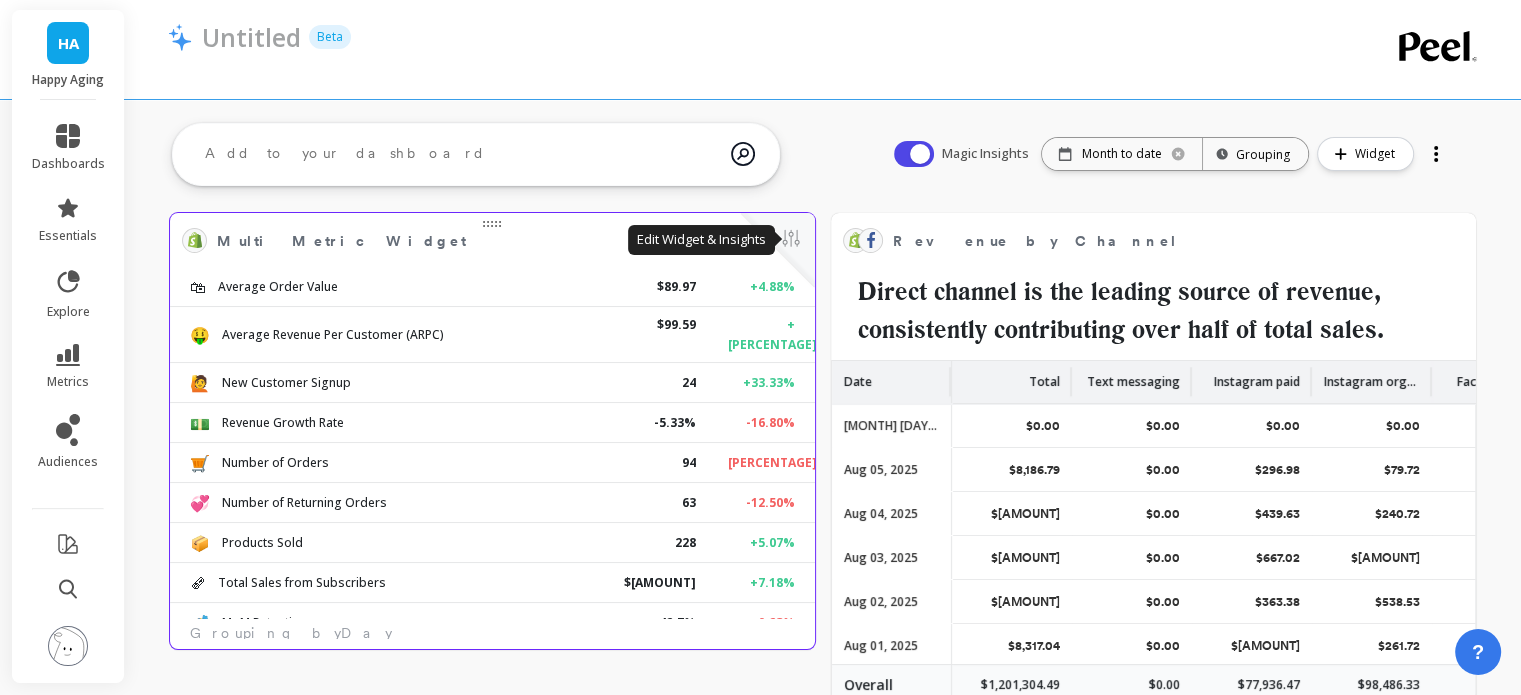 click at bounding box center (791, 240) 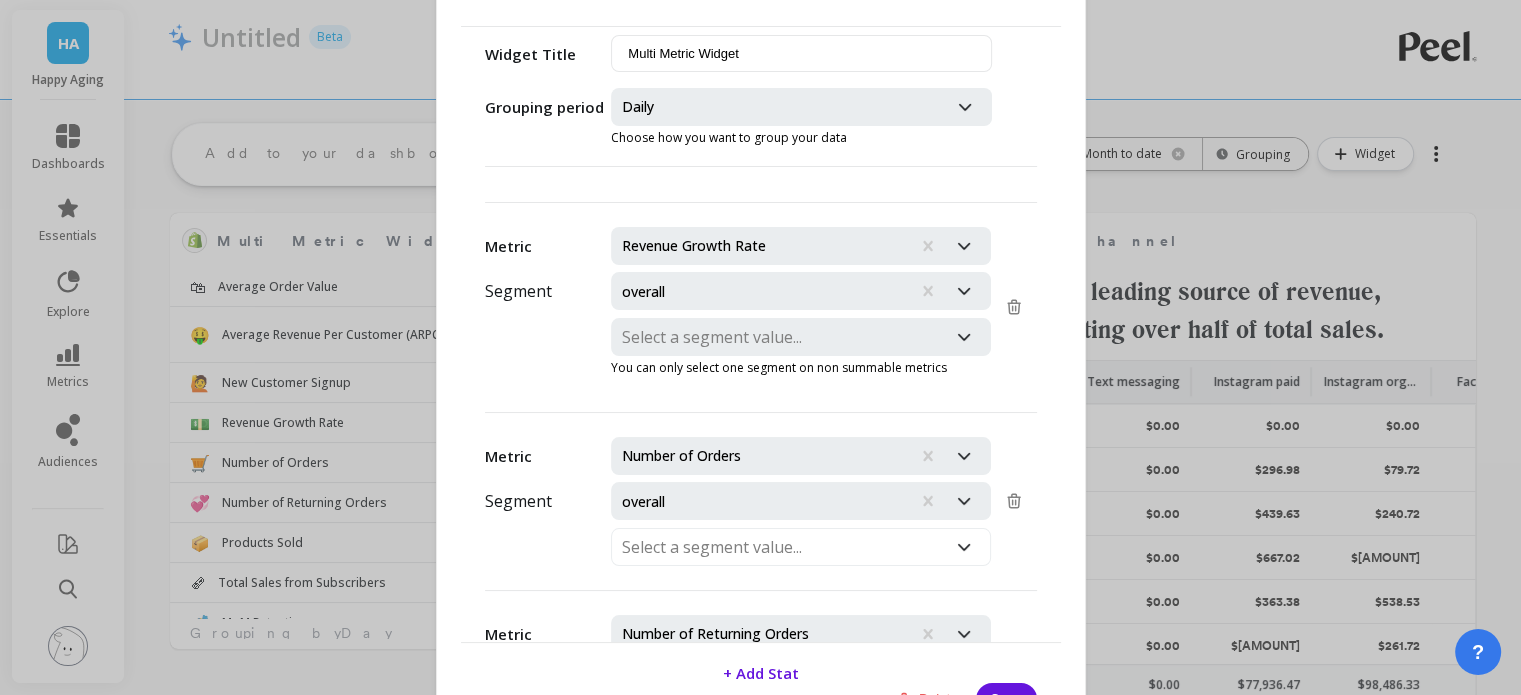 scroll, scrollTop: 700, scrollLeft: 0, axis: vertical 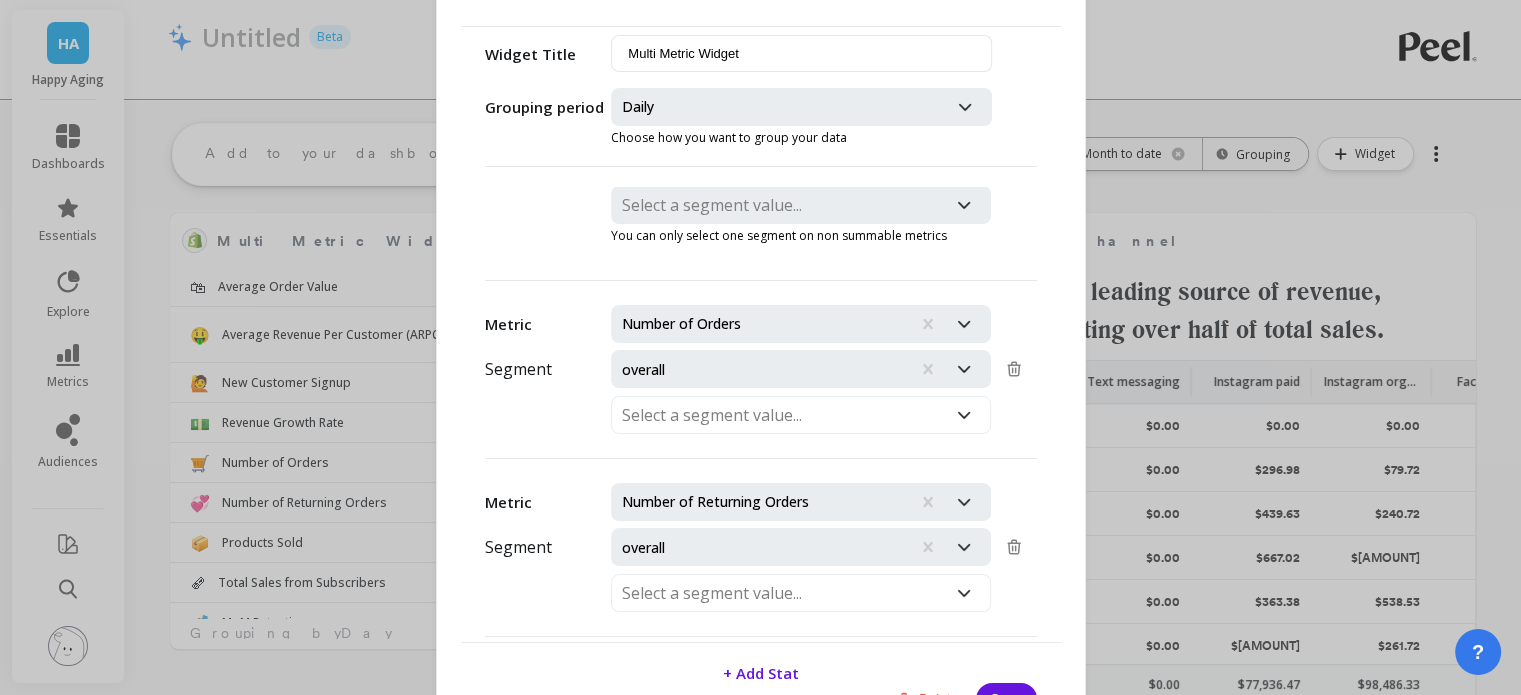 click at bounding box center [779, 107] 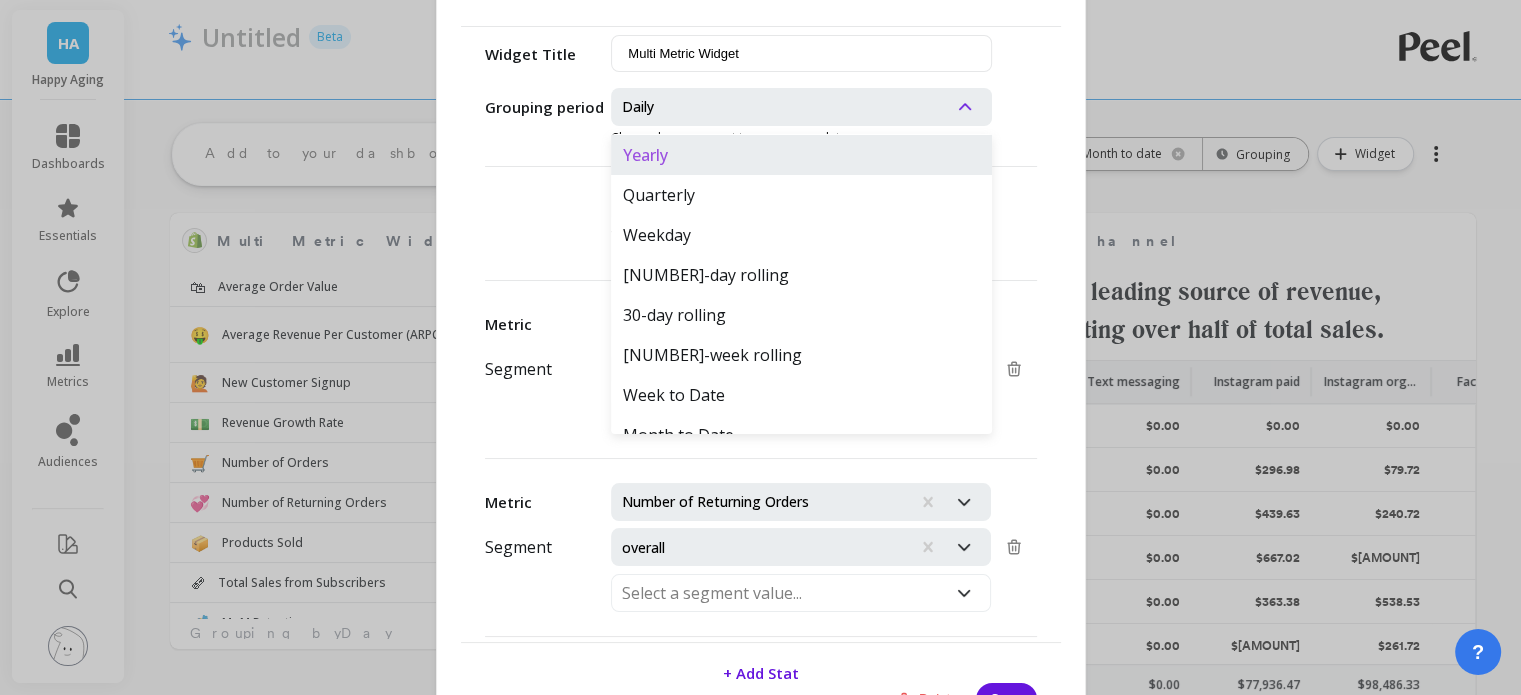 scroll, scrollTop: 200, scrollLeft: 0, axis: vertical 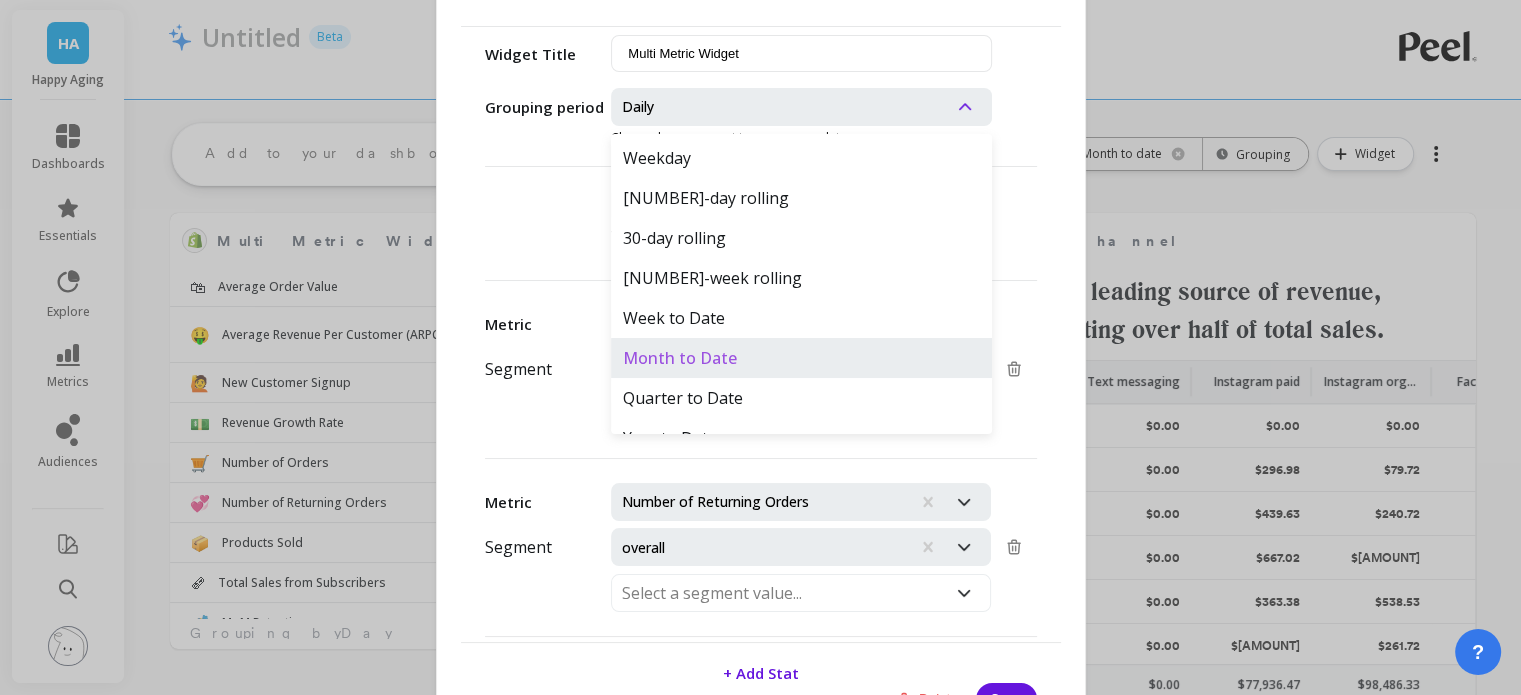click on "Month to Date" at bounding box center (801, 358) 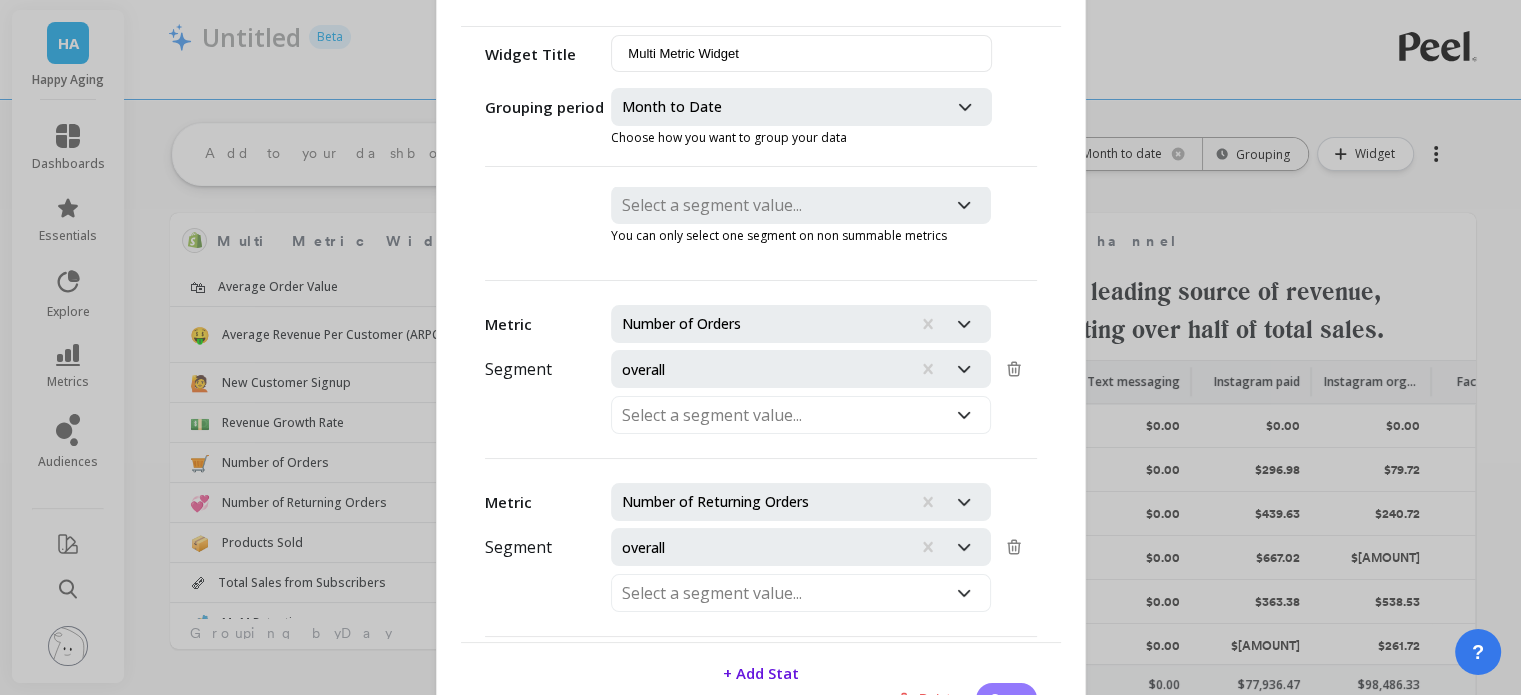 click on "Save" at bounding box center [1006, 699] 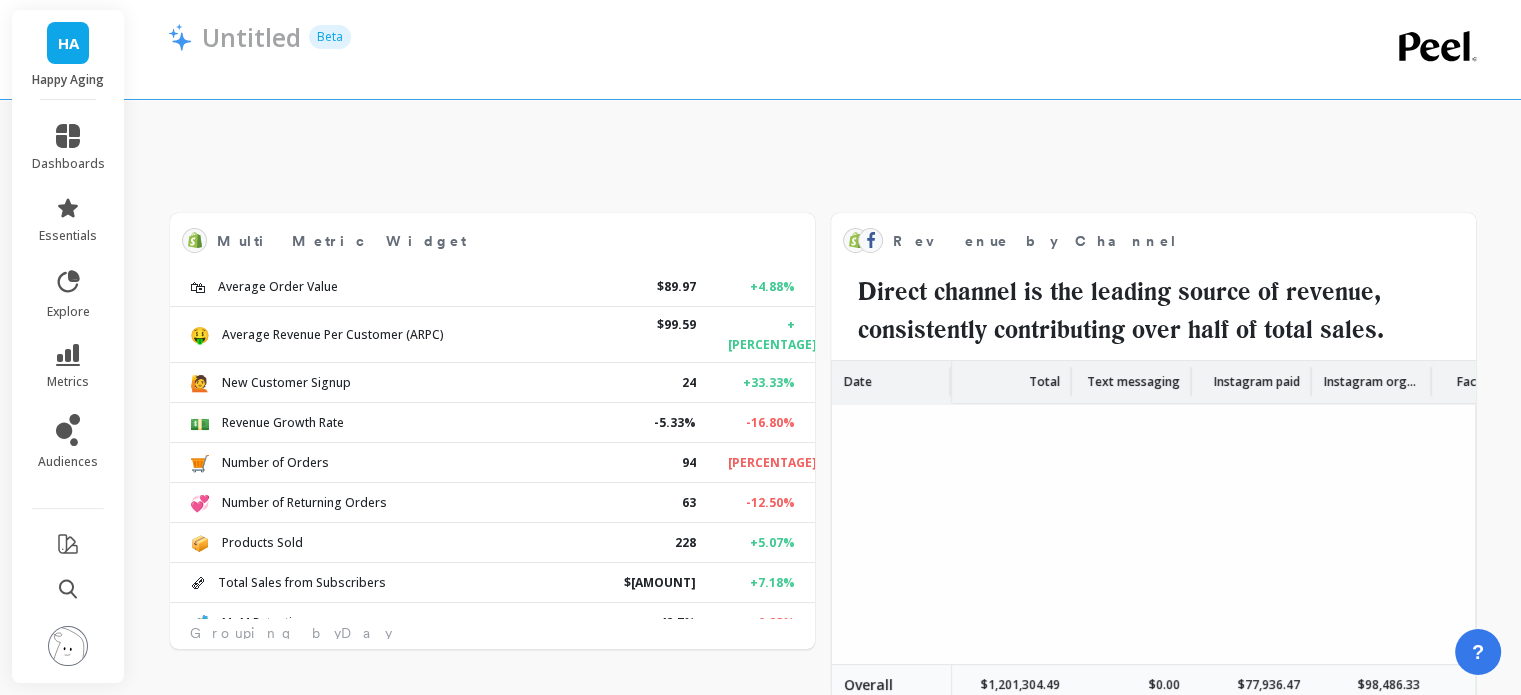 scroll, scrollTop: 500, scrollLeft: 0, axis: vertical 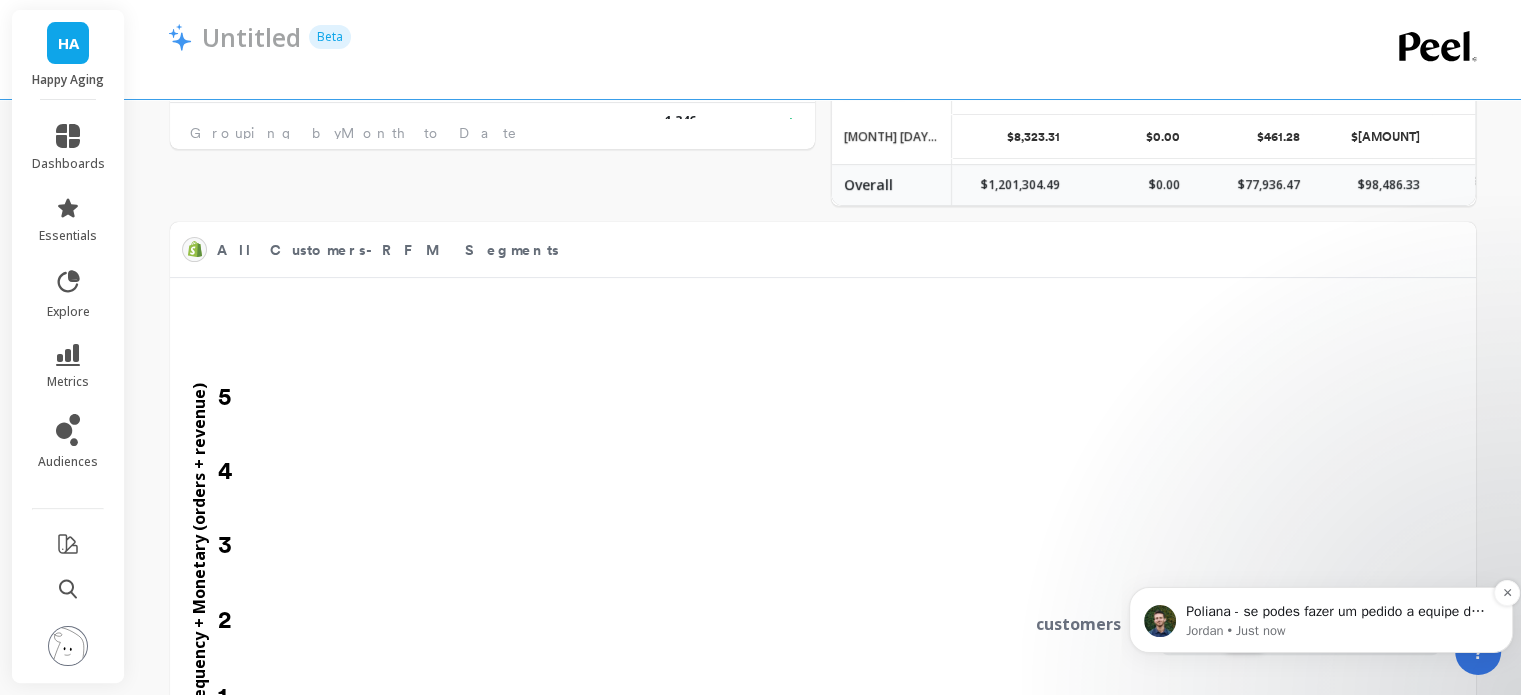 click on "Jordan • Just now" at bounding box center [1337, 631] 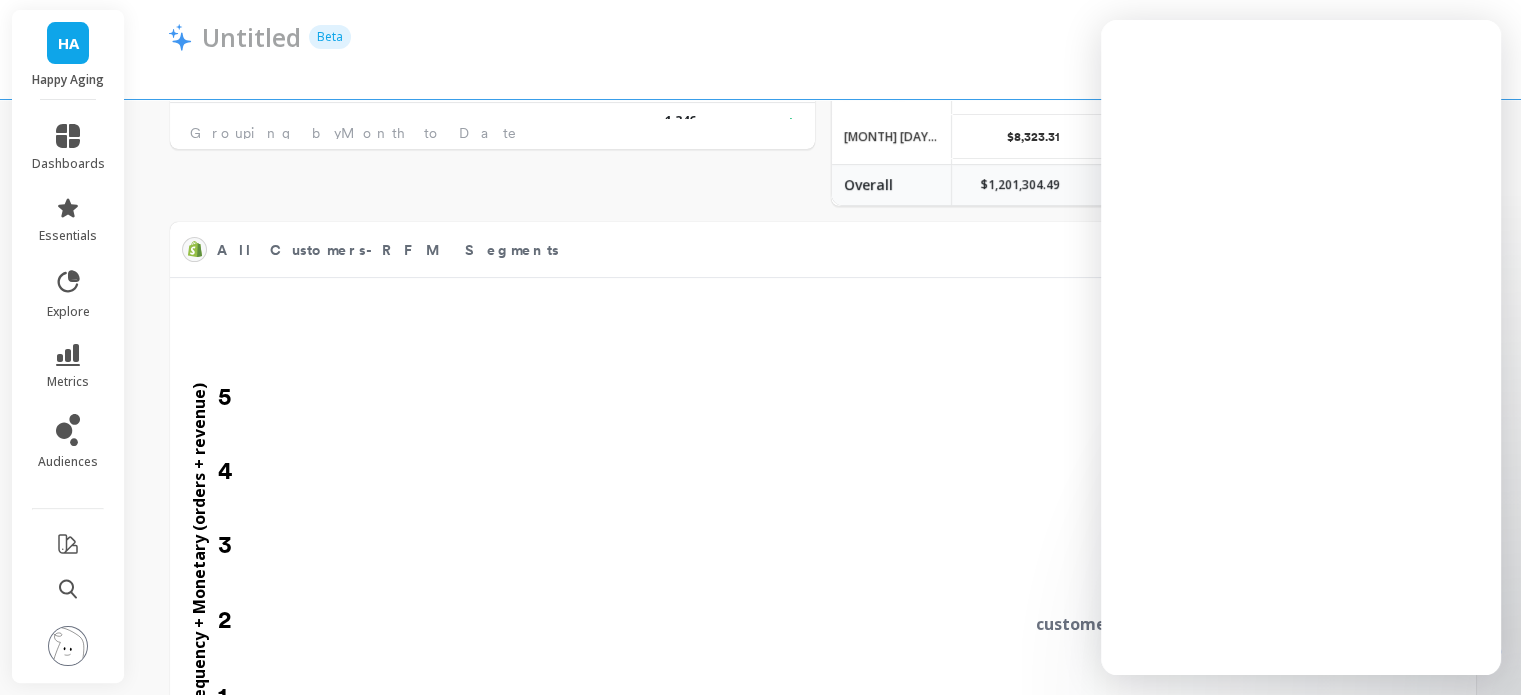 scroll, scrollTop: 0, scrollLeft: 0, axis: both 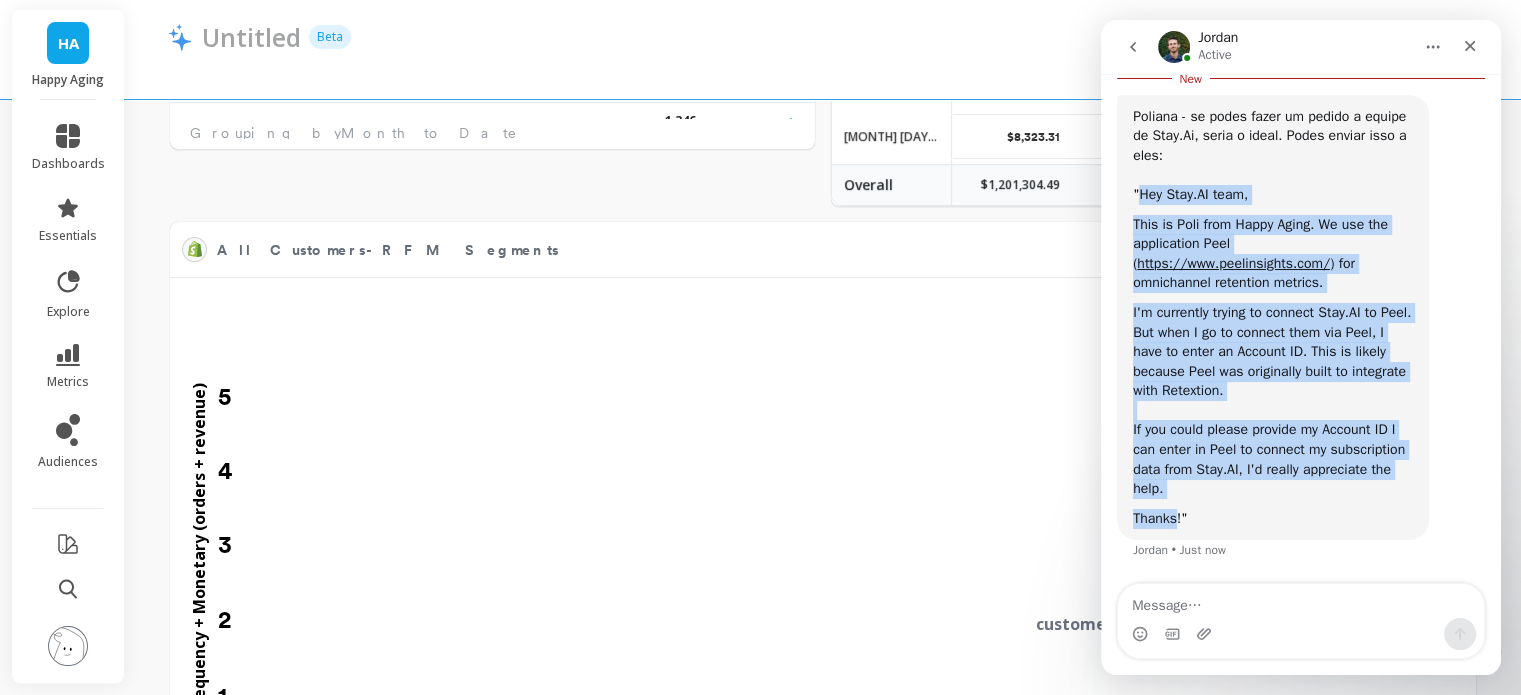 drag, startPoint x: 1177, startPoint y: 523, endPoint x: 1141, endPoint y: 188, distance: 336.92877 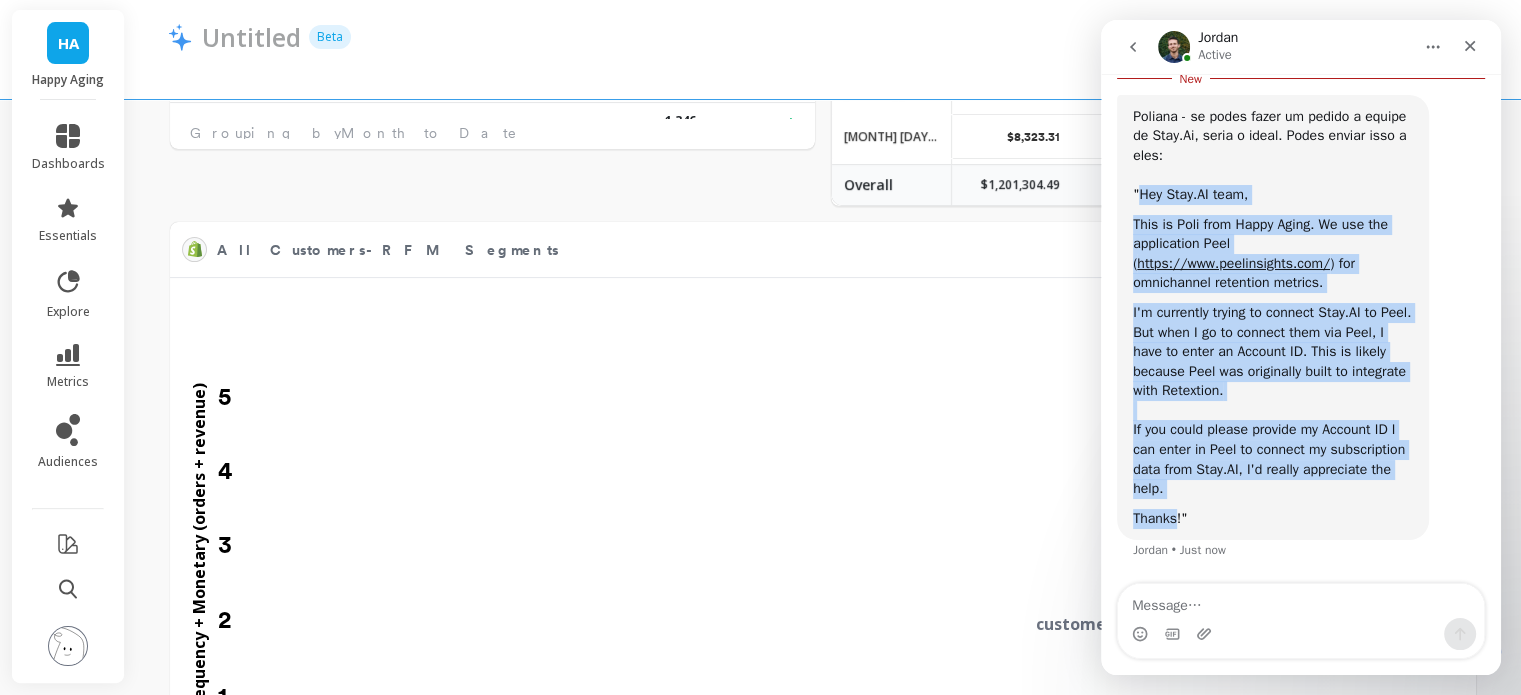 copy on "Hey Stay.AI team,   This is Poli from Happy Aging. We use the application Peel ( https://www.peelinsights.com/ ) for omnichannel retention metrics.   I'm currently trying to connect Stay.AI to Peel.  But when I go to connect them via Peel, I have to enter an Account ID. This is likely because Peel was originally built to integrate with Retextion. If you could please provide my Account ID I can enter in Peel to connect my subscription data from Stay.AI, I'd really appreciate the help.   Thanks" 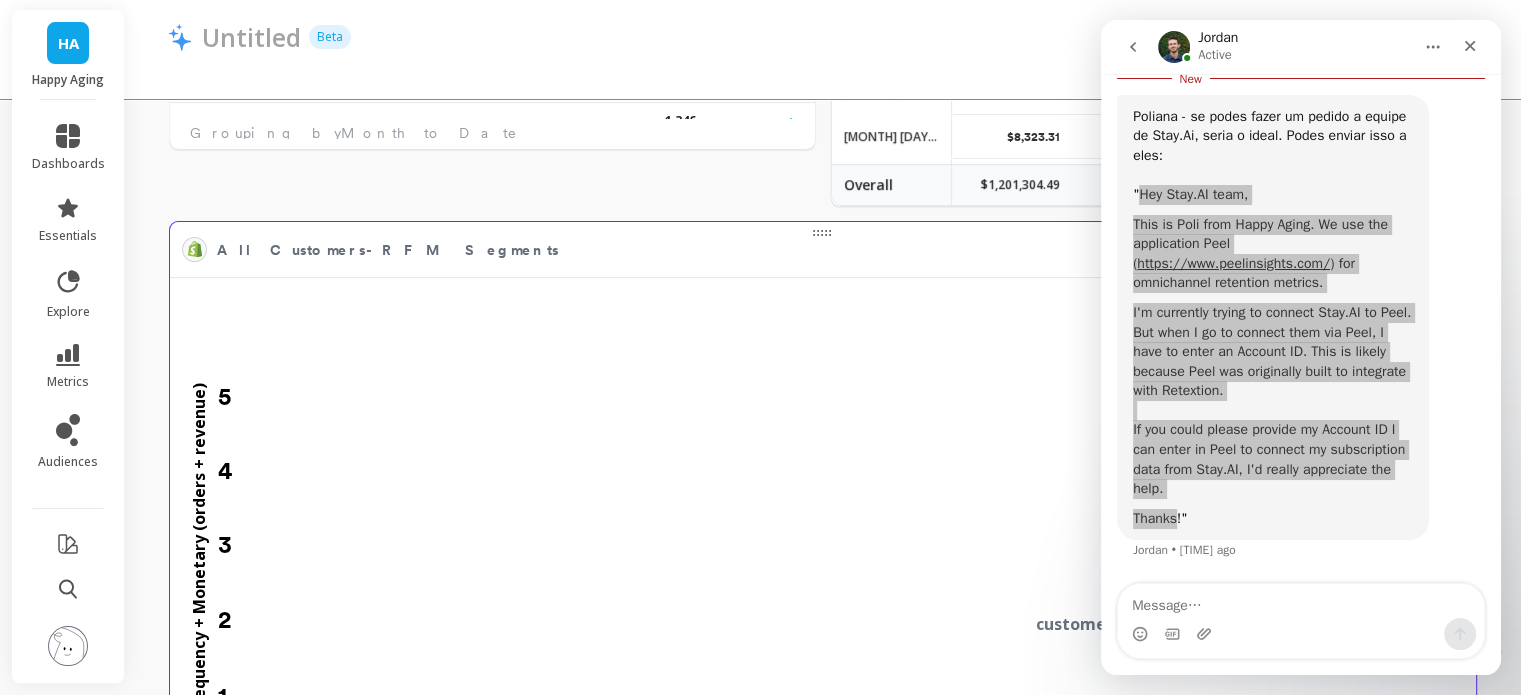click on "Frequency + Monetary (orders + revenue) 5 4 3 2 1 1 2 3 4 5 Recency (days) R F M customers days orders LTR" at bounding box center (816, 584) 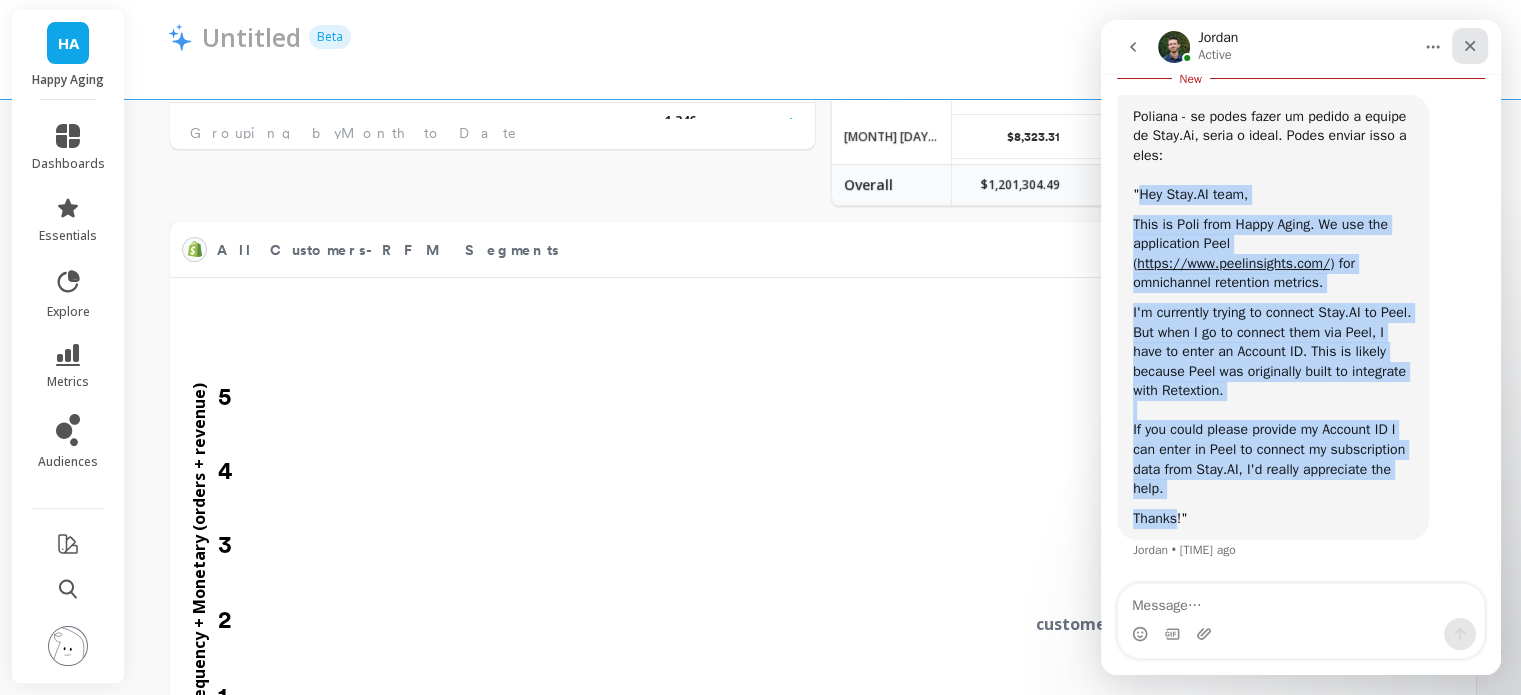 click 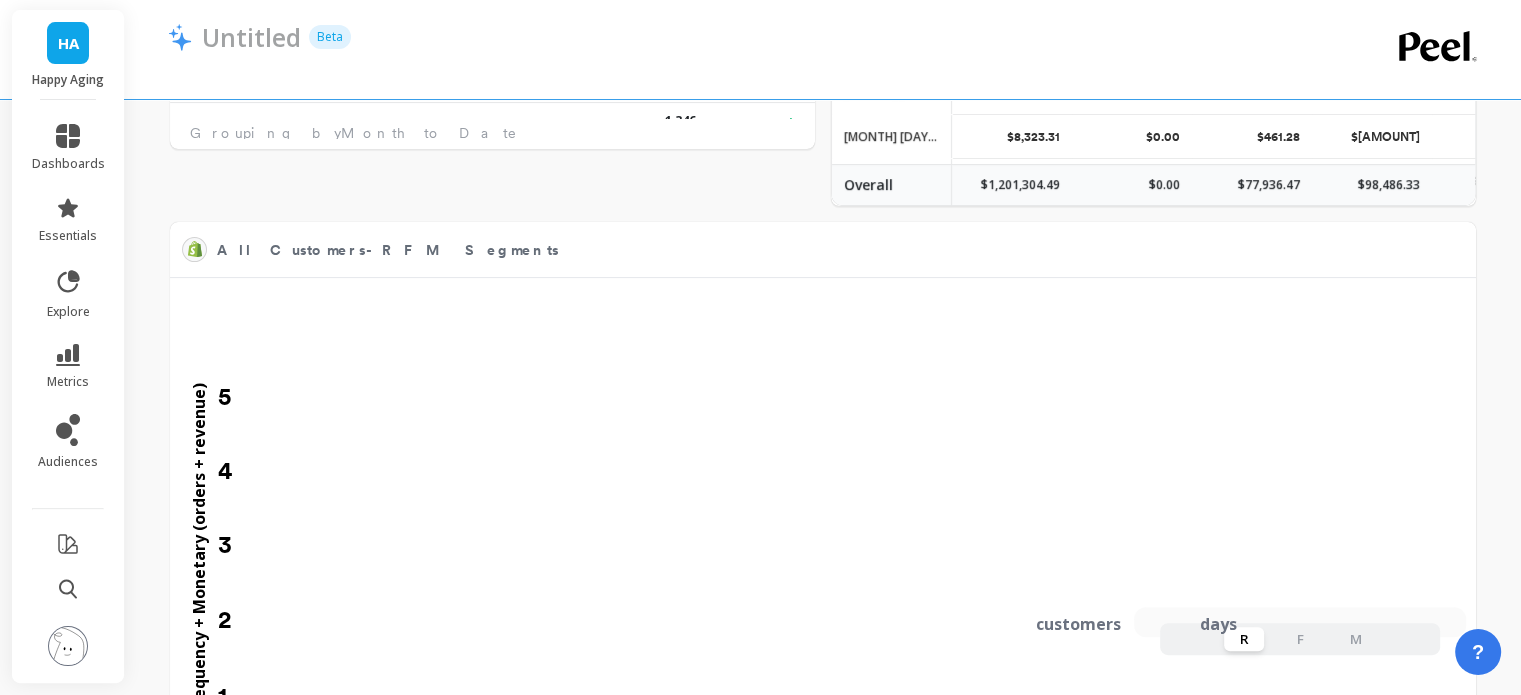 scroll, scrollTop: 0, scrollLeft: 0, axis: both 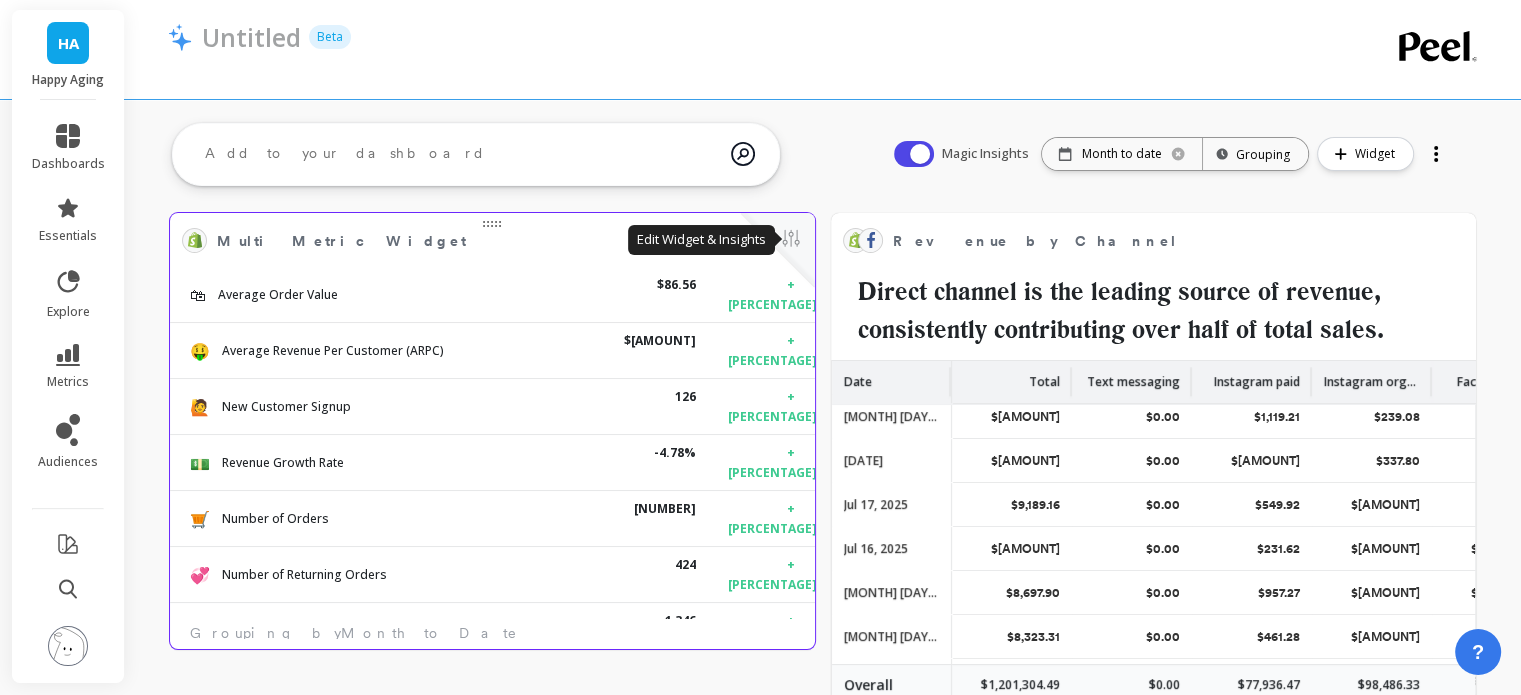 click at bounding box center (791, 240) 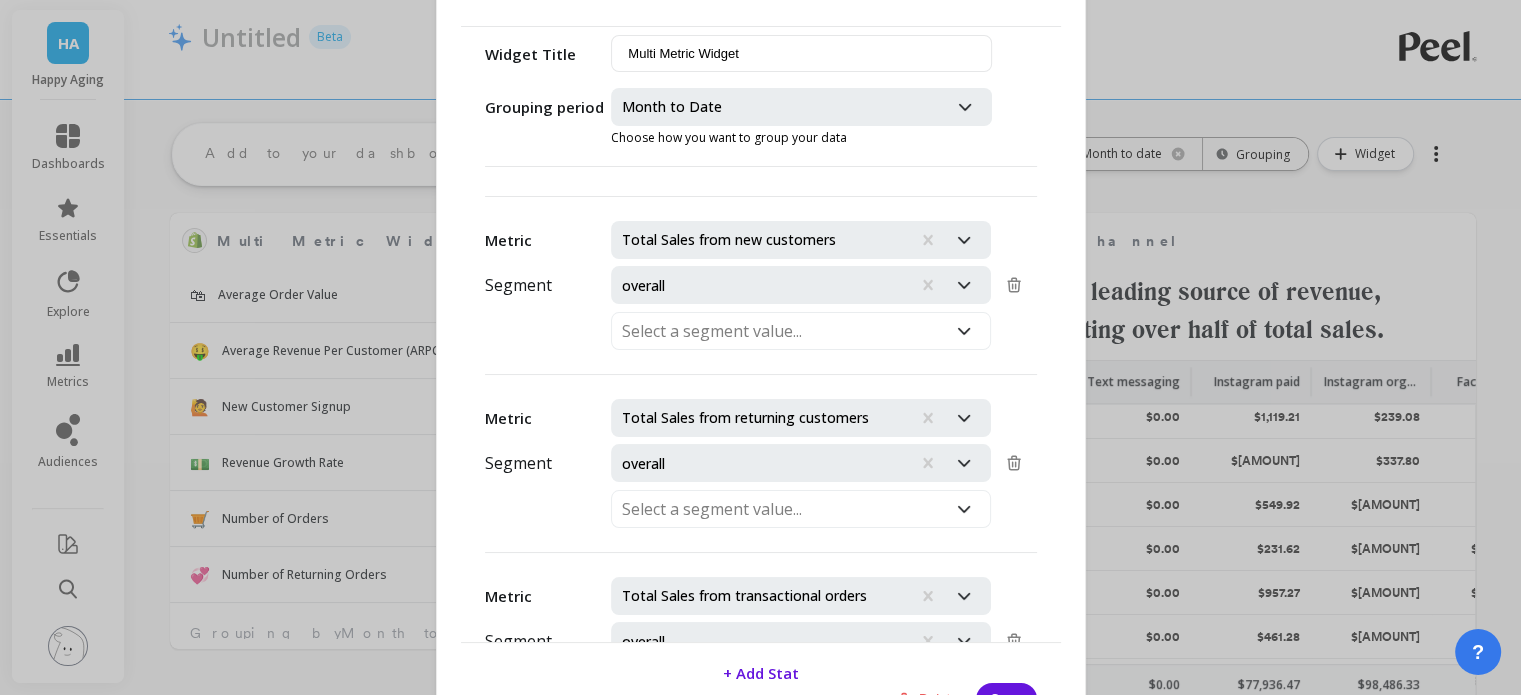 scroll, scrollTop: 1984, scrollLeft: 0, axis: vertical 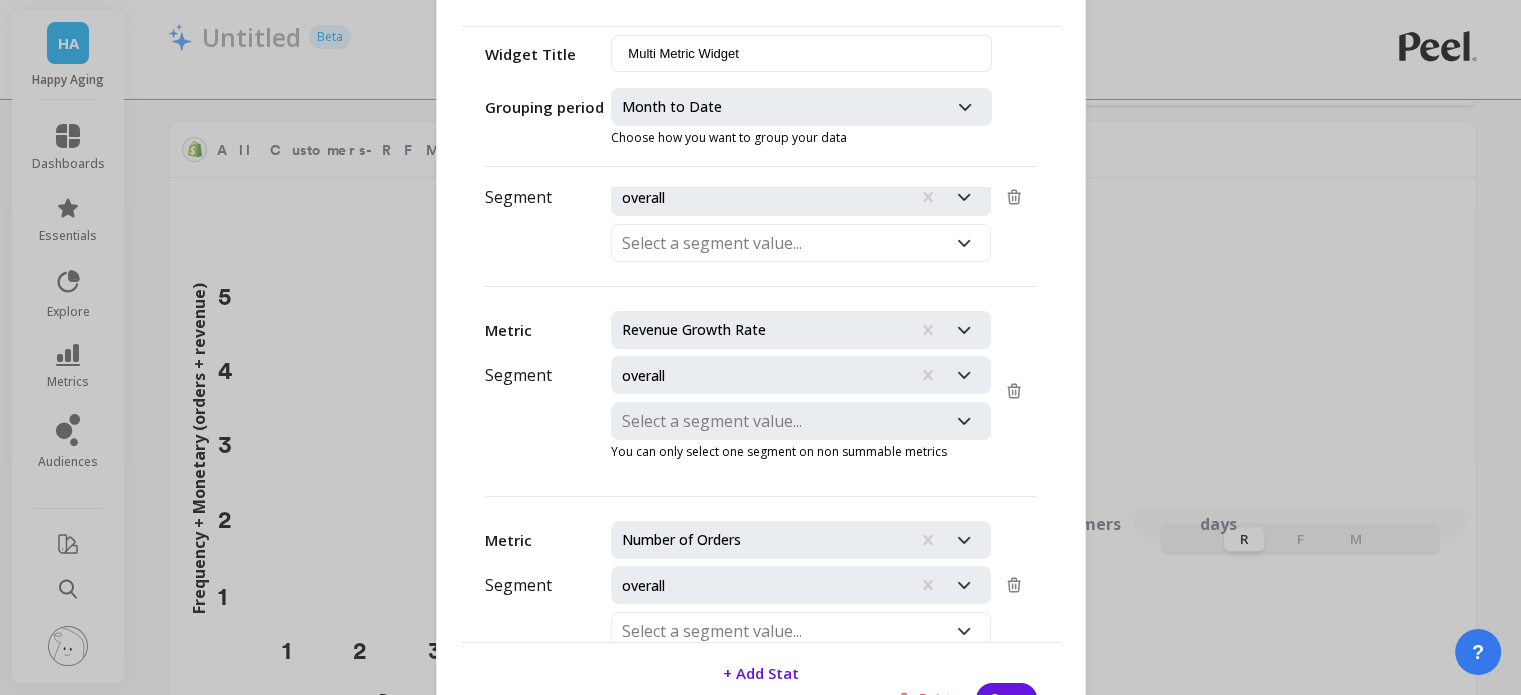 click at bounding box center [779, 107] 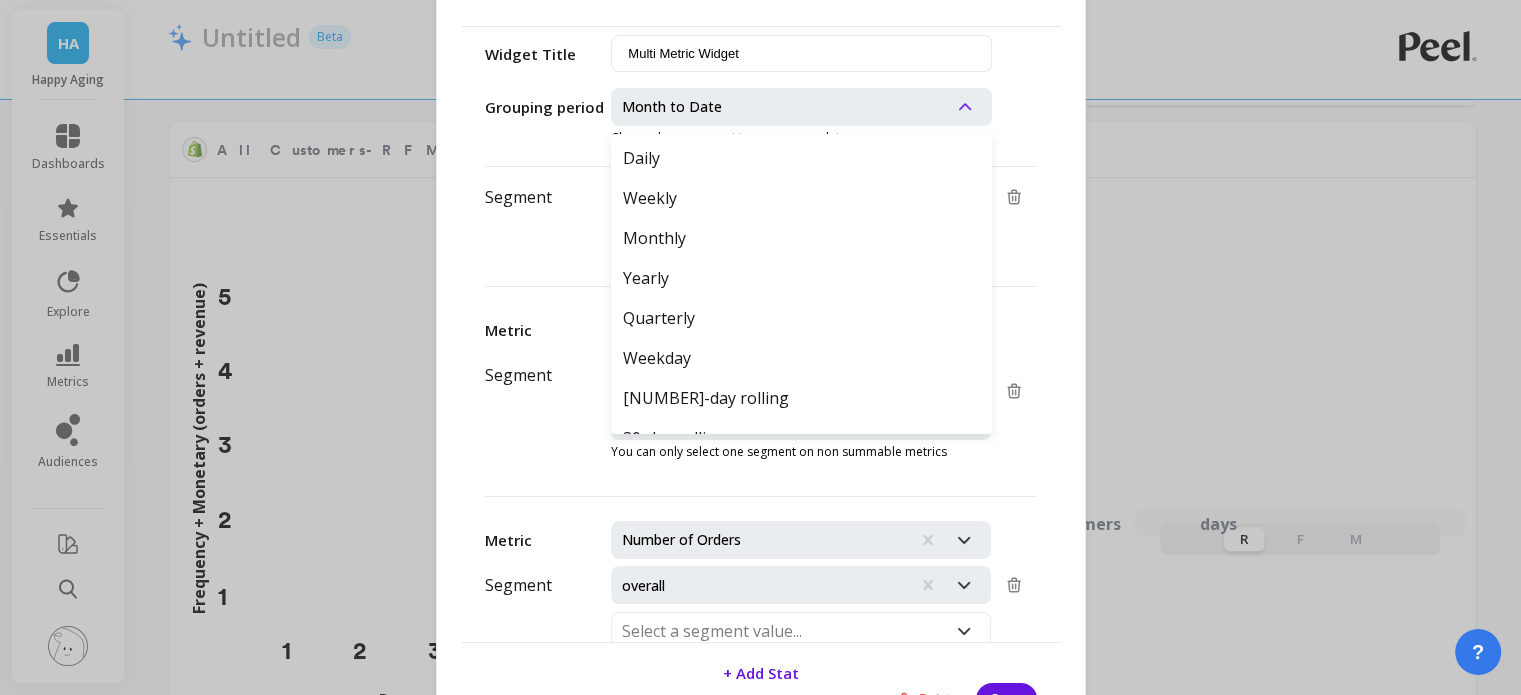 click on "Segment" at bounding box center [518, 197] 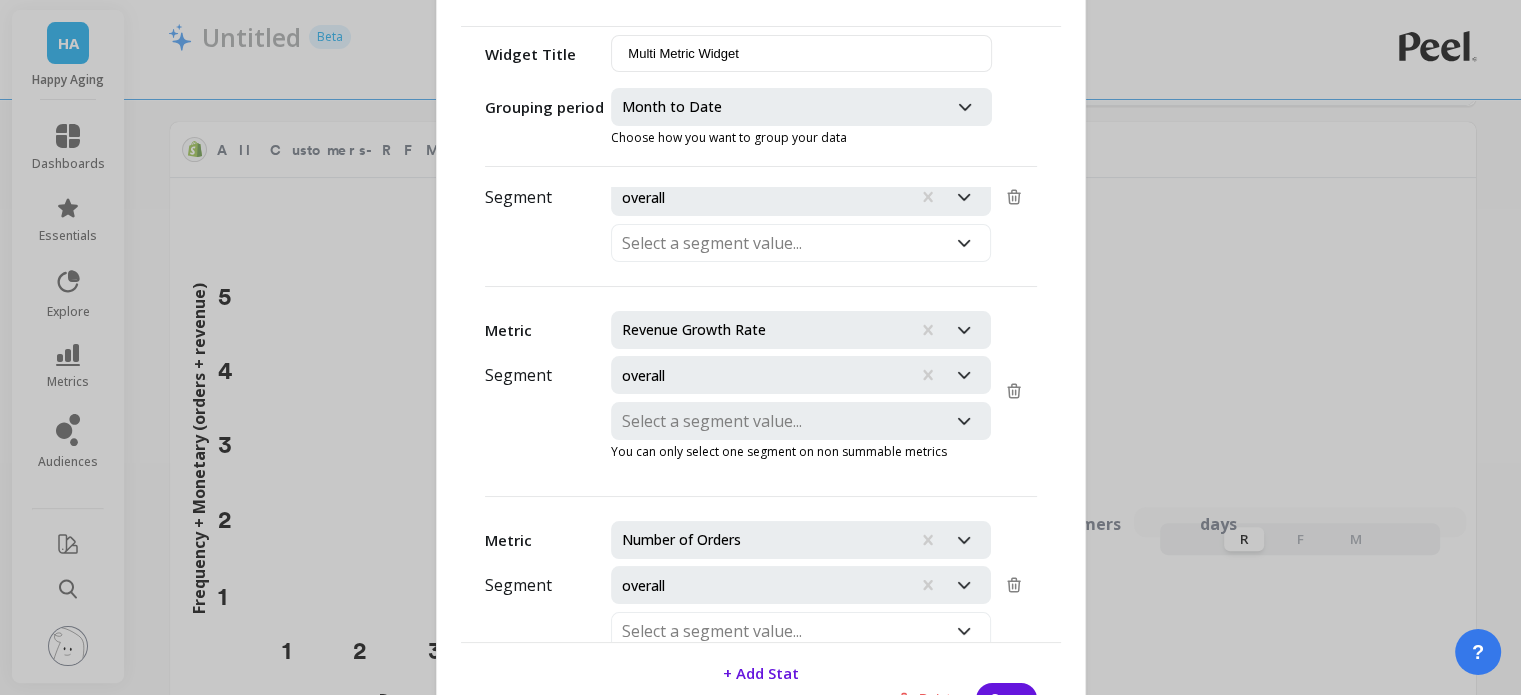 scroll, scrollTop: 306, scrollLeft: 0, axis: vertical 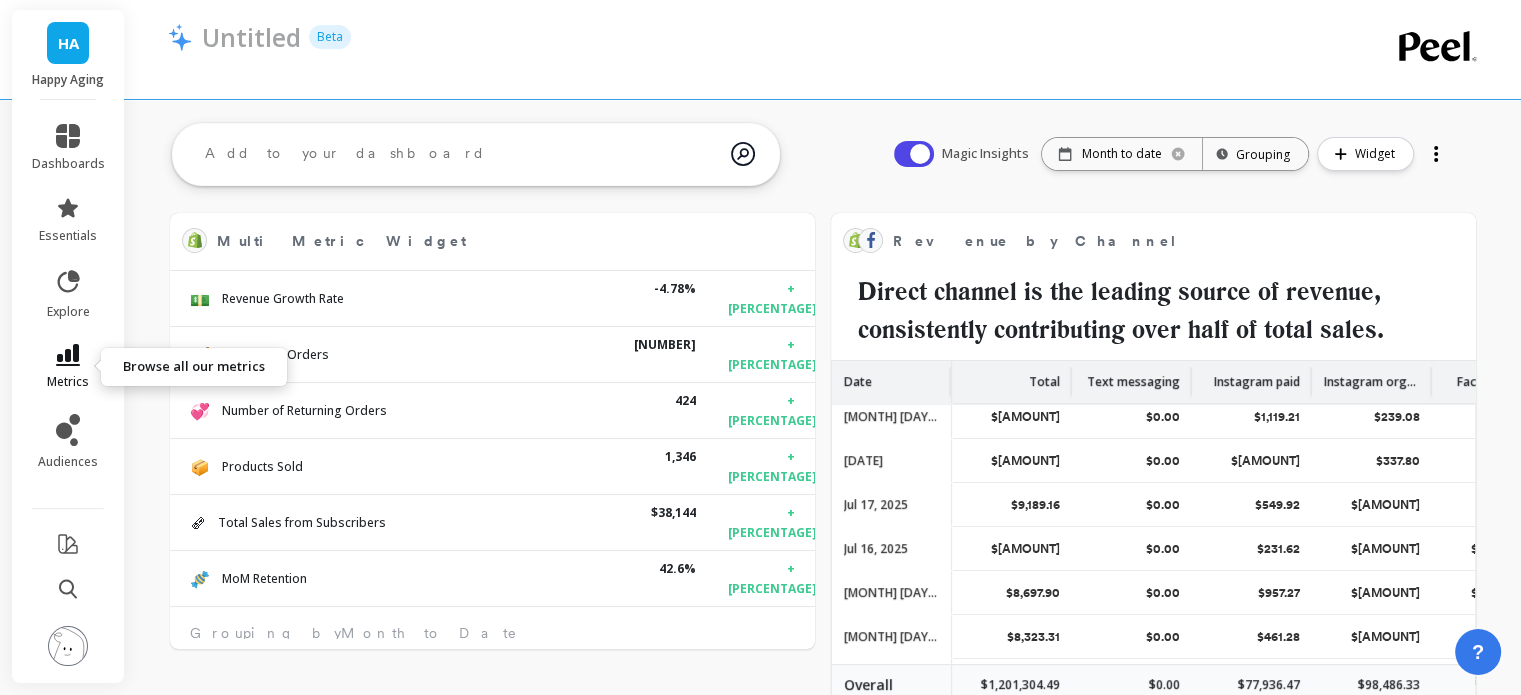click 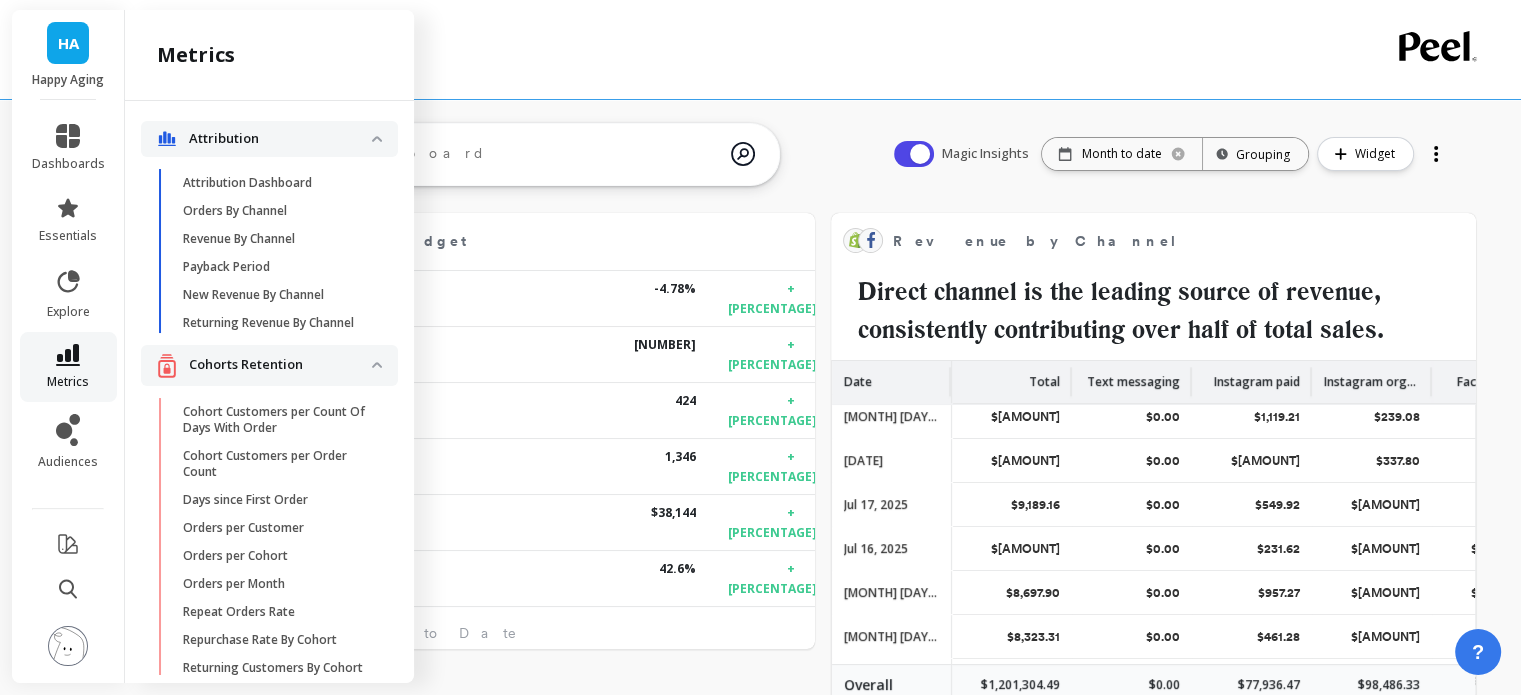 scroll, scrollTop: 4596, scrollLeft: 0, axis: vertical 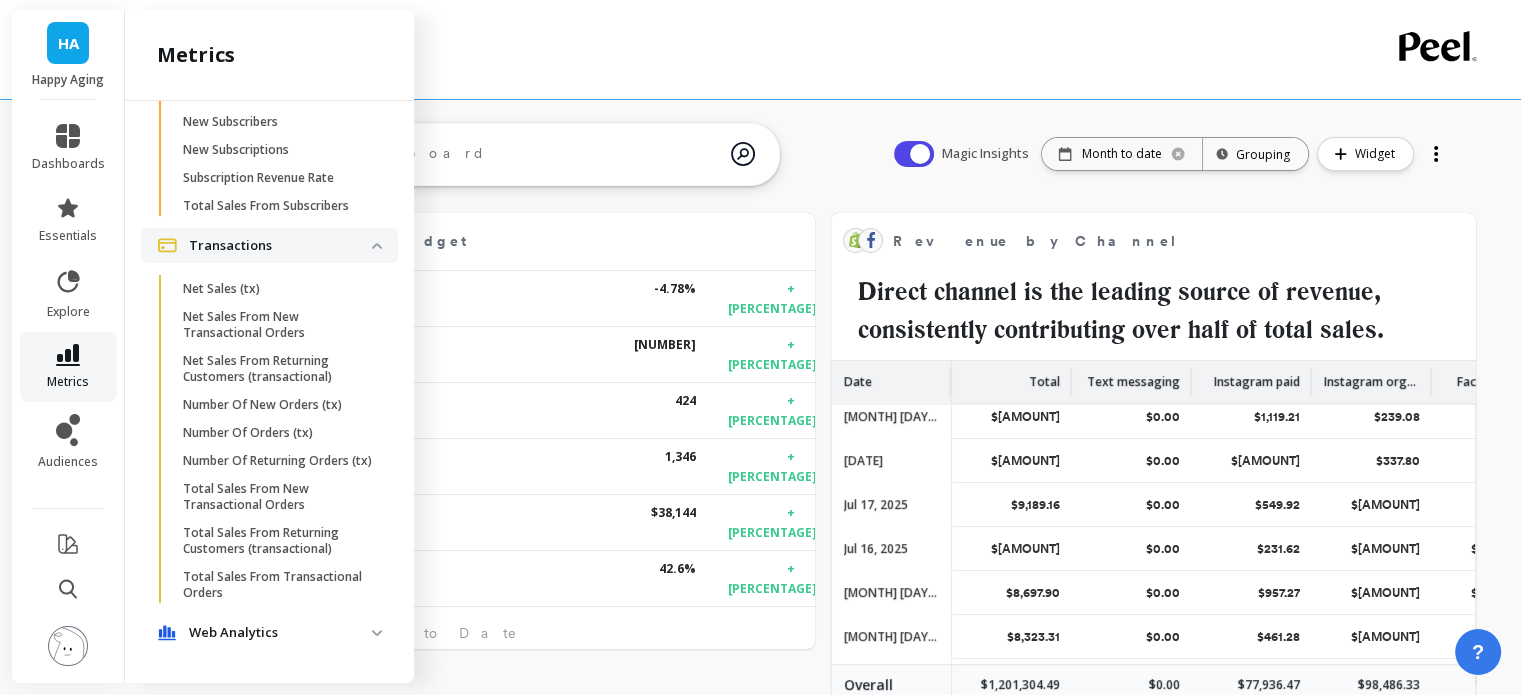 click 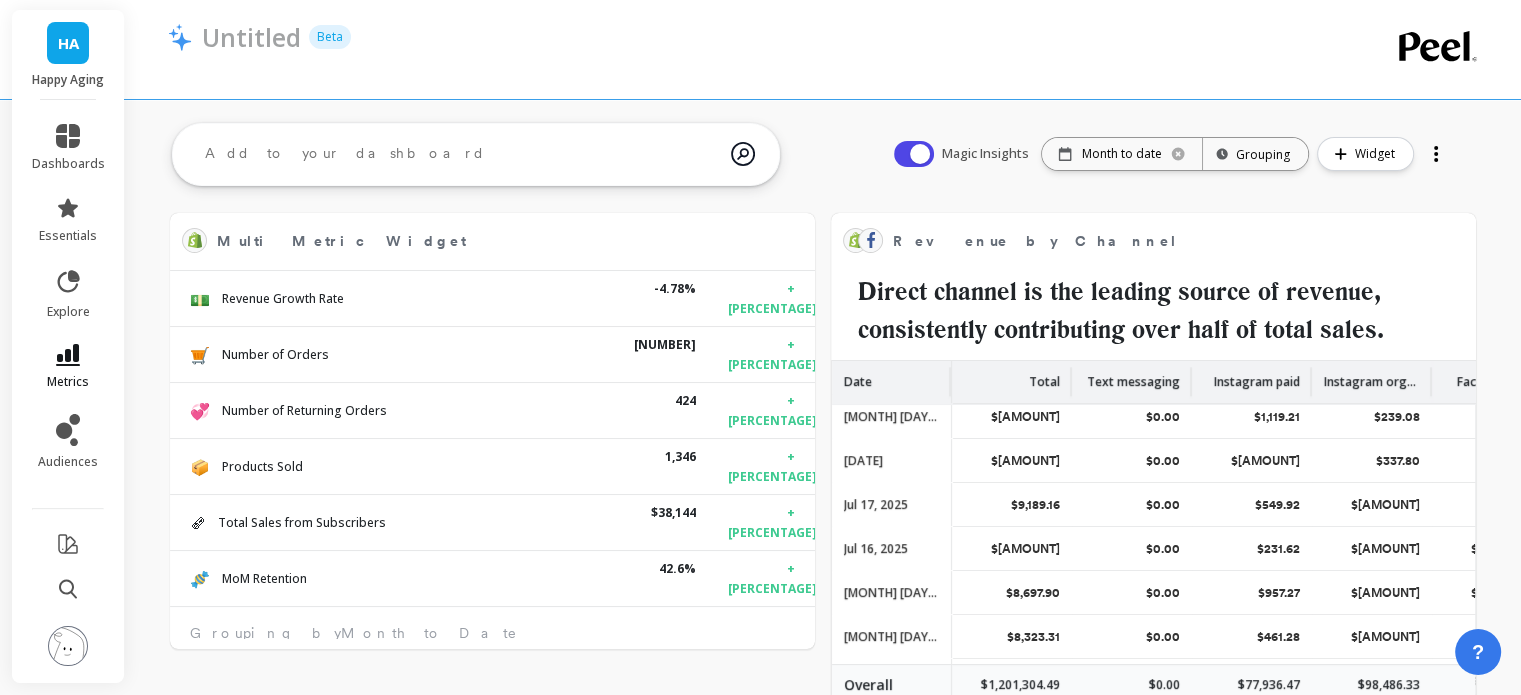 scroll, scrollTop: 0, scrollLeft: 0, axis: both 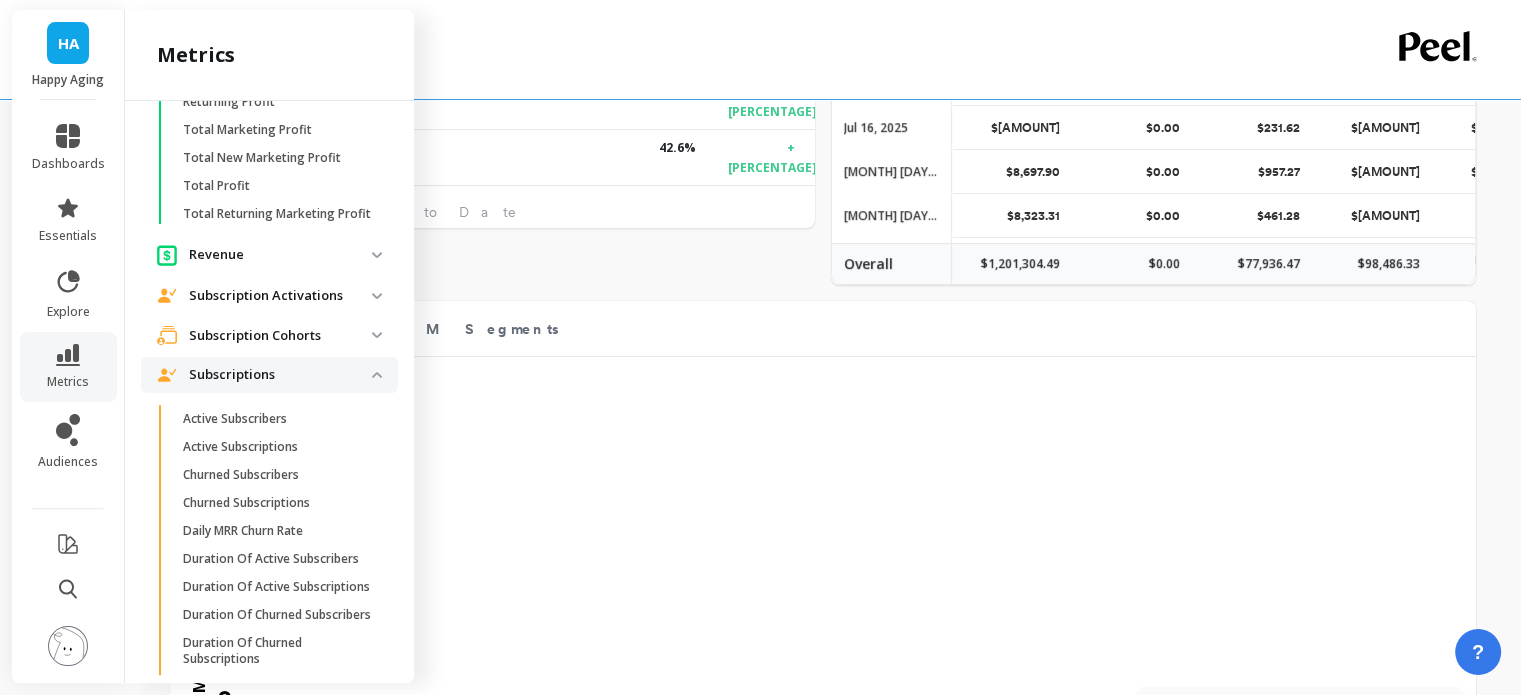 click on "Active Subscribers" at bounding box center [235, 419] 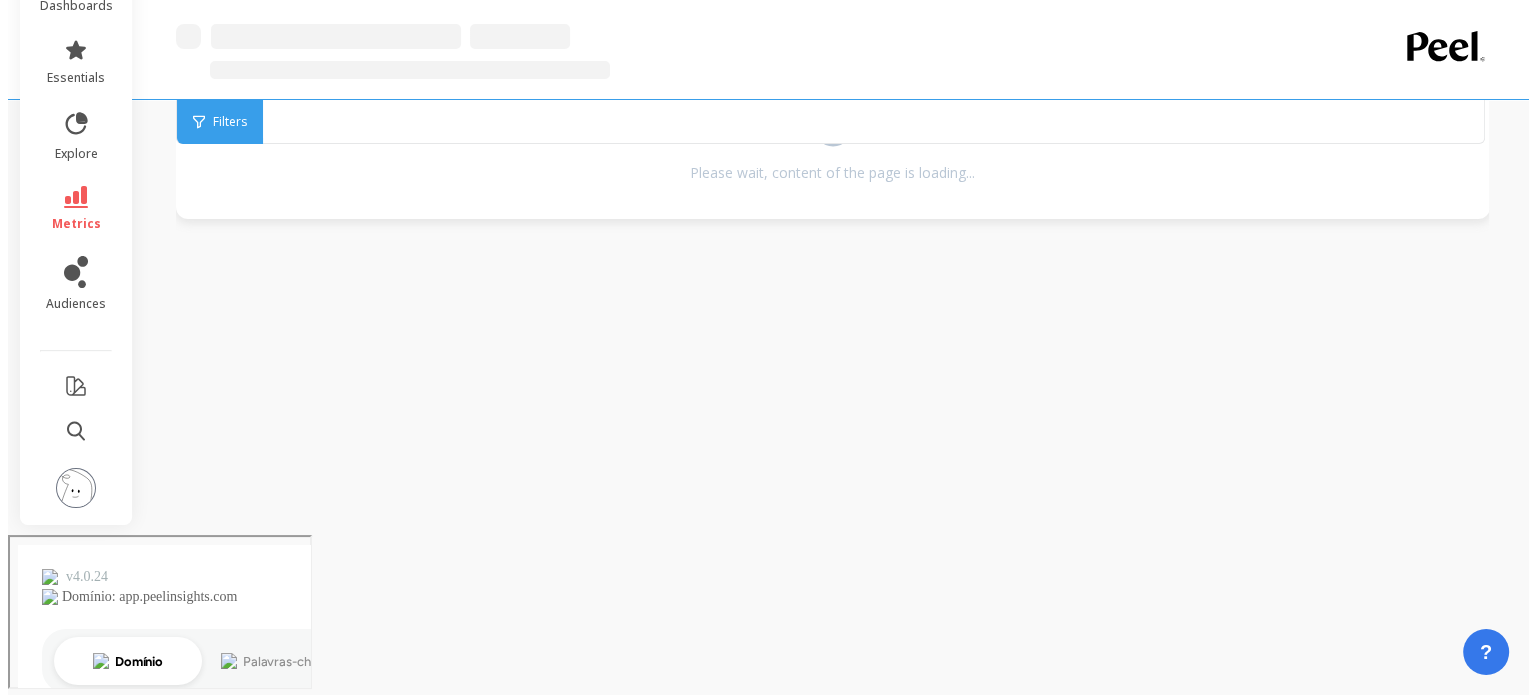 scroll, scrollTop: 0, scrollLeft: 0, axis: both 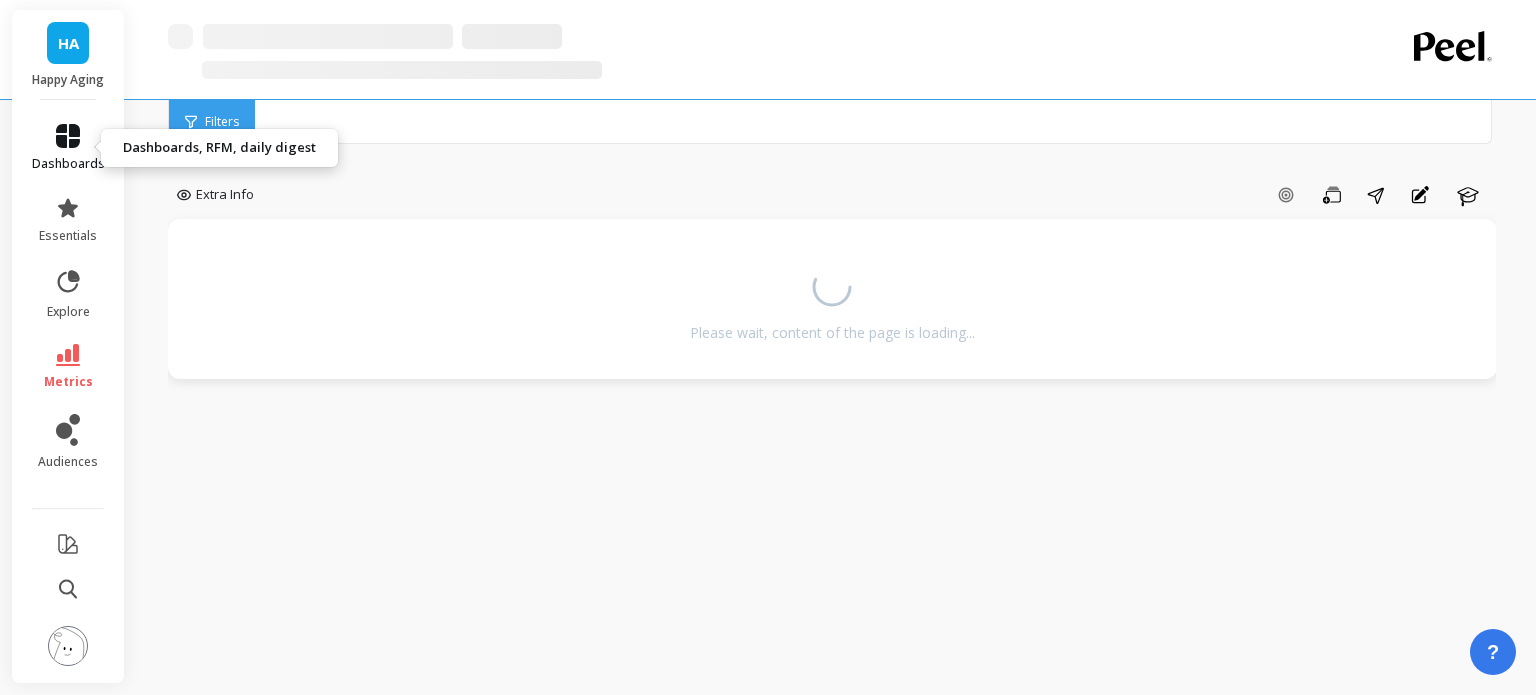 click 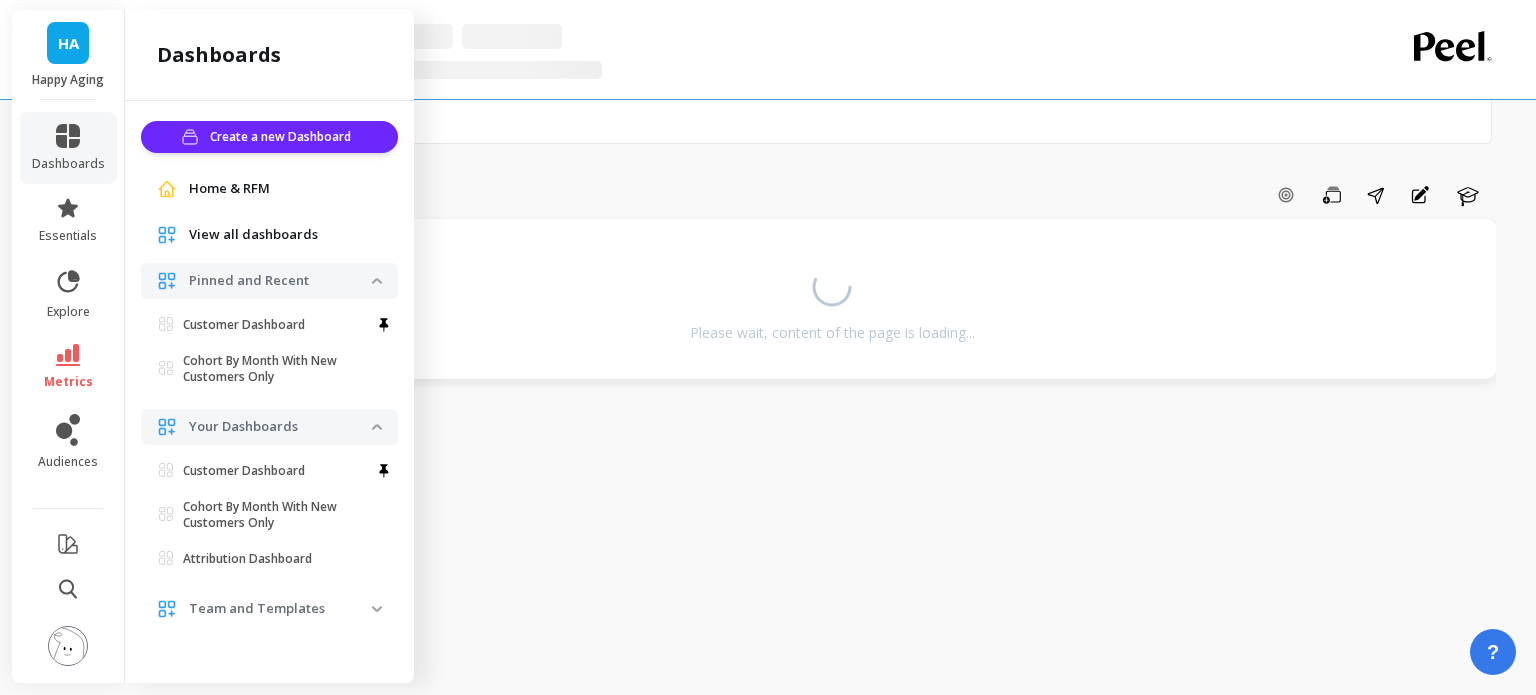 click on "View all dashboards" at bounding box center [253, 235] 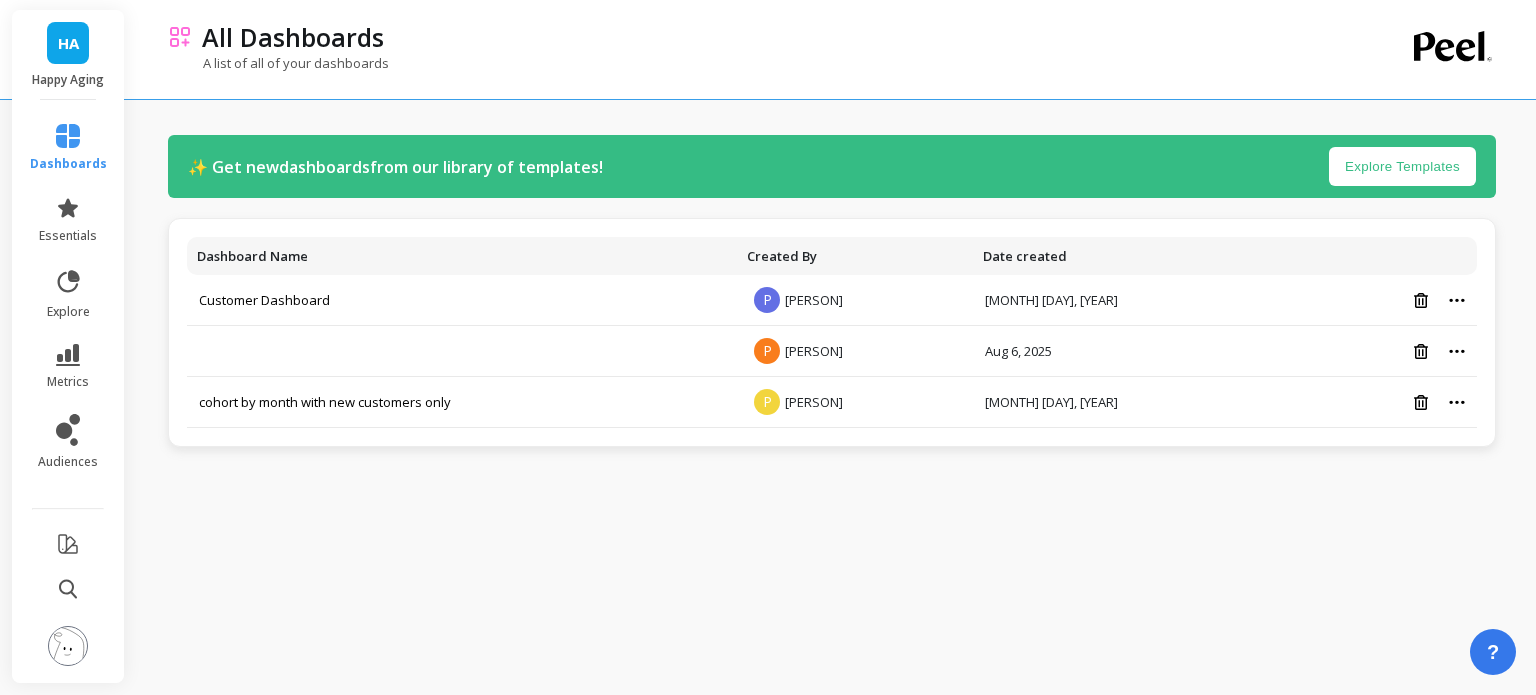 click on "Explore Templates" at bounding box center [1402, 166] 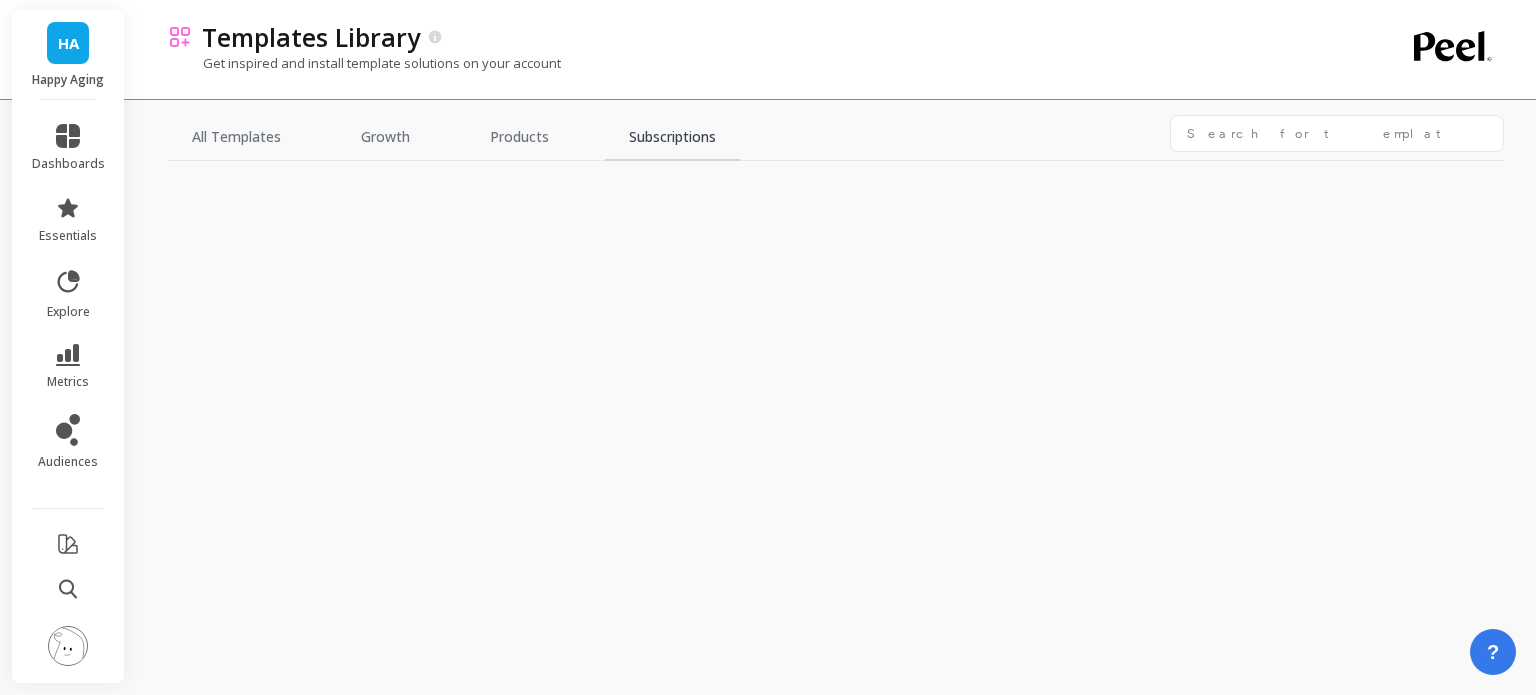 click on "Subscriptions" at bounding box center [672, 138] 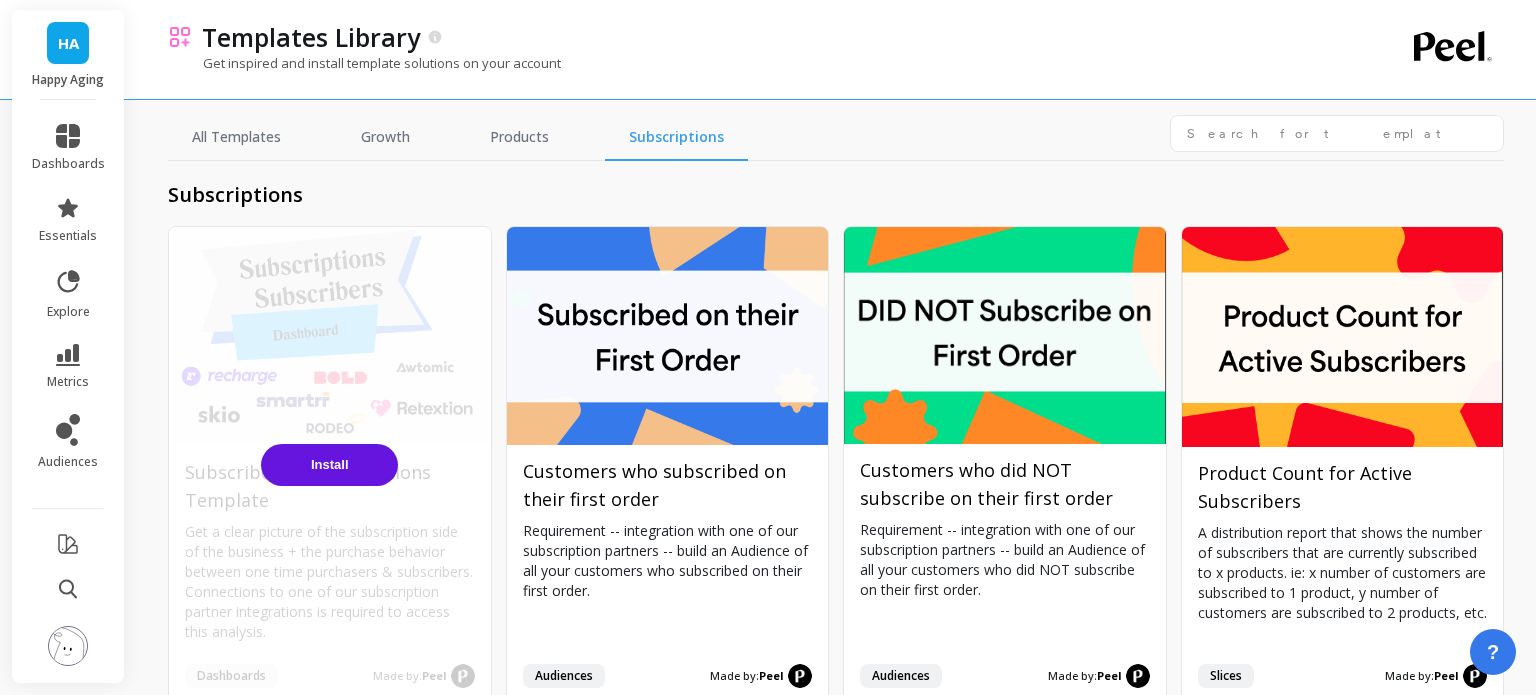 click on "Install" at bounding box center (330, 464) 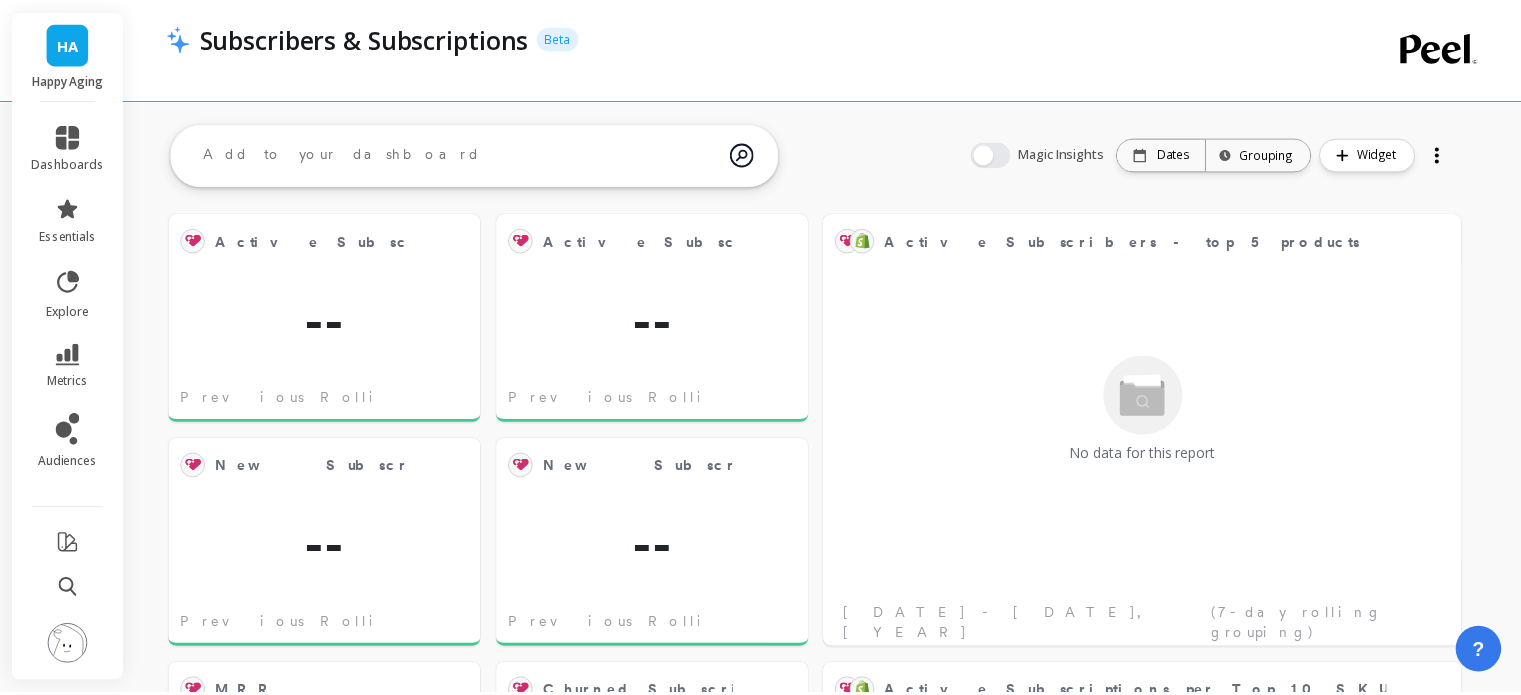 scroll, scrollTop: 0, scrollLeft: 0, axis: both 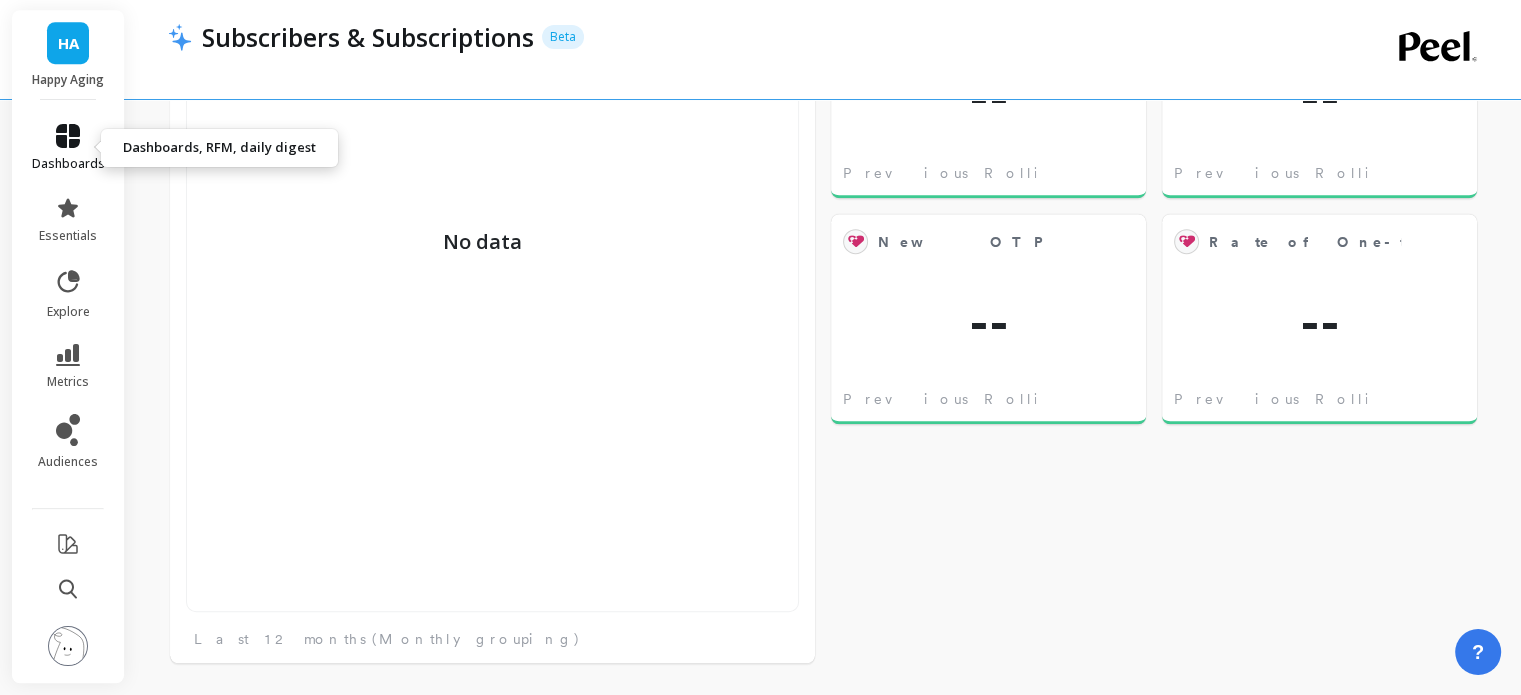 click 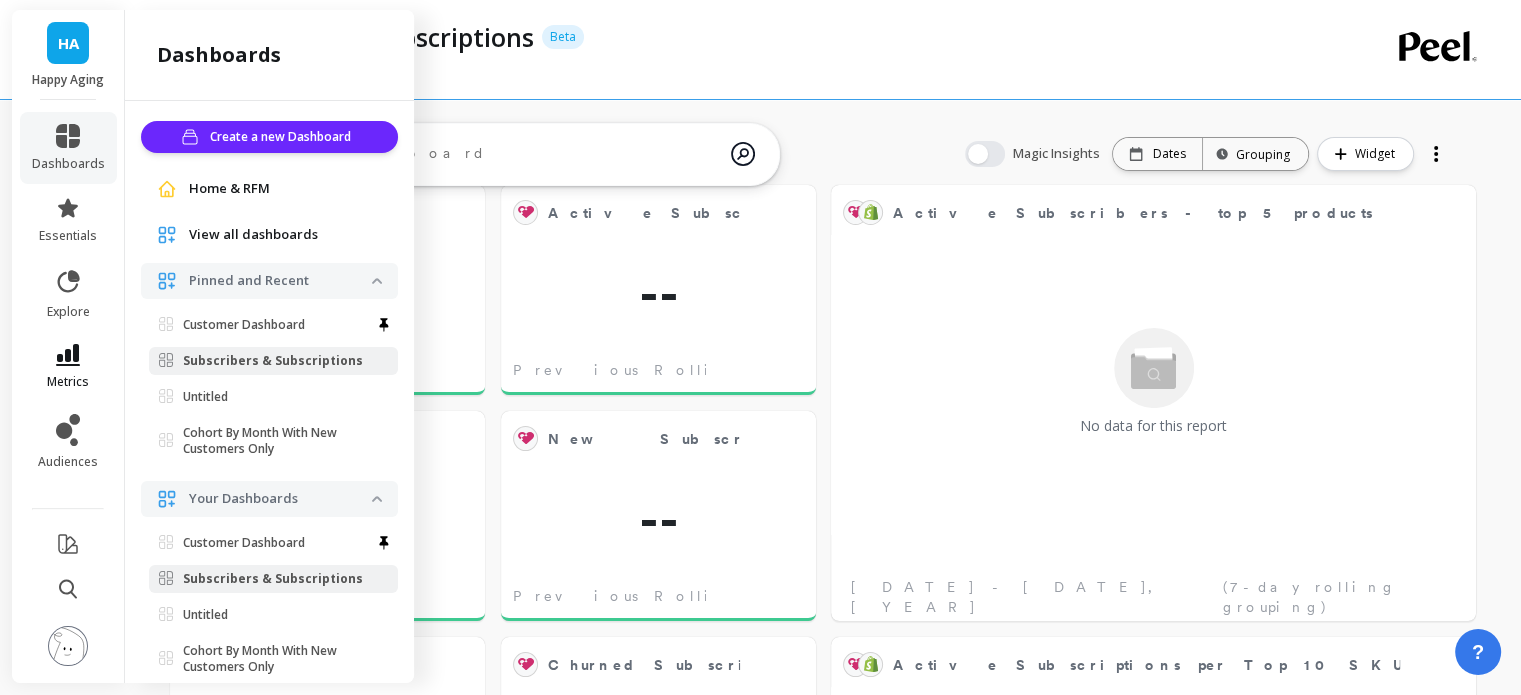 scroll, scrollTop: 0, scrollLeft: 0, axis: both 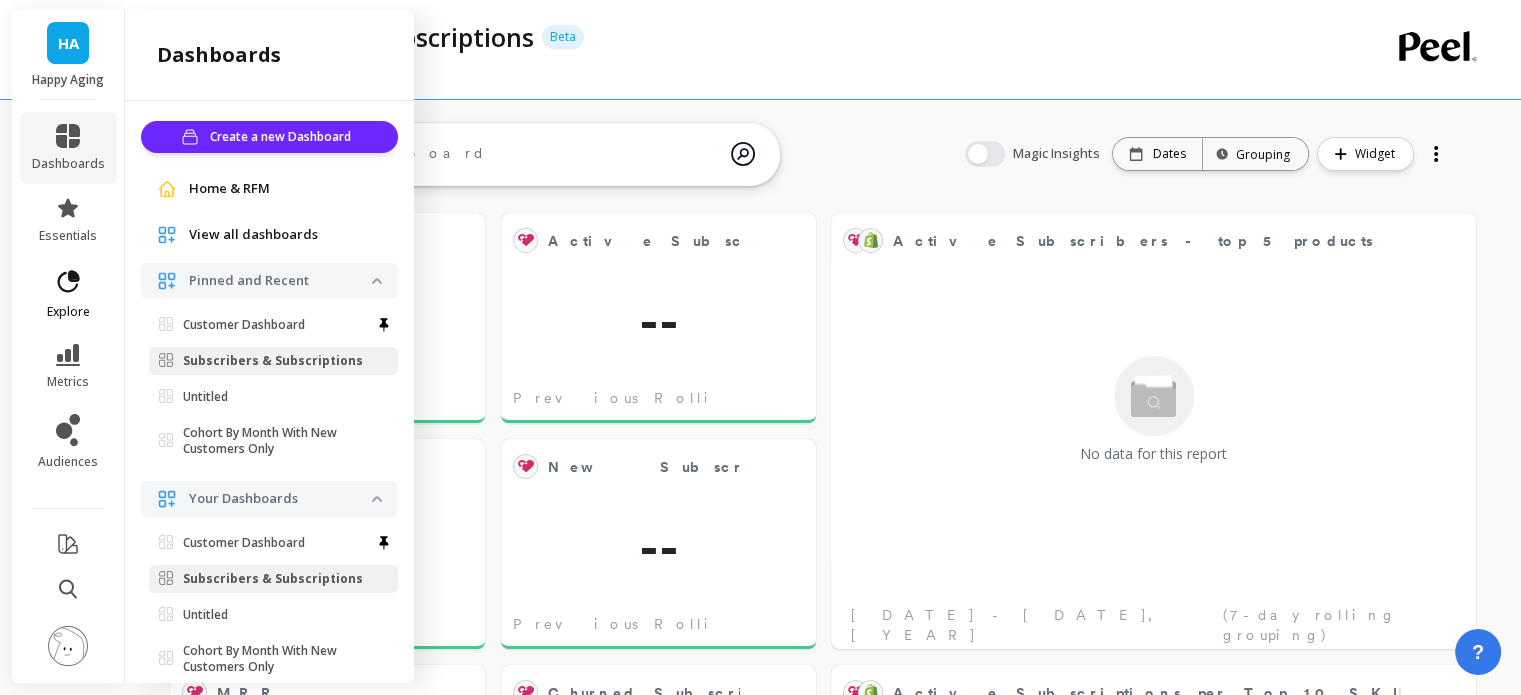 click on "explore" at bounding box center [68, 312] 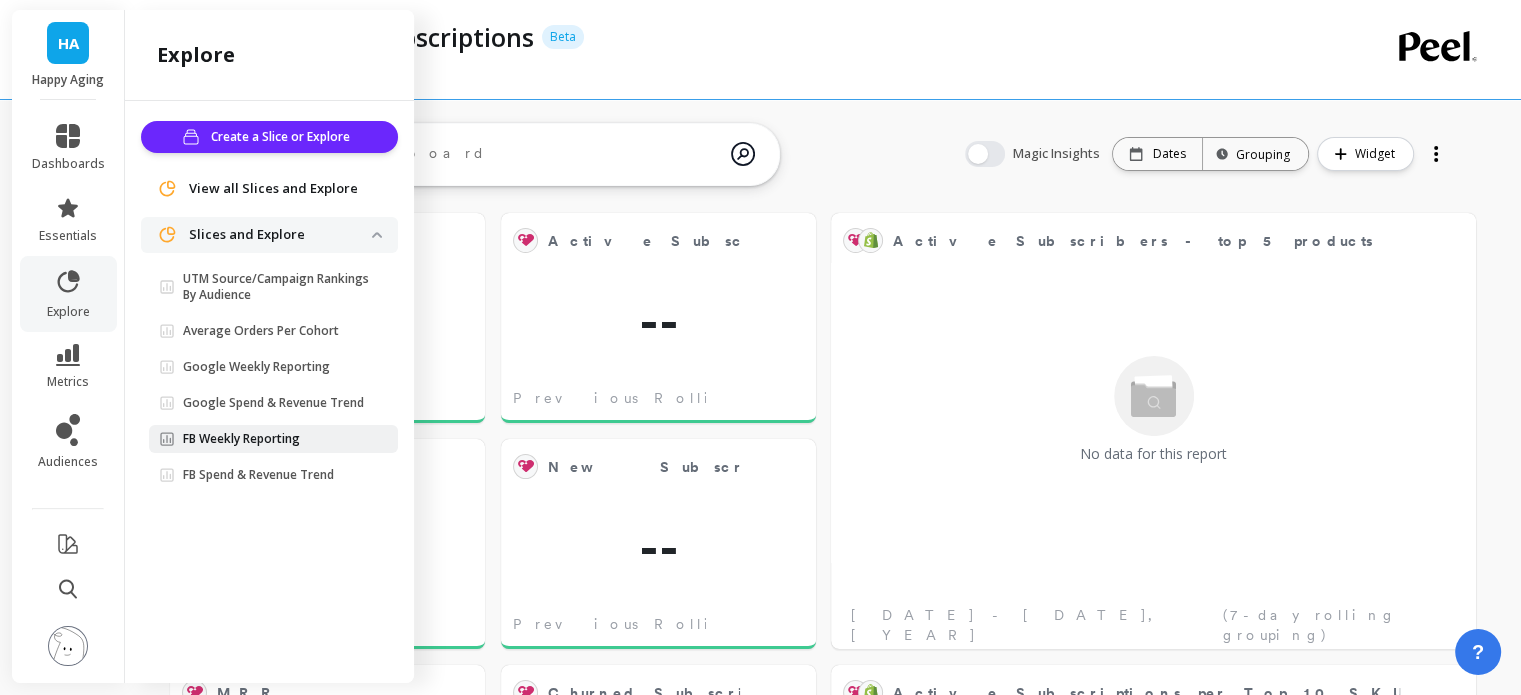 click on "FB Weekly Reporting" at bounding box center [241, 439] 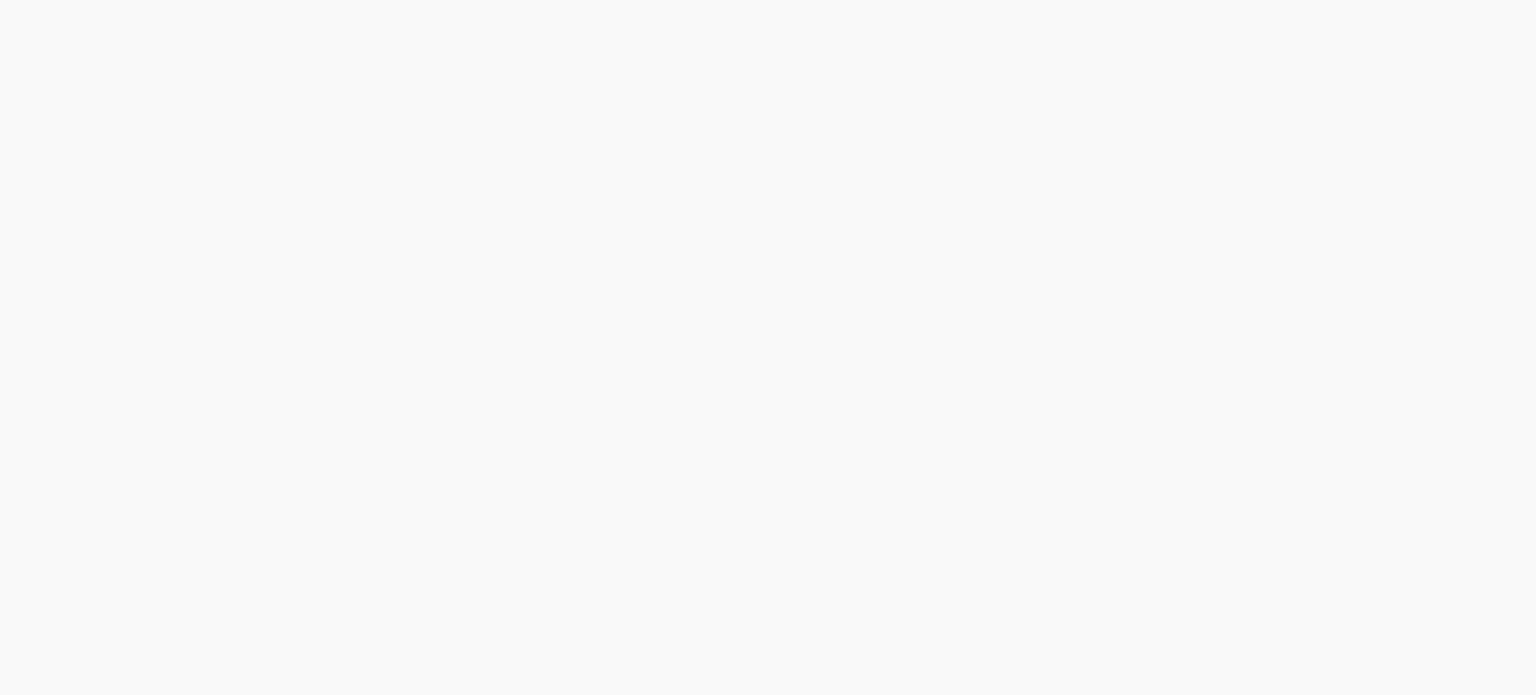scroll, scrollTop: 0, scrollLeft: 0, axis: both 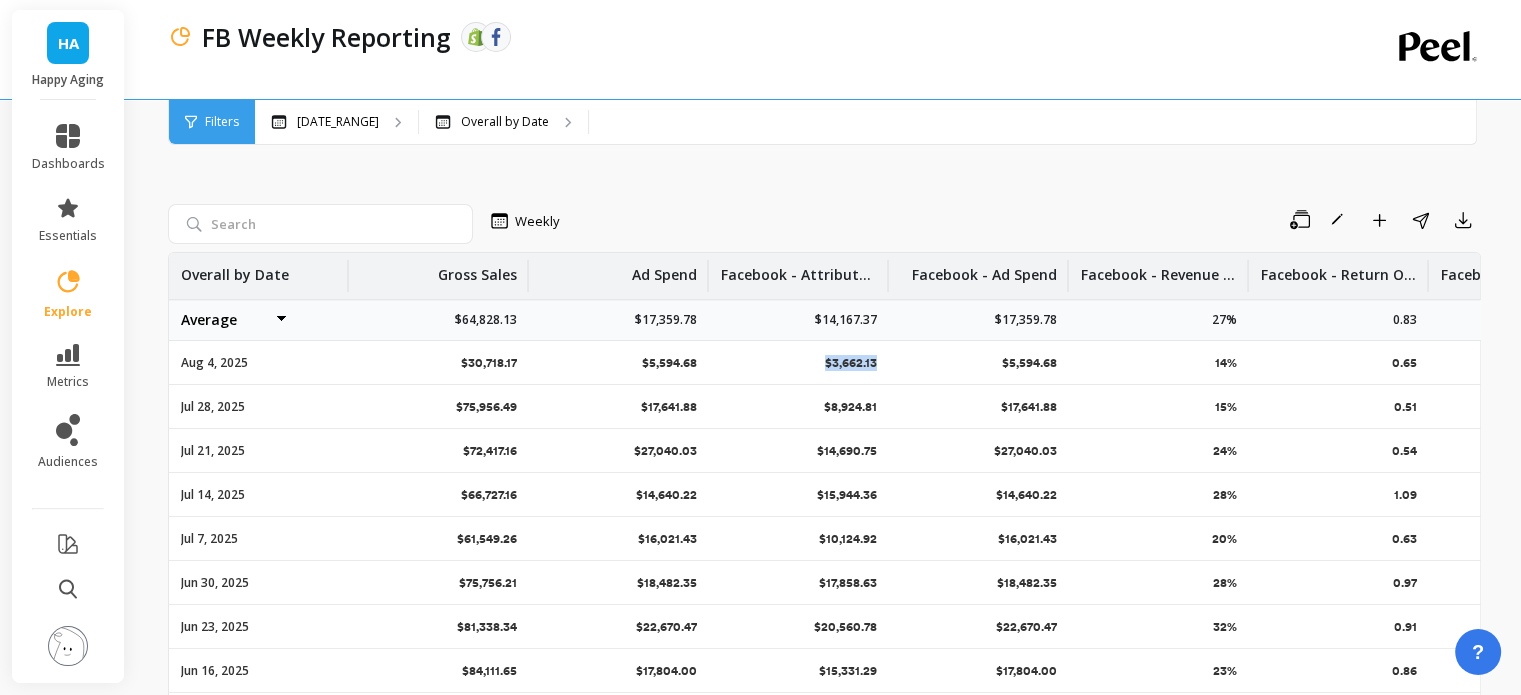 drag, startPoint x: 811, startPoint y: 360, endPoint x: 888, endPoint y: 359, distance: 77.00649 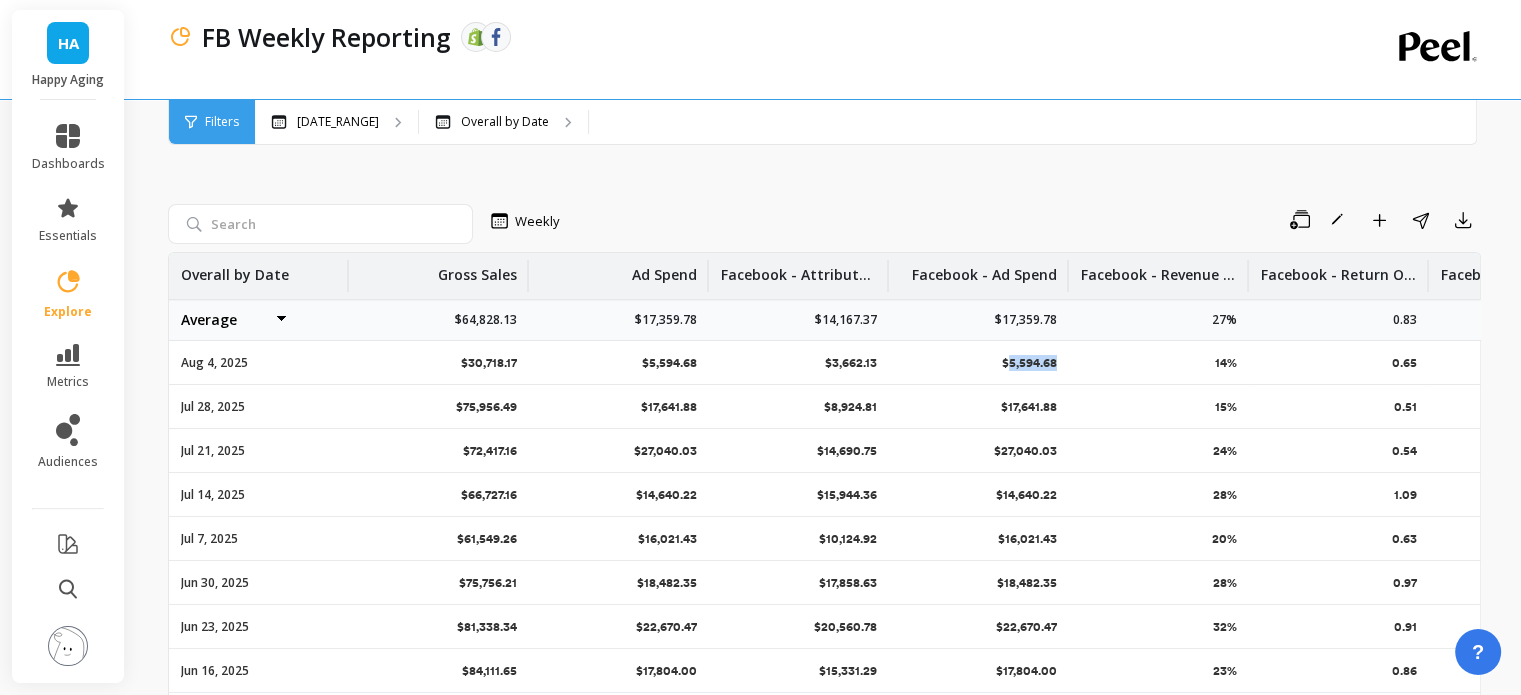 drag, startPoint x: 1007, startPoint y: 359, endPoint x: 1093, endPoint y: 362, distance: 86.05231 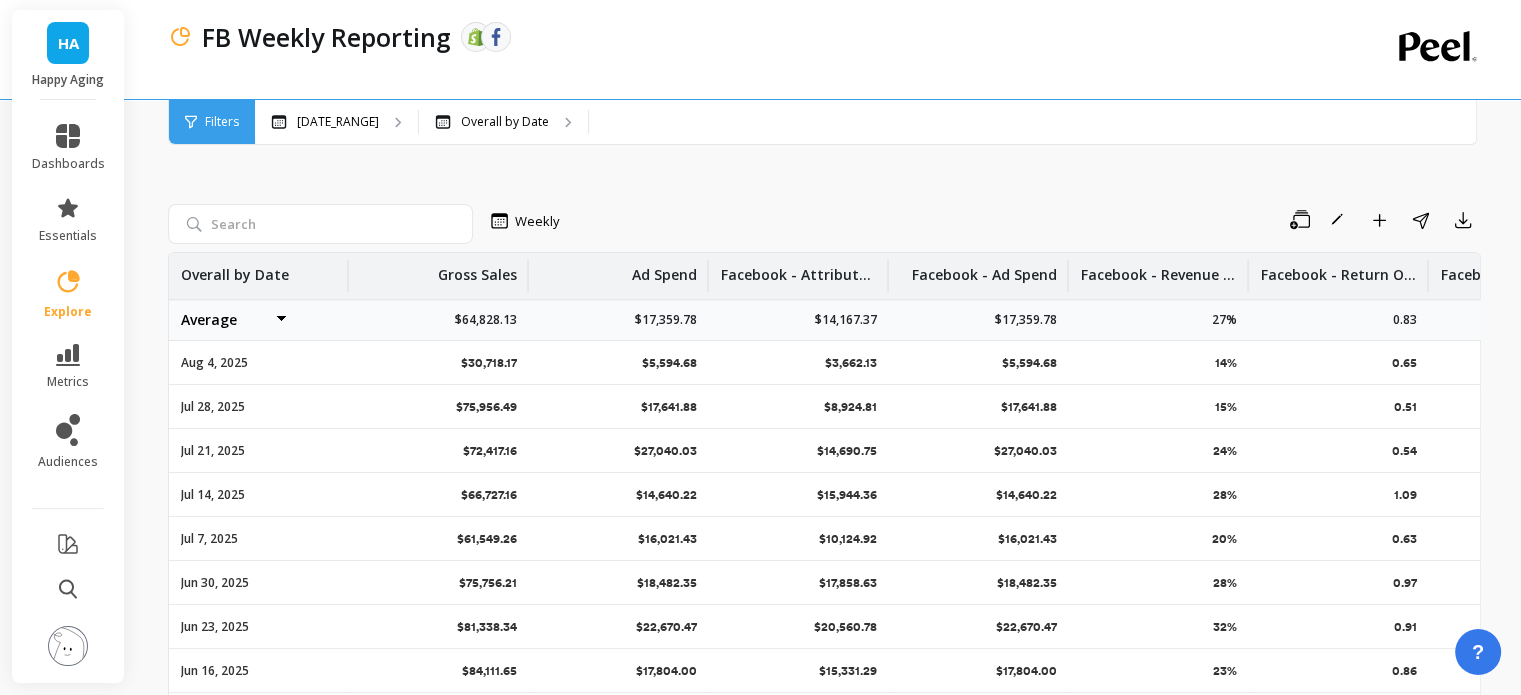 click on "14%" at bounding box center (1226, 363) 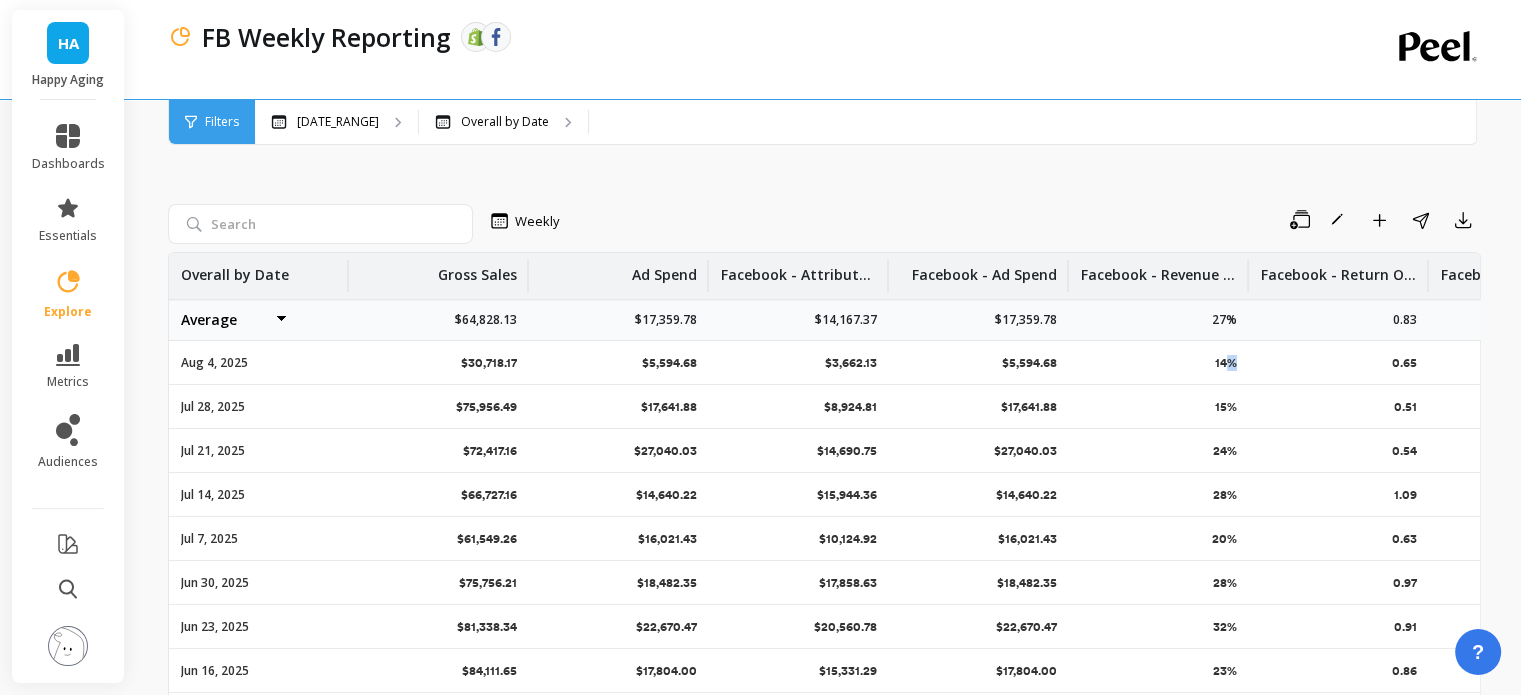 click on "14%" at bounding box center (1226, 363) 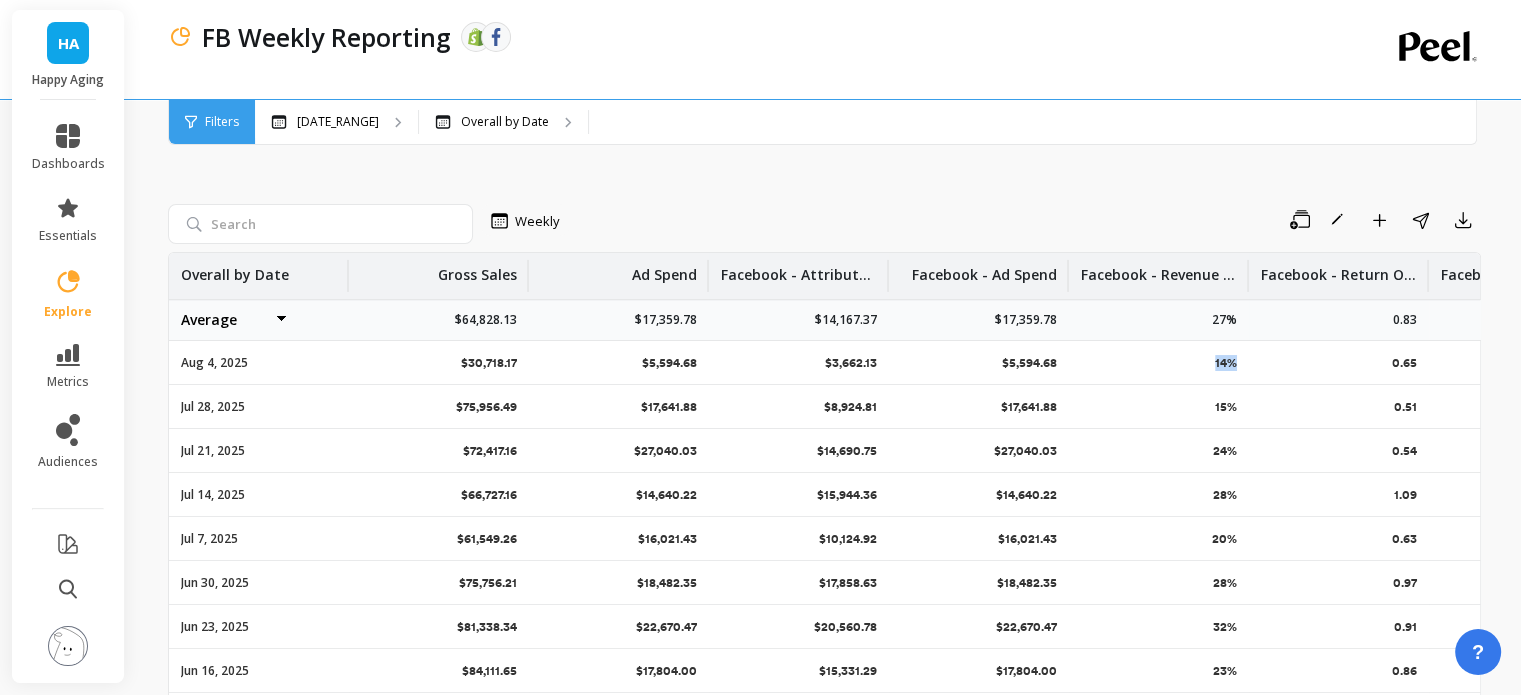 click on "14%" at bounding box center [1226, 363] 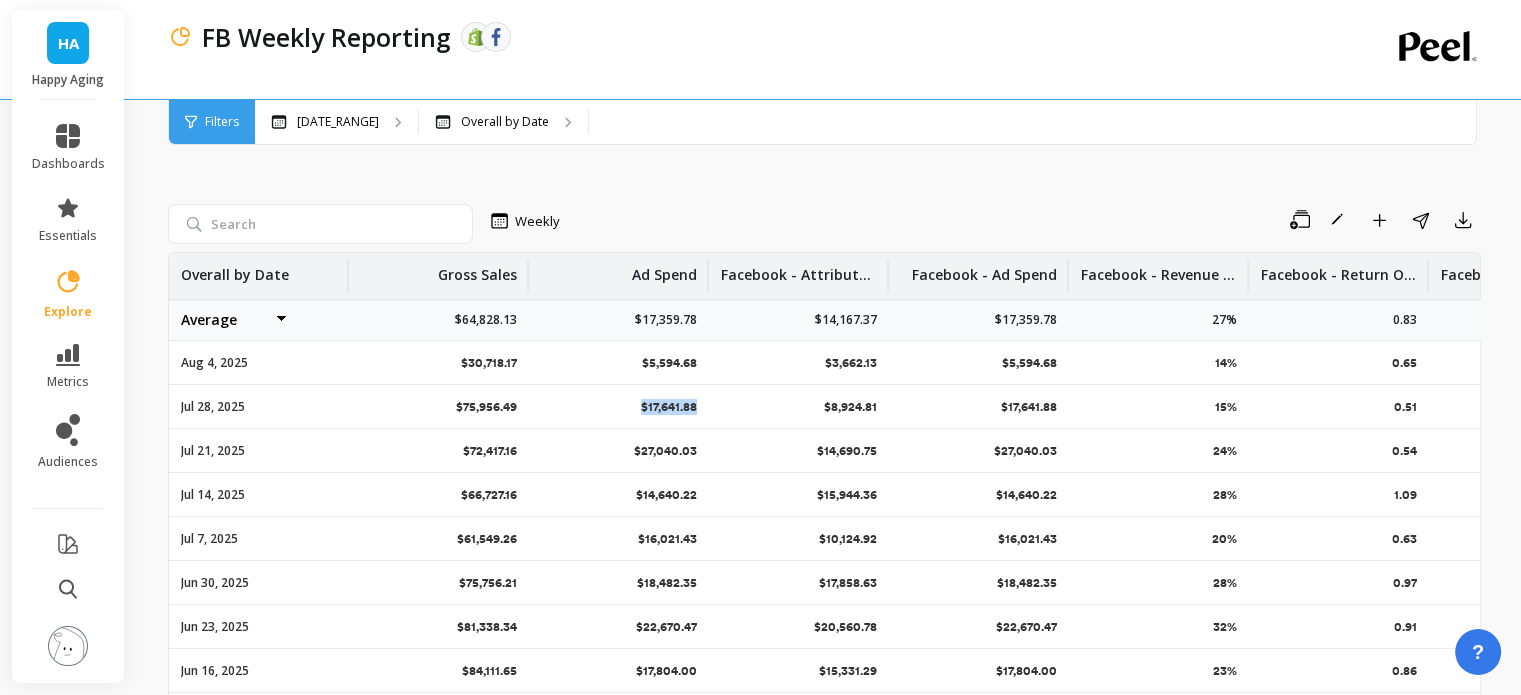 drag, startPoint x: 639, startPoint y: 407, endPoint x: 715, endPoint y: 412, distance: 76.1643 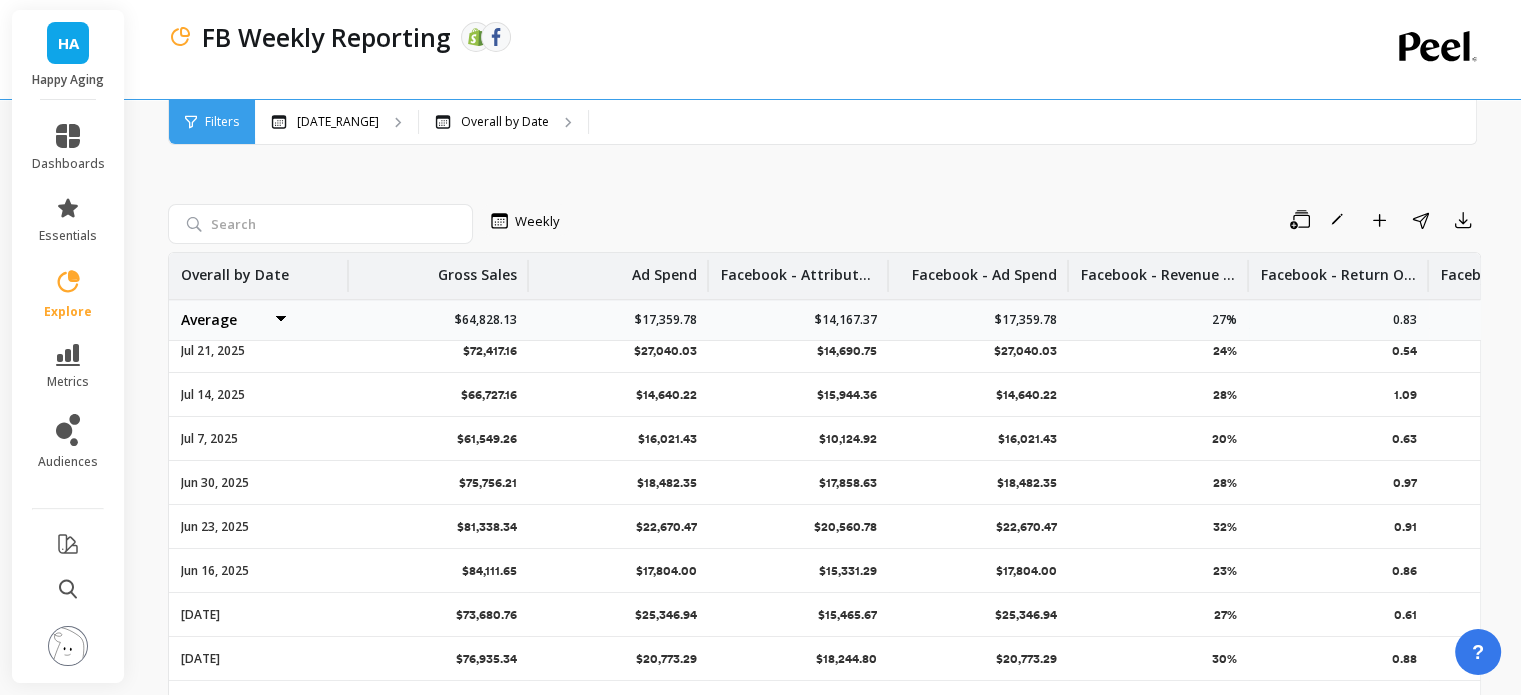 scroll, scrollTop: 0, scrollLeft: 0, axis: both 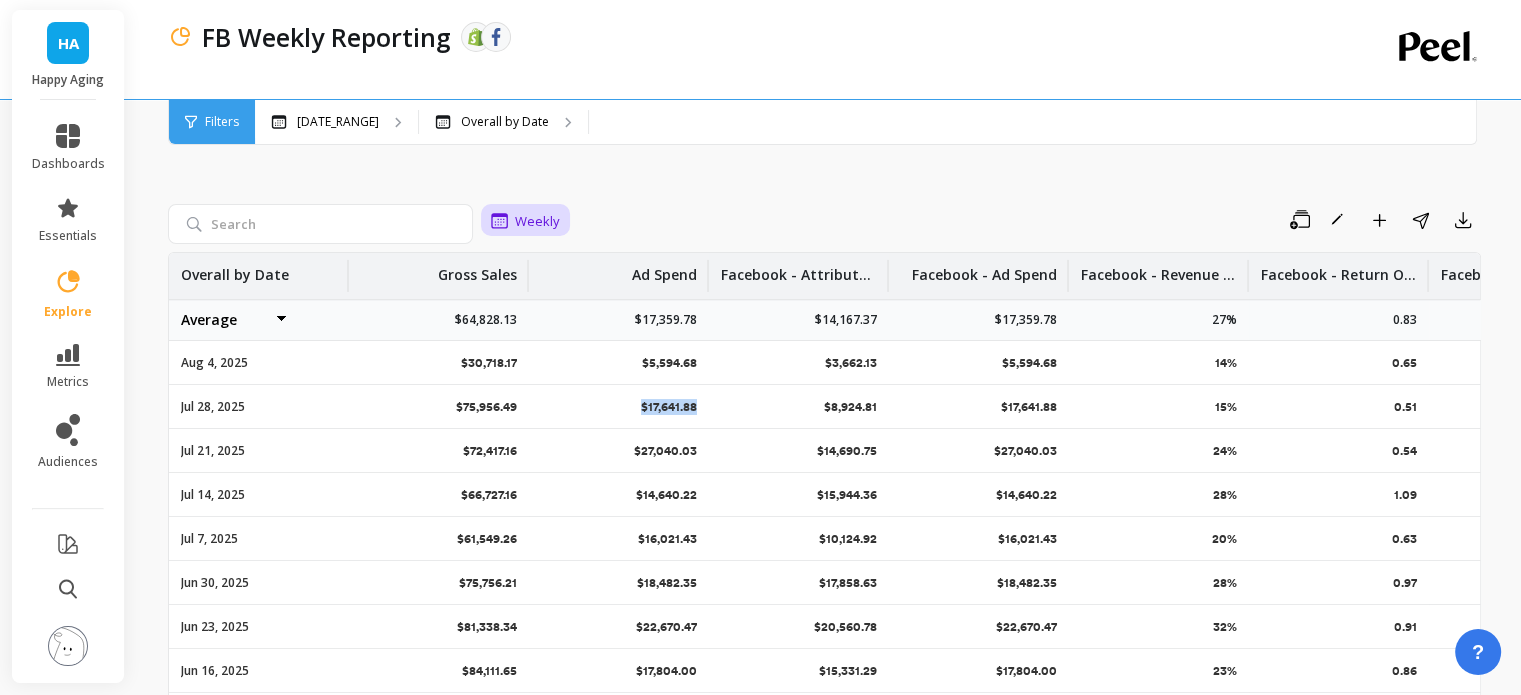 click on "Weekly" at bounding box center (525, 221) 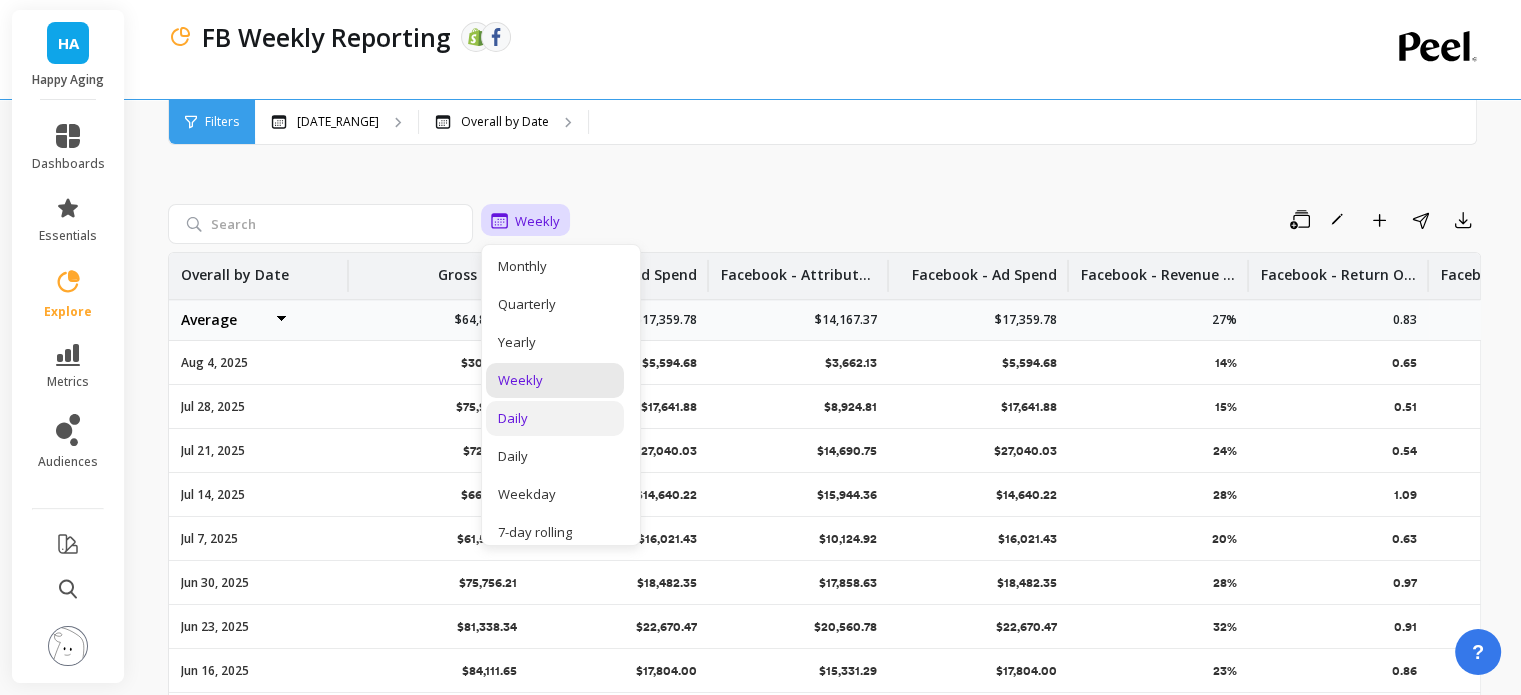 click on "Daily" at bounding box center (555, 418) 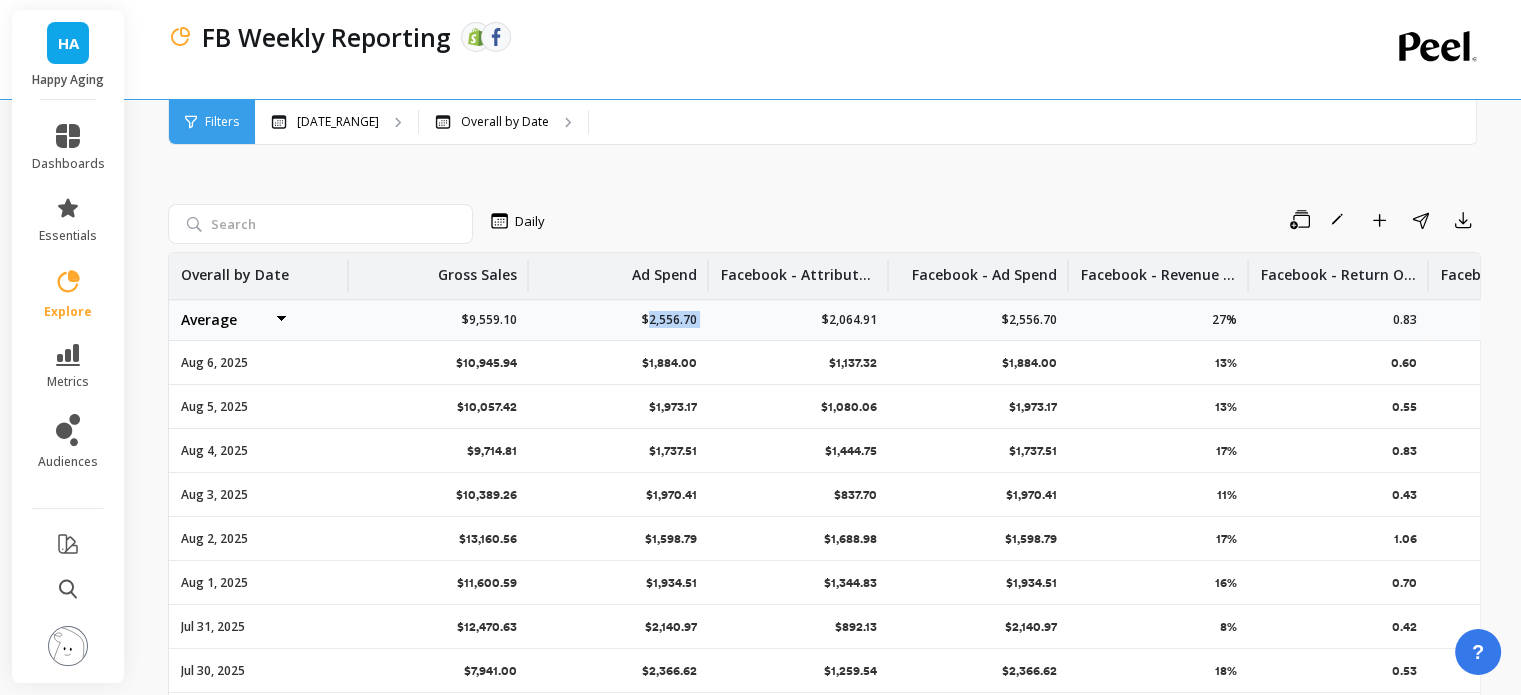drag, startPoint x: 679, startPoint y: 323, endPoint x: 725, endPoint y: 321, distance: 46.043457 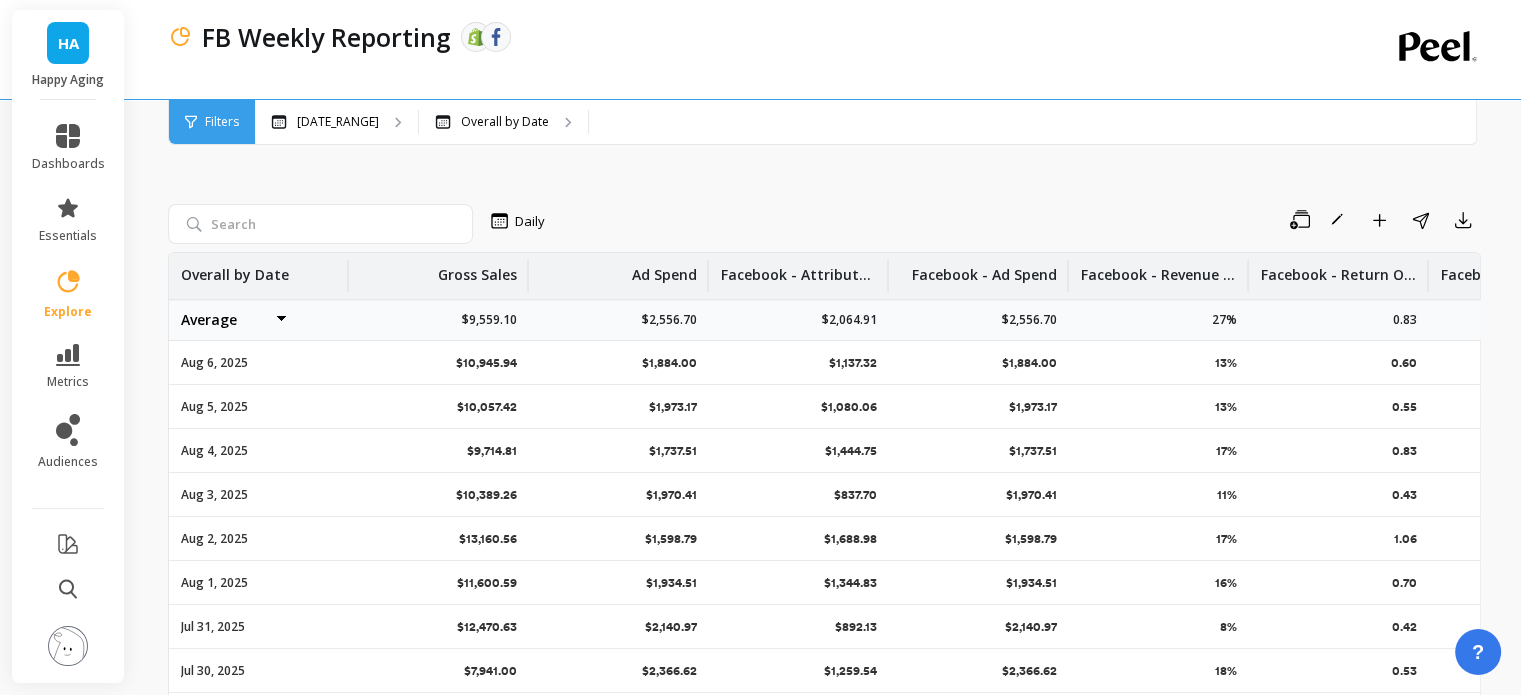 click on "$1,137.32" at bounding box center [799, 362] 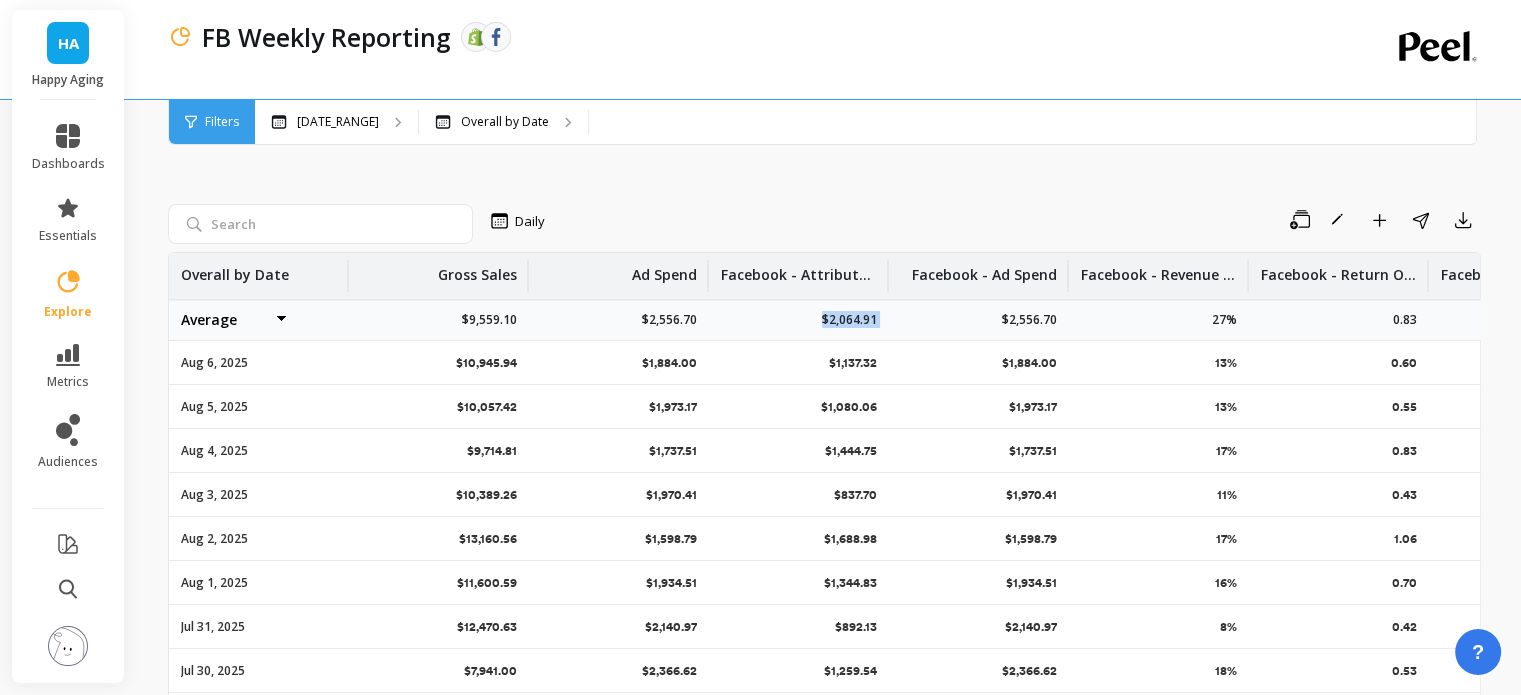 drag, startPoint x: 823, startPoint y: 322, endPoint x: 978, endPoint y: 323, distance: 155.00322 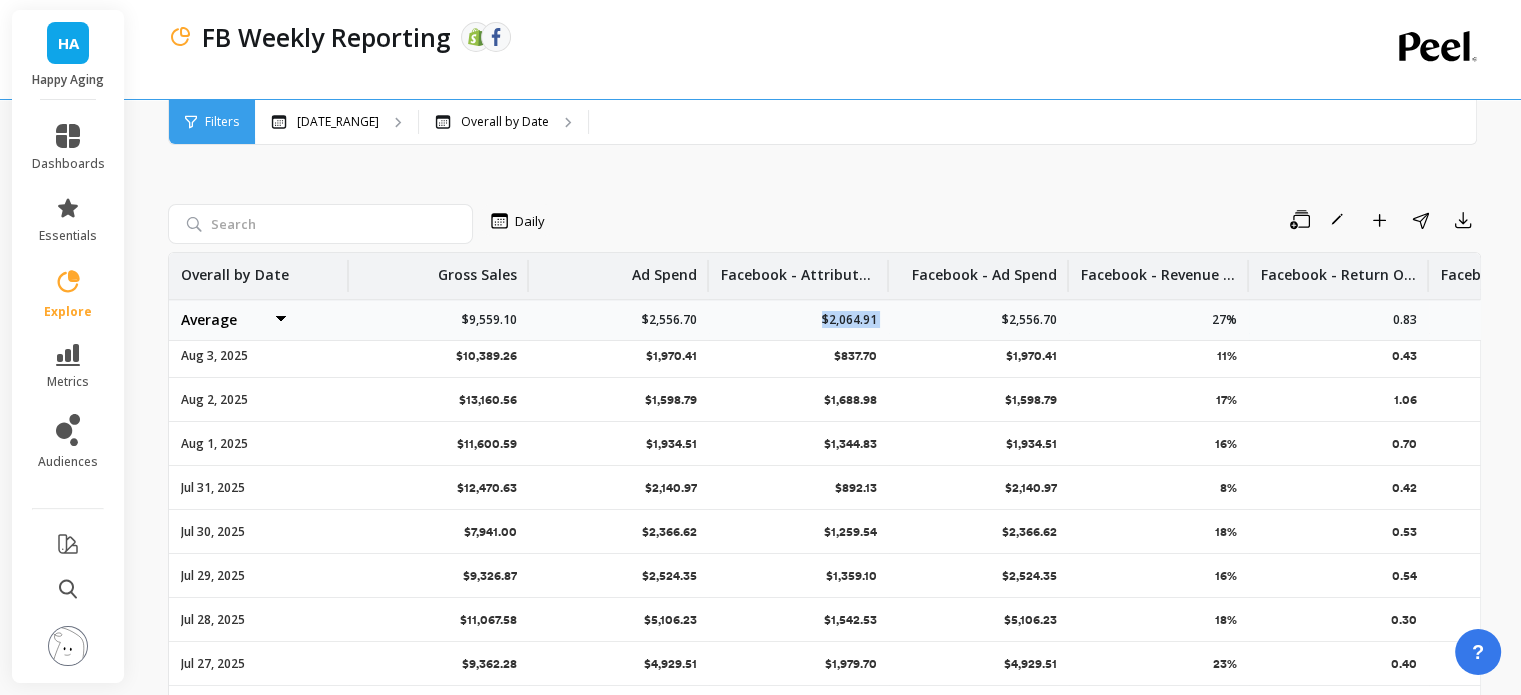 scroll, scrollTop: 200, scrollLeft: 0, axis: vertical 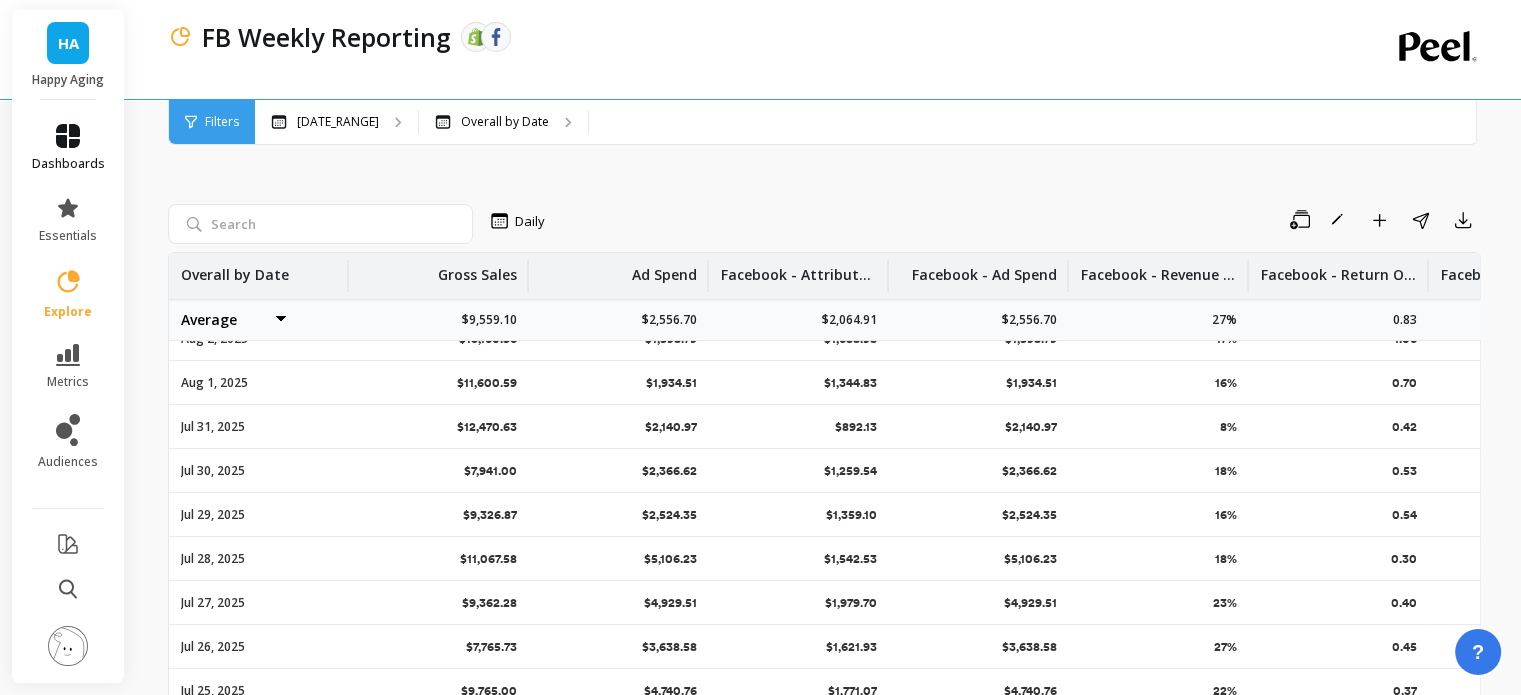 click 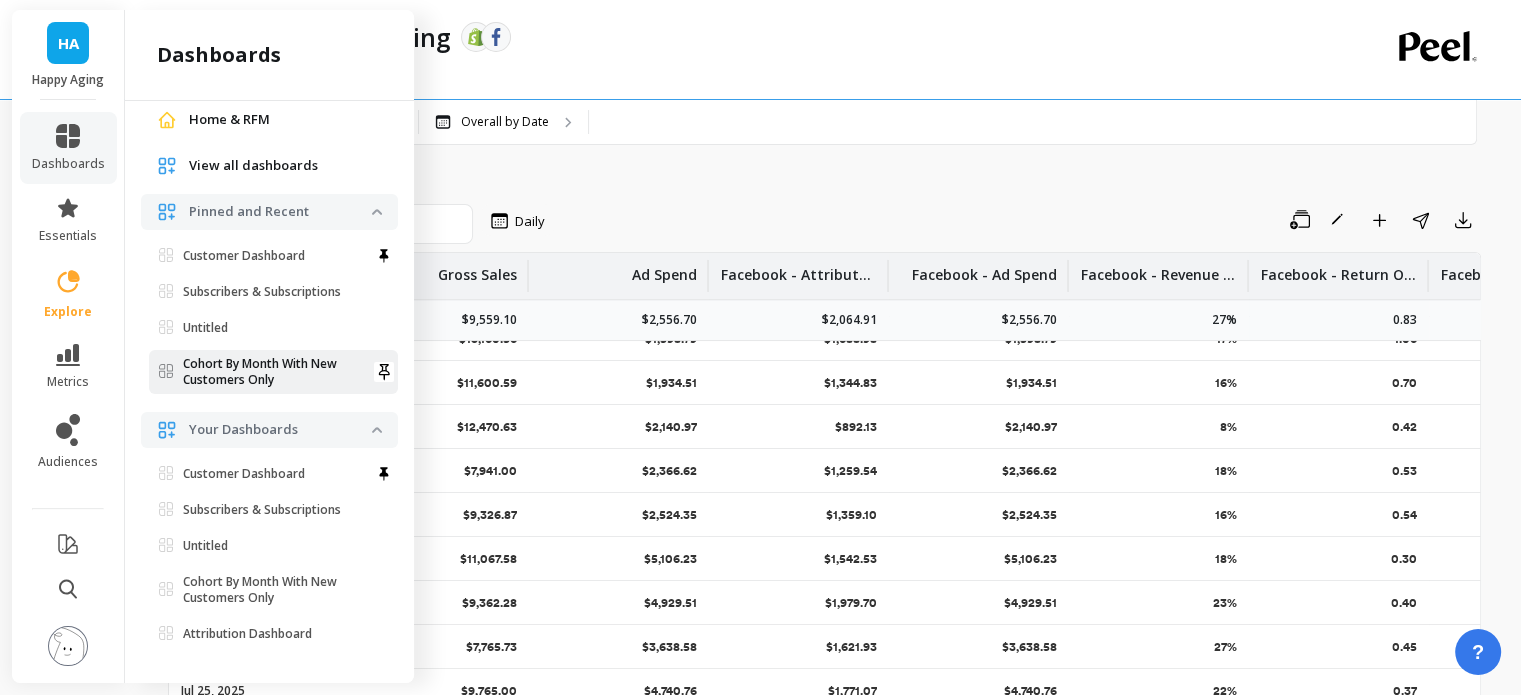 scroll, scrollTop: 120, scrollLeft: 0, axis: vertical 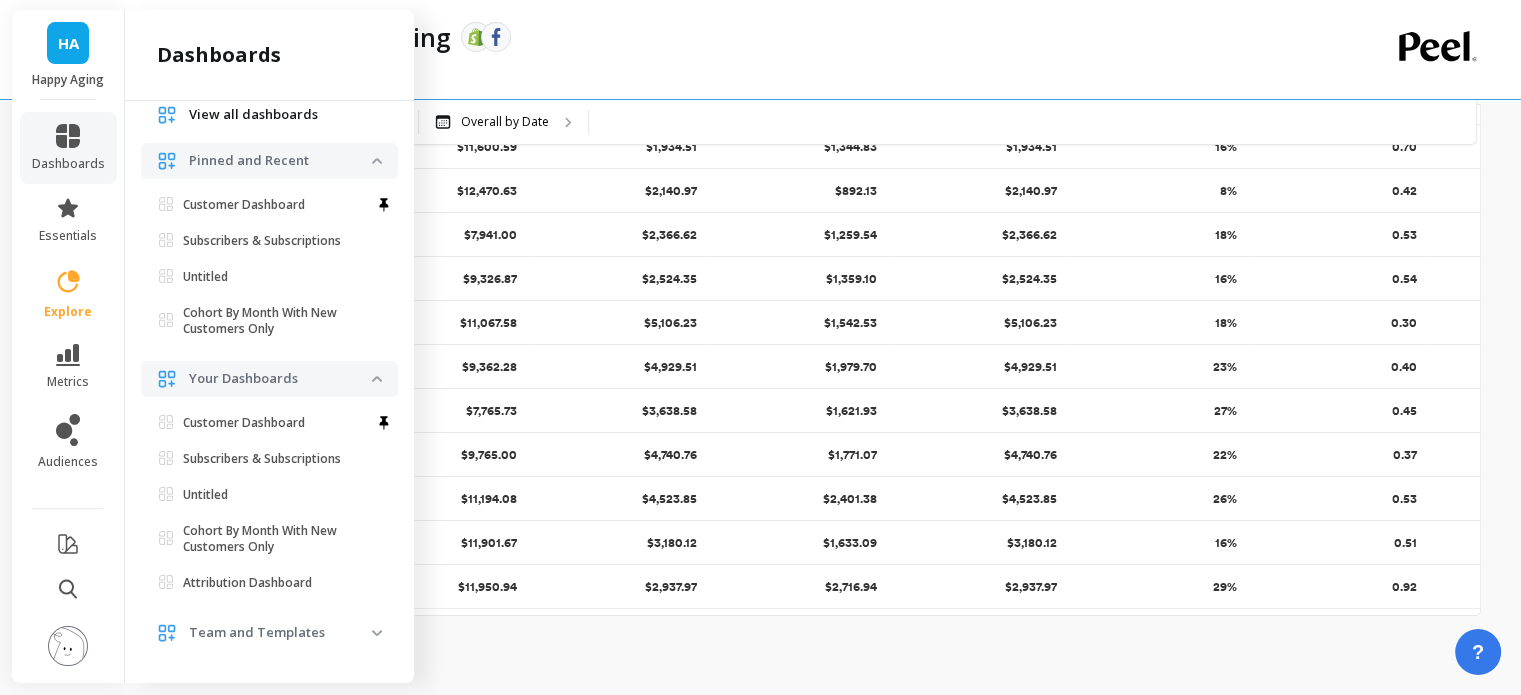 click on "Team and Templates" at bounding box center [280, 633] 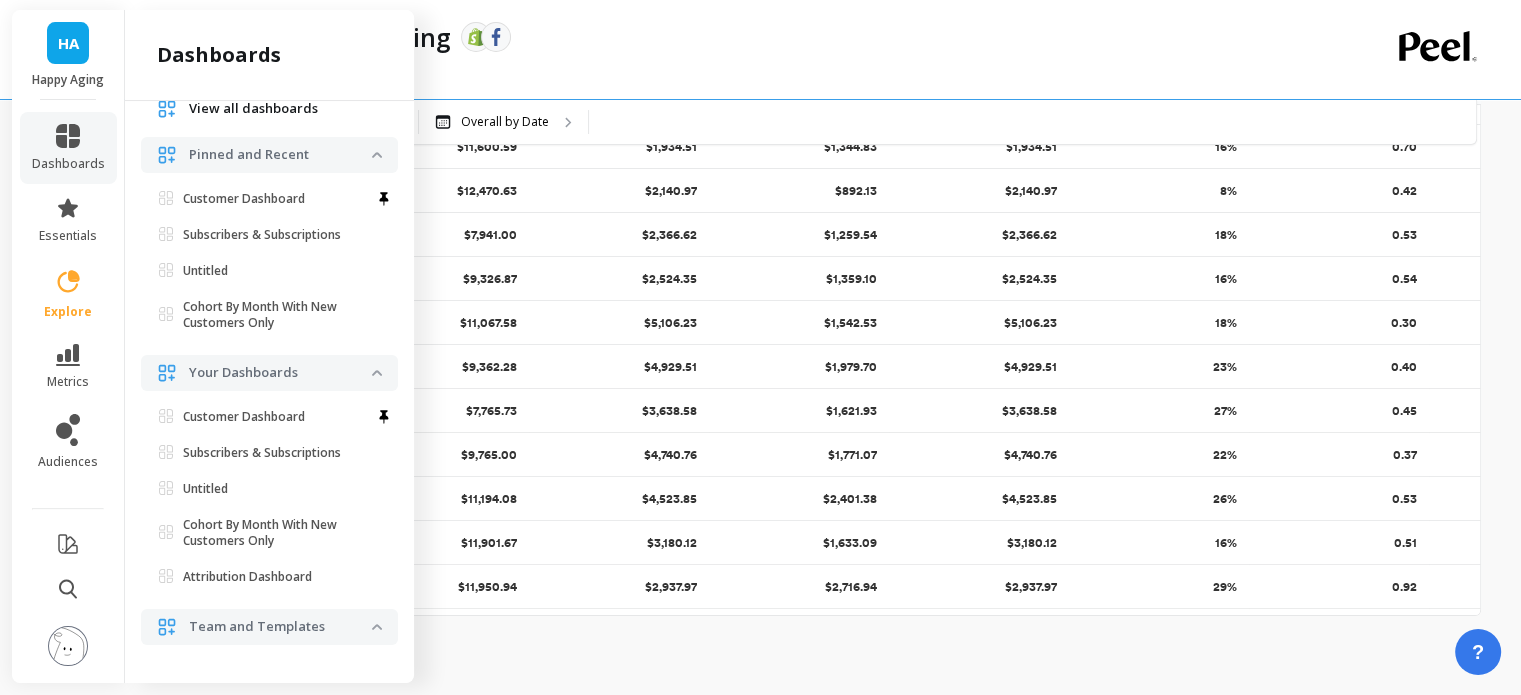 scroll, scrollTop: 128, scrollLeft: 0, axis: vertical 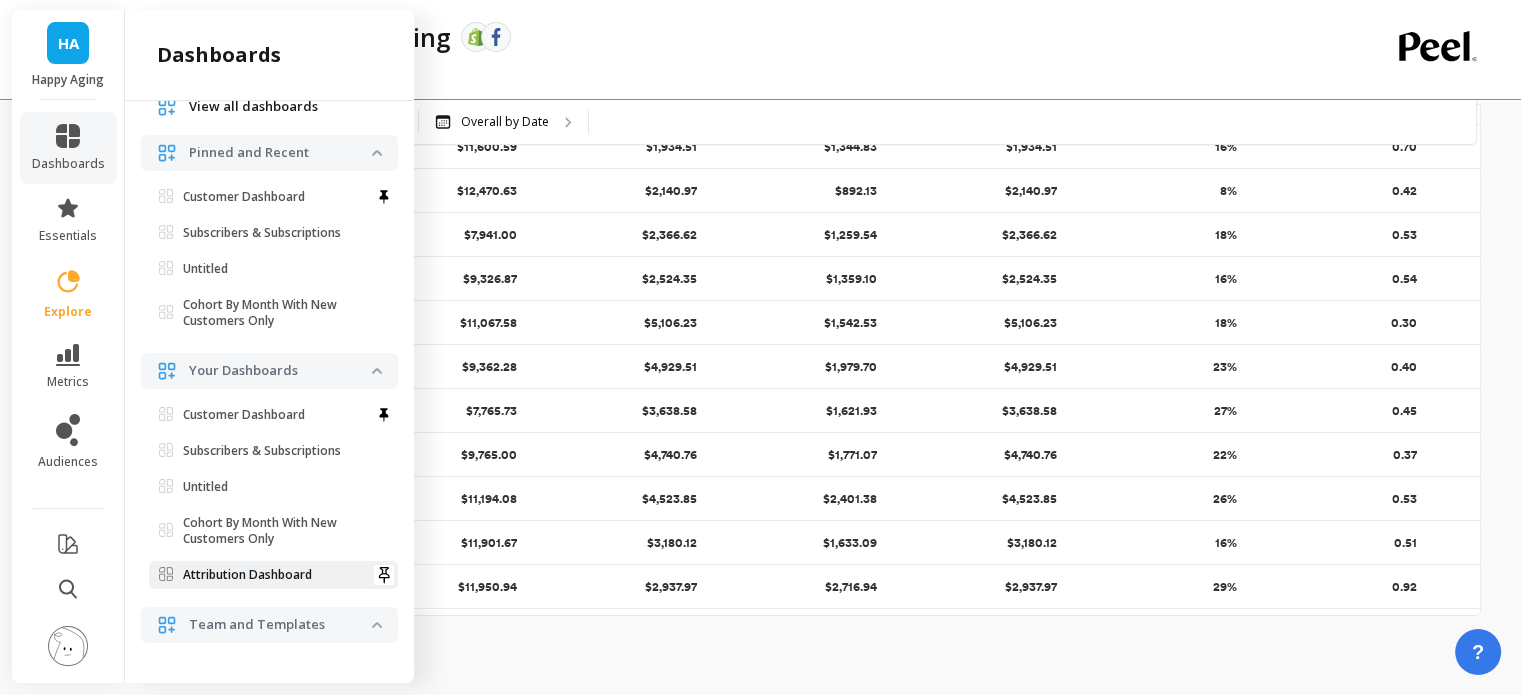 click on "Attribution Dashboard" at bounding box center [273, 575] 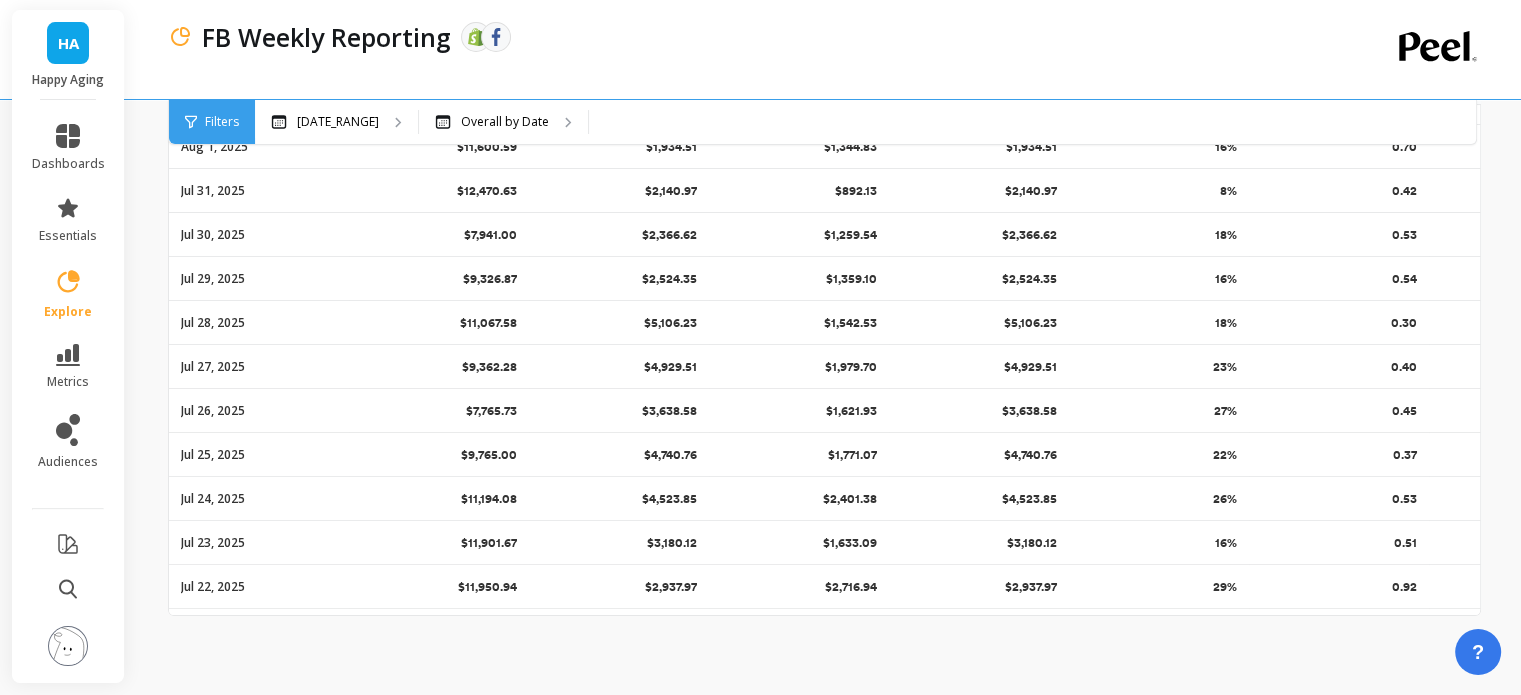 scroll, scrollTop: 0, scrollLeft: 0, axis: both 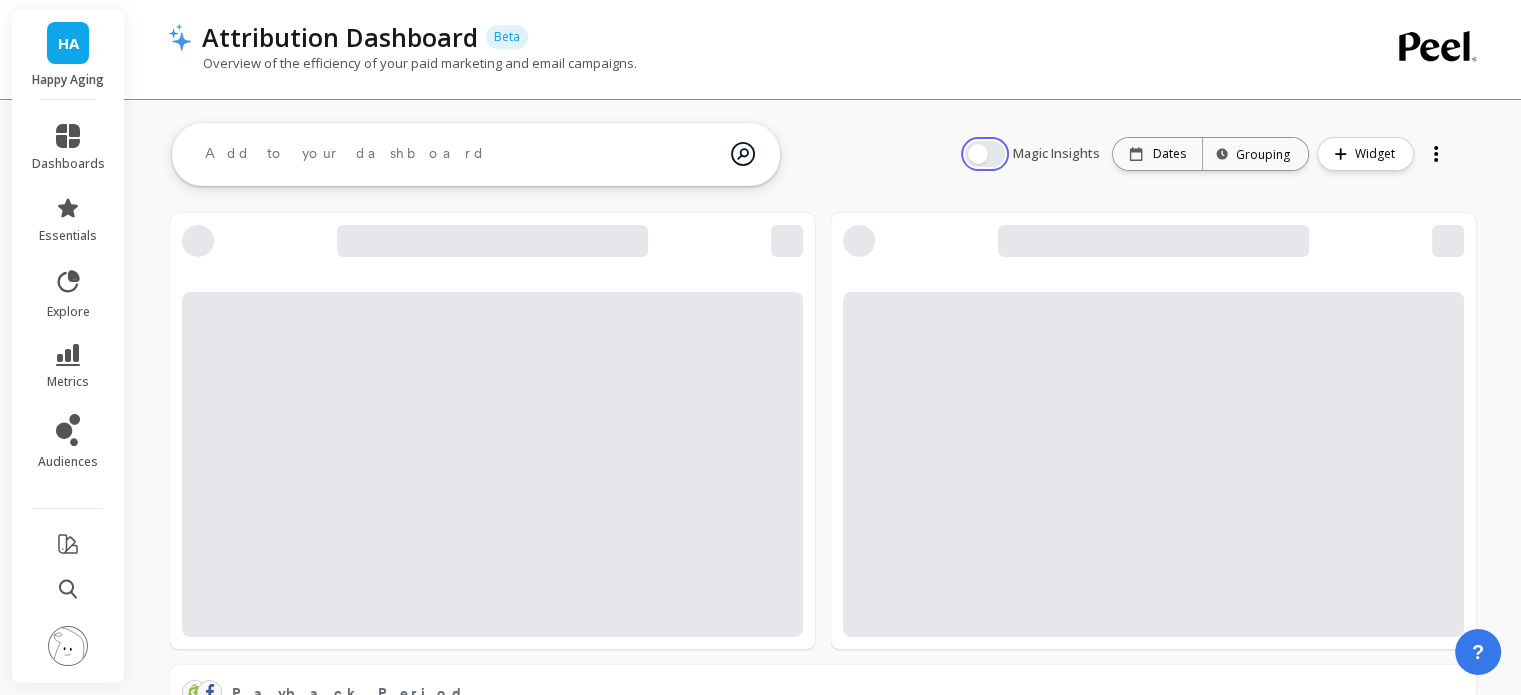 click at bounding box center [985, 154] 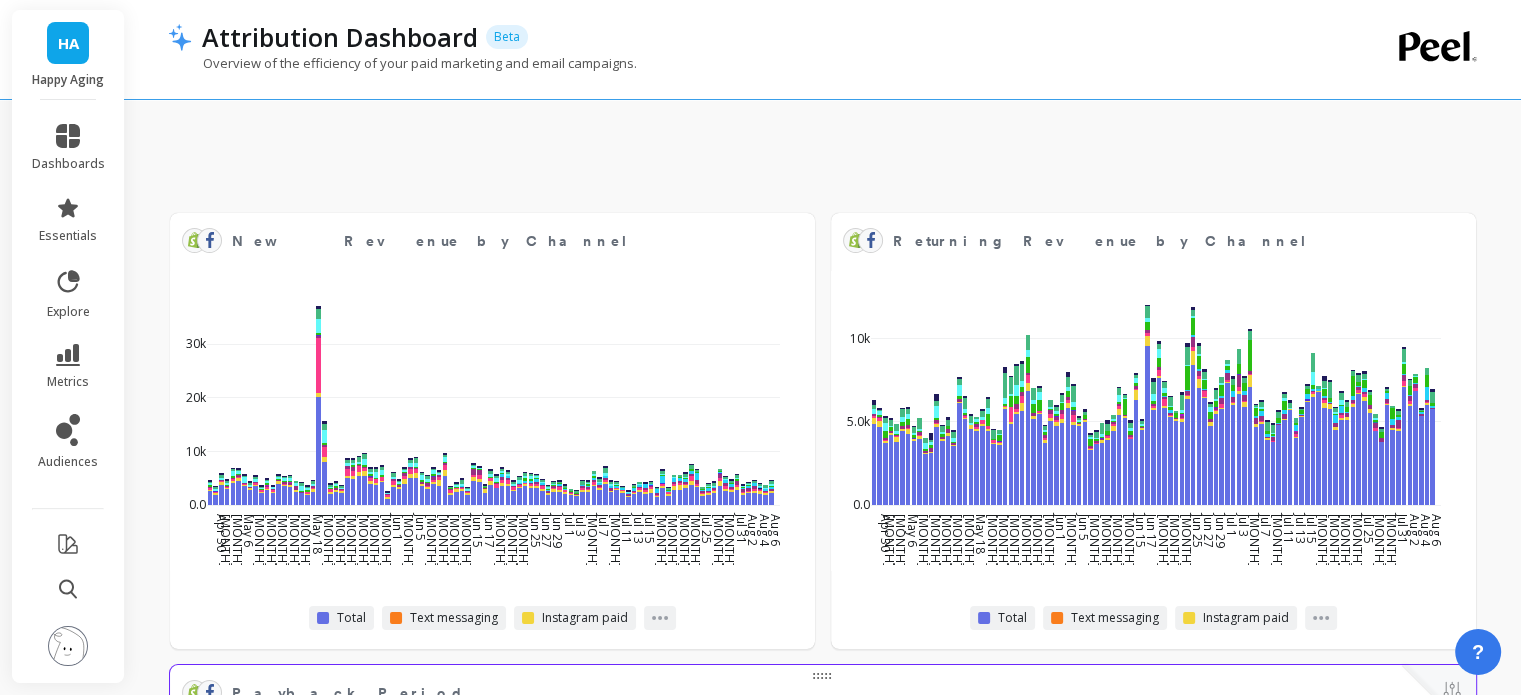 scroll, scrollTop: 439, scrollLeft: 0, axis: vertical 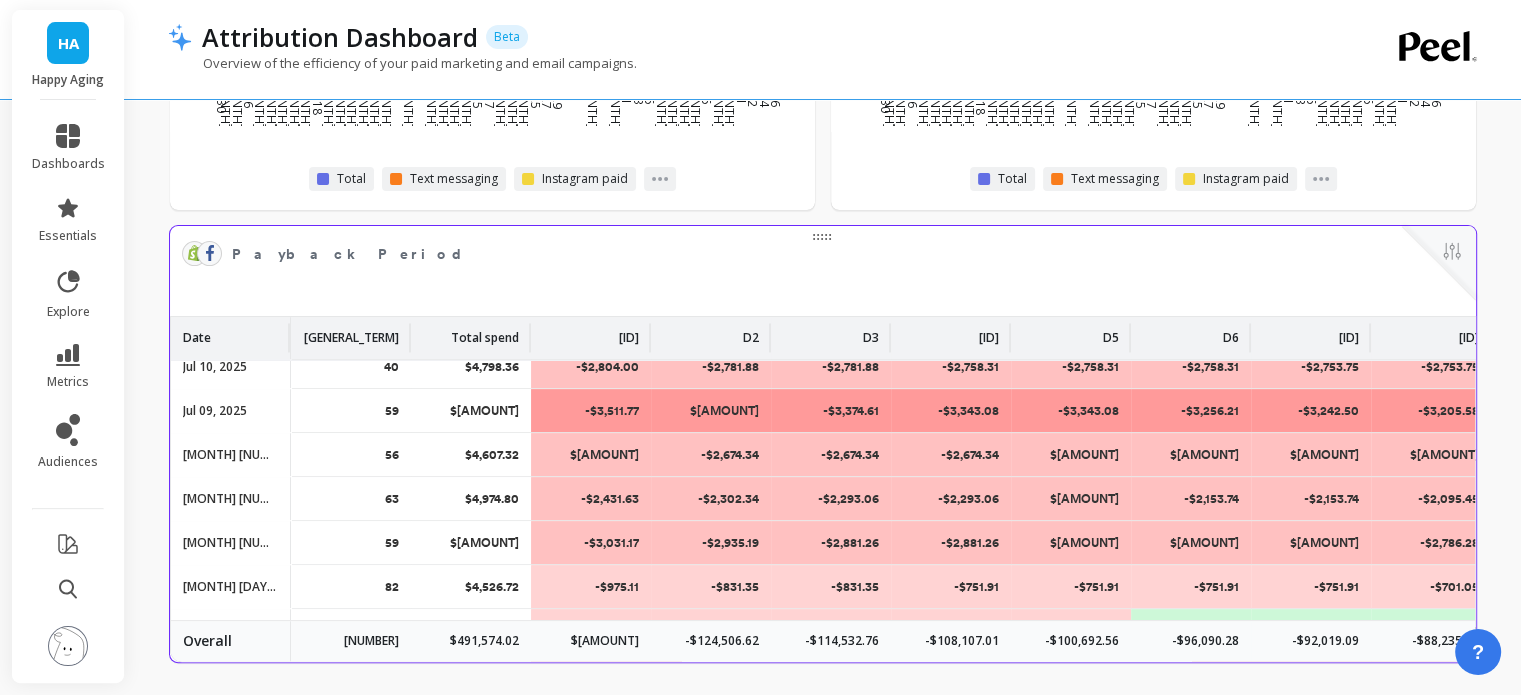 click at bounding box center [68, 646] 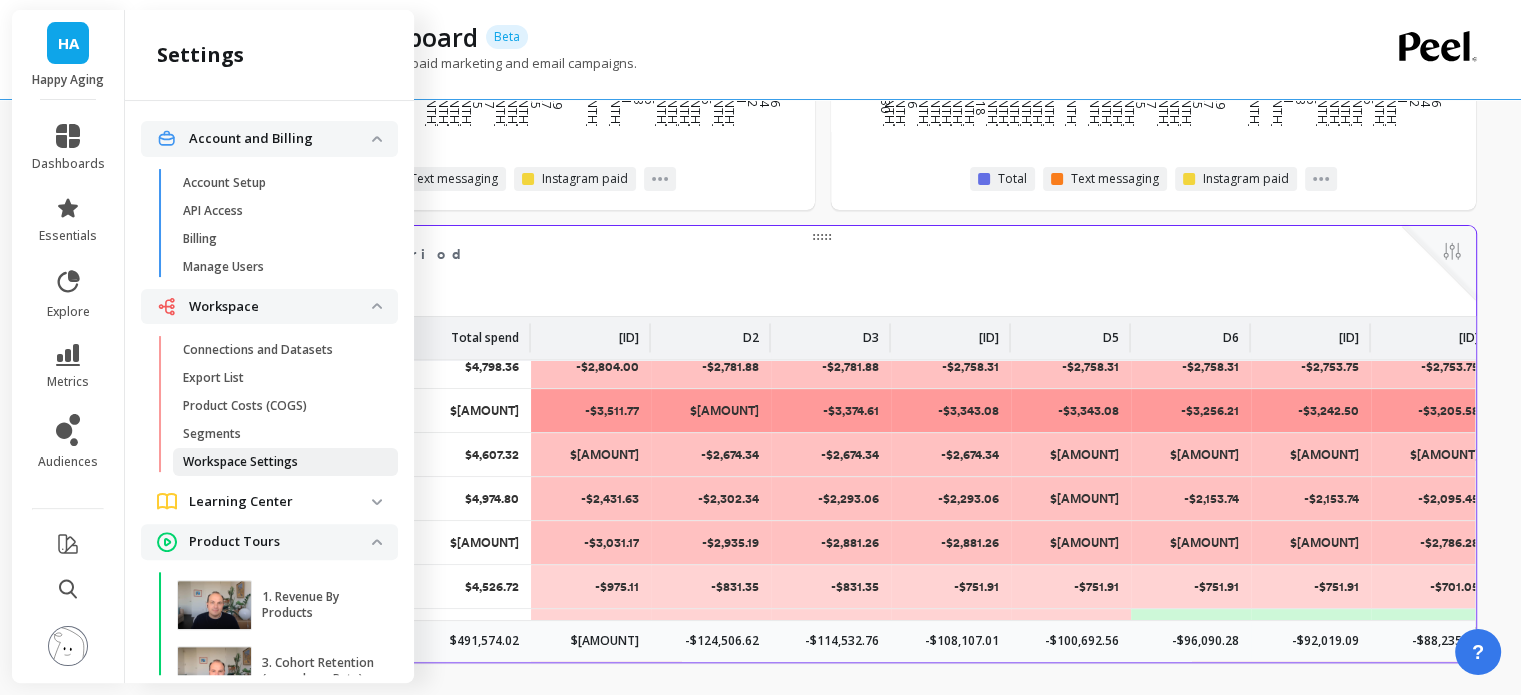 click on "Workspace Settings" at bounding box center (240, 462) 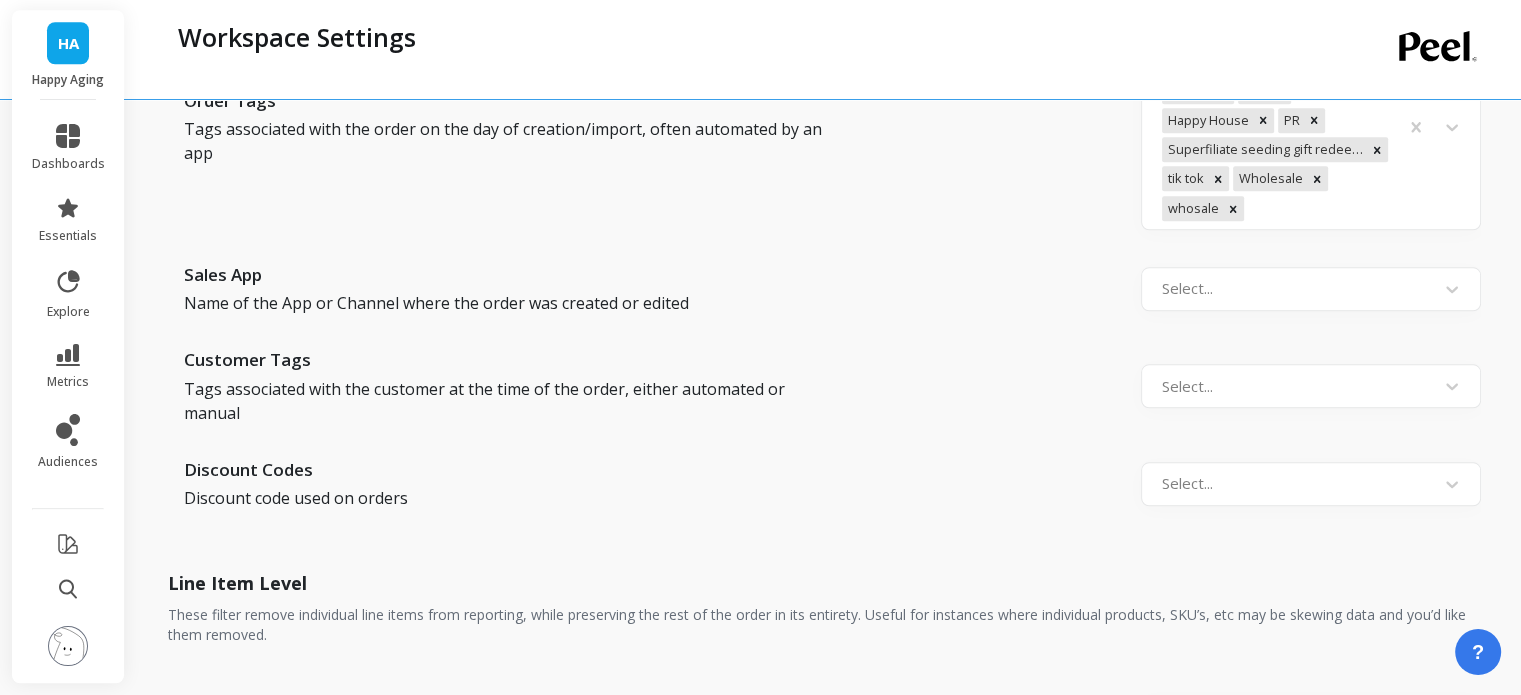 scroll, scrollTop: 2400, scrollLeft: 0, axis: vertical 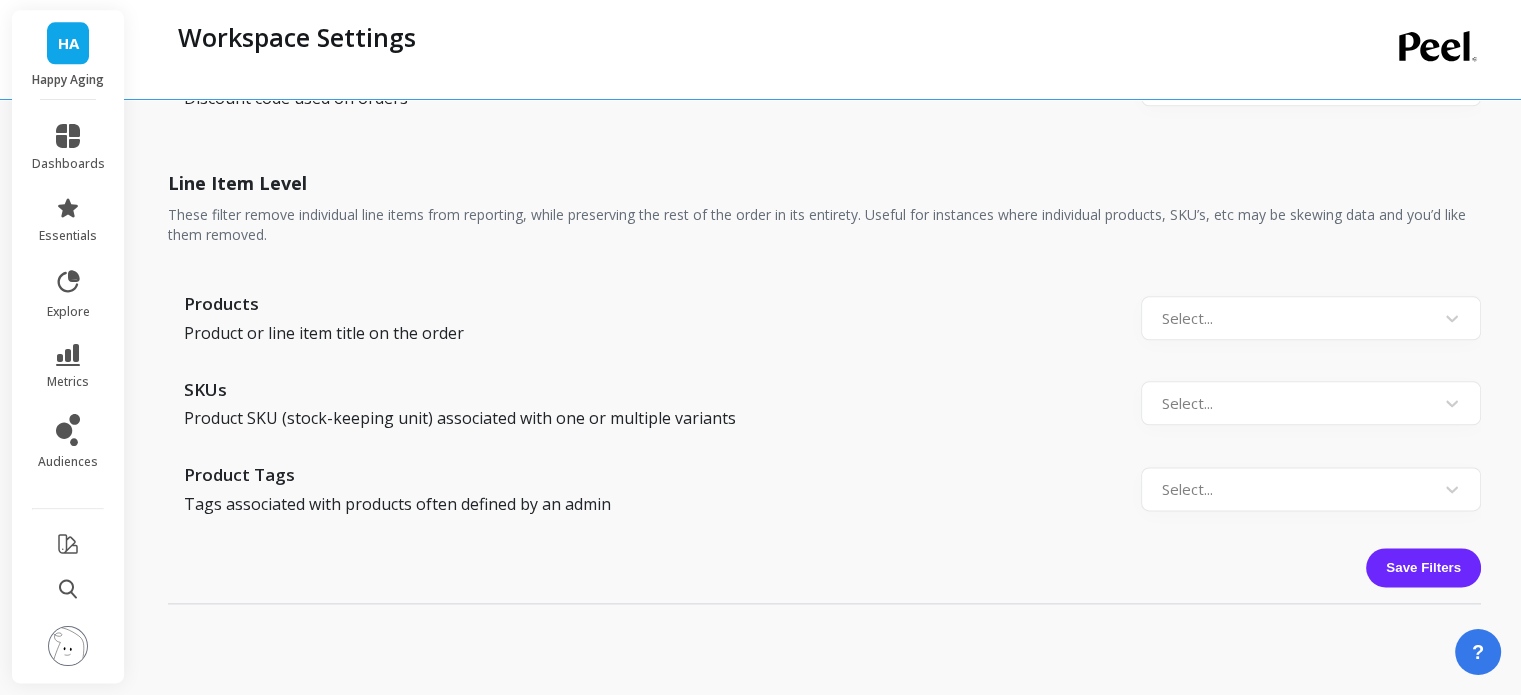 click at bounding box center [68, 646] 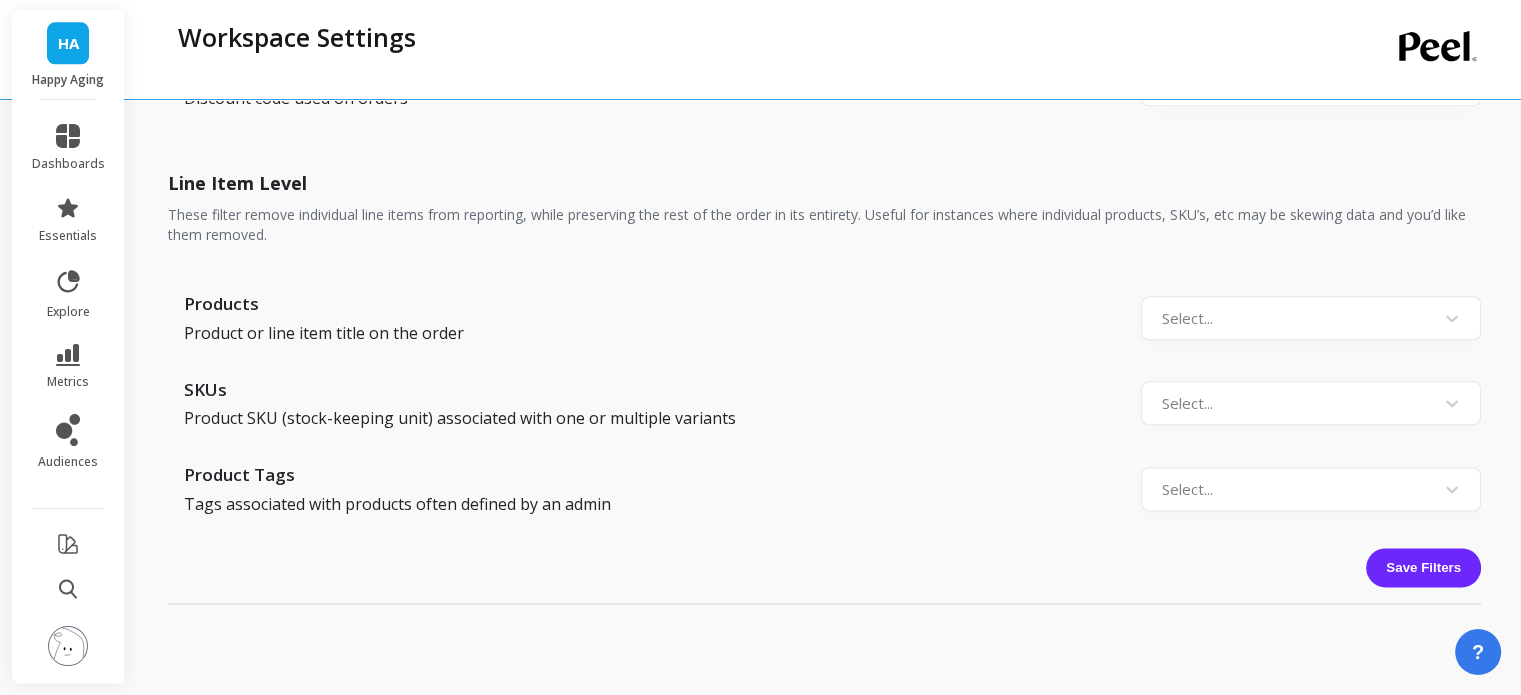 scroll, scrollTop: 2448, scrollLeft: 0, axis: vertical 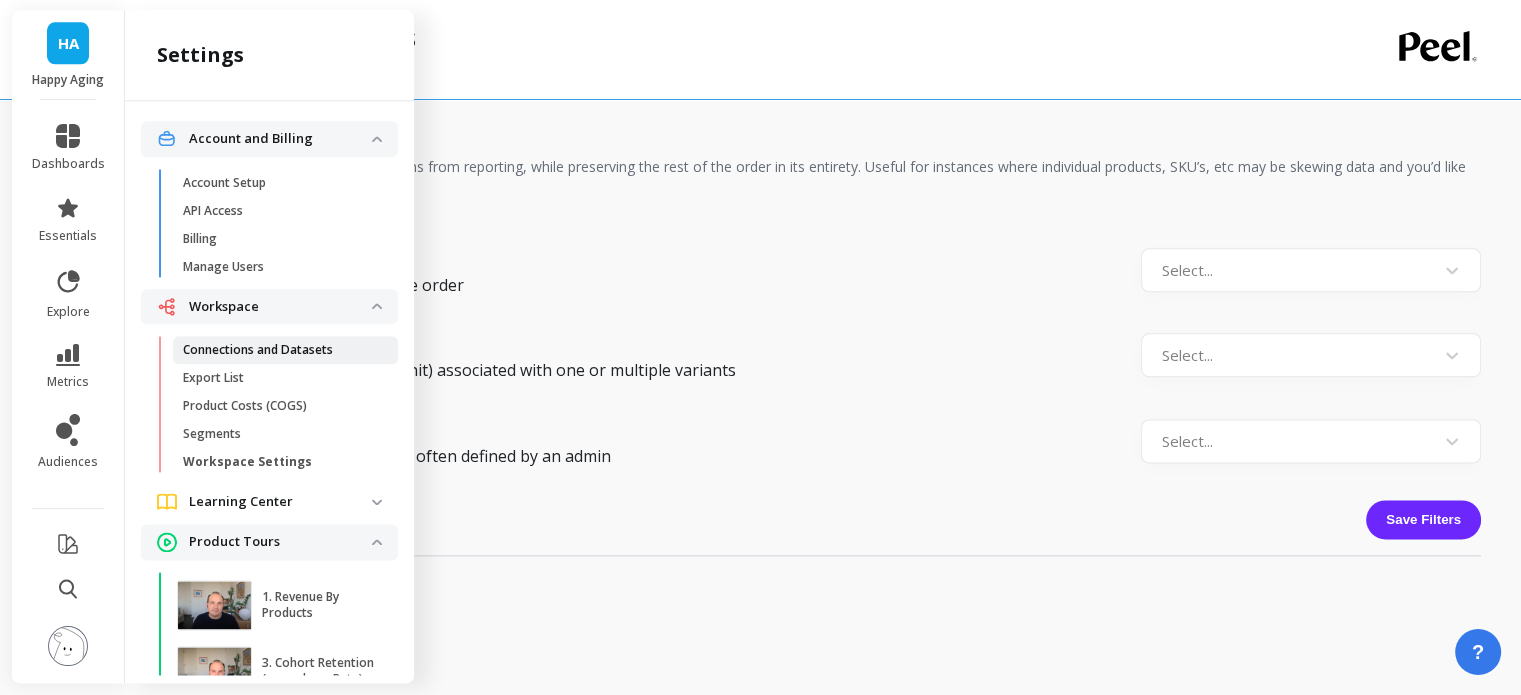 click on "Connections and Datasets" at bounding box center (258, 350) 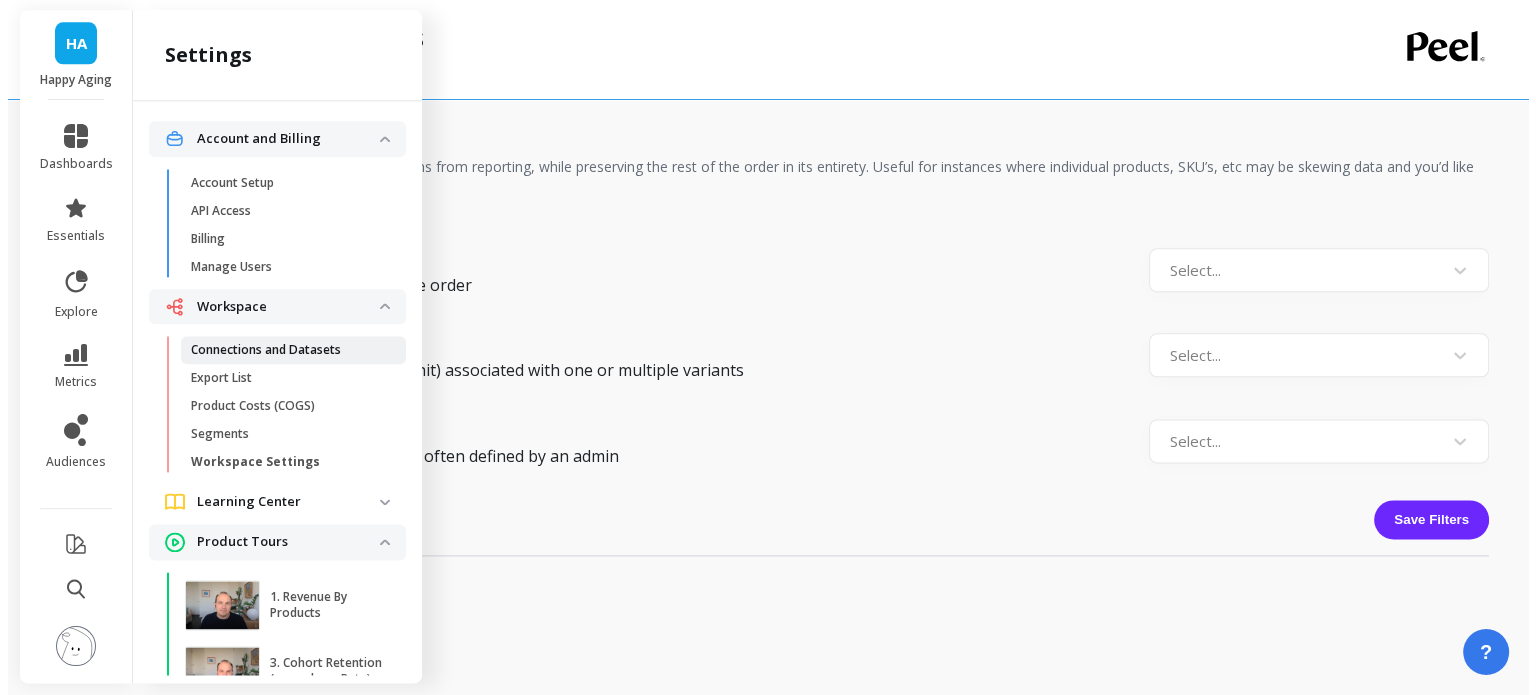 scroll, scrollTop: 0, scrollLeft: 0, axis: both 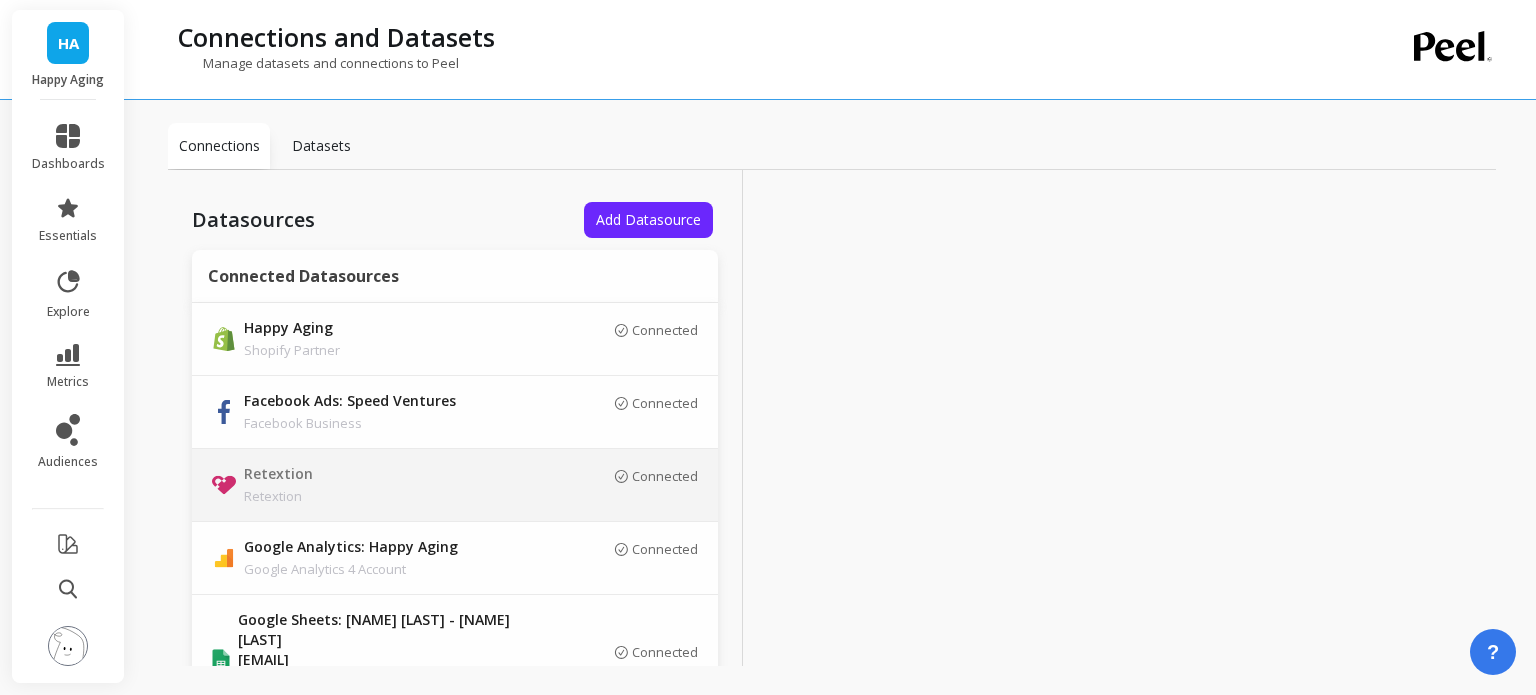 click on "Retextion" at bounding box center [384, 496] 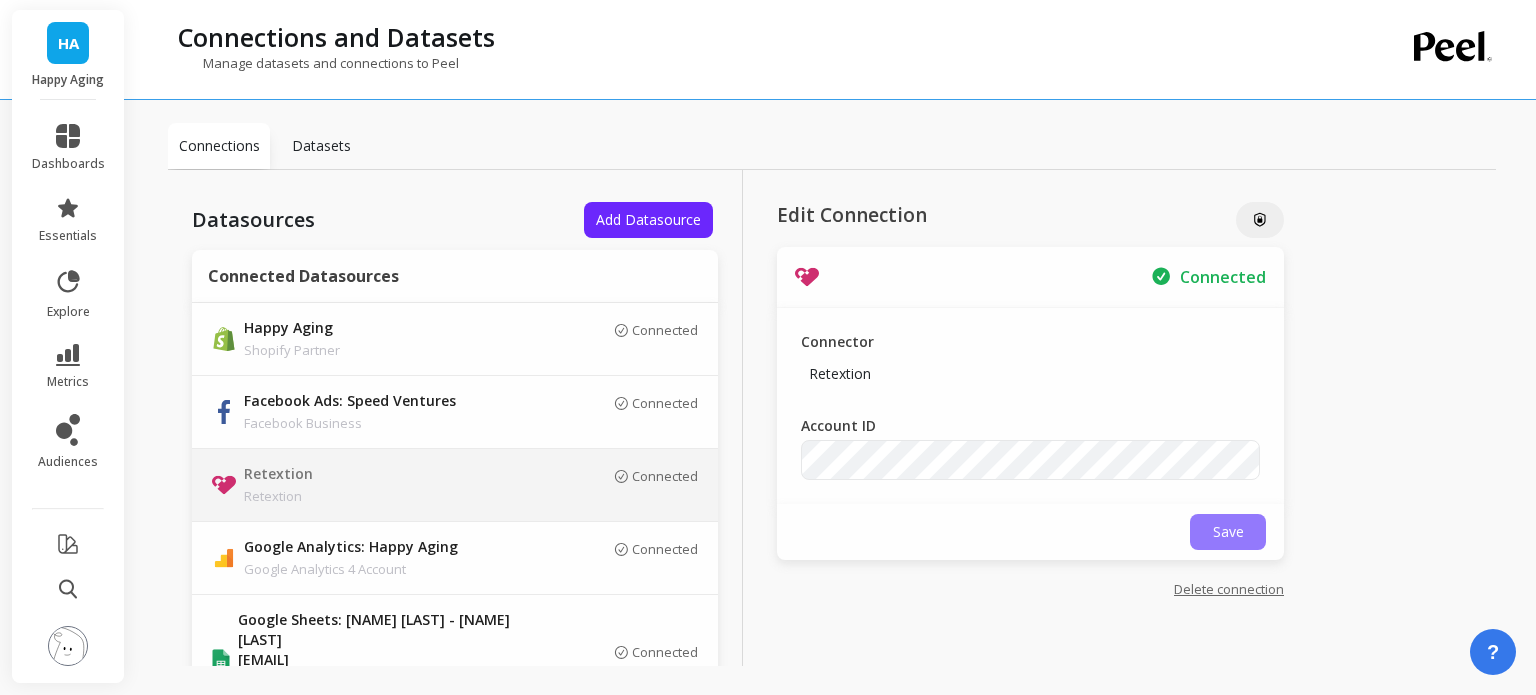 click on "Save" at bounding box center [1228, 532] 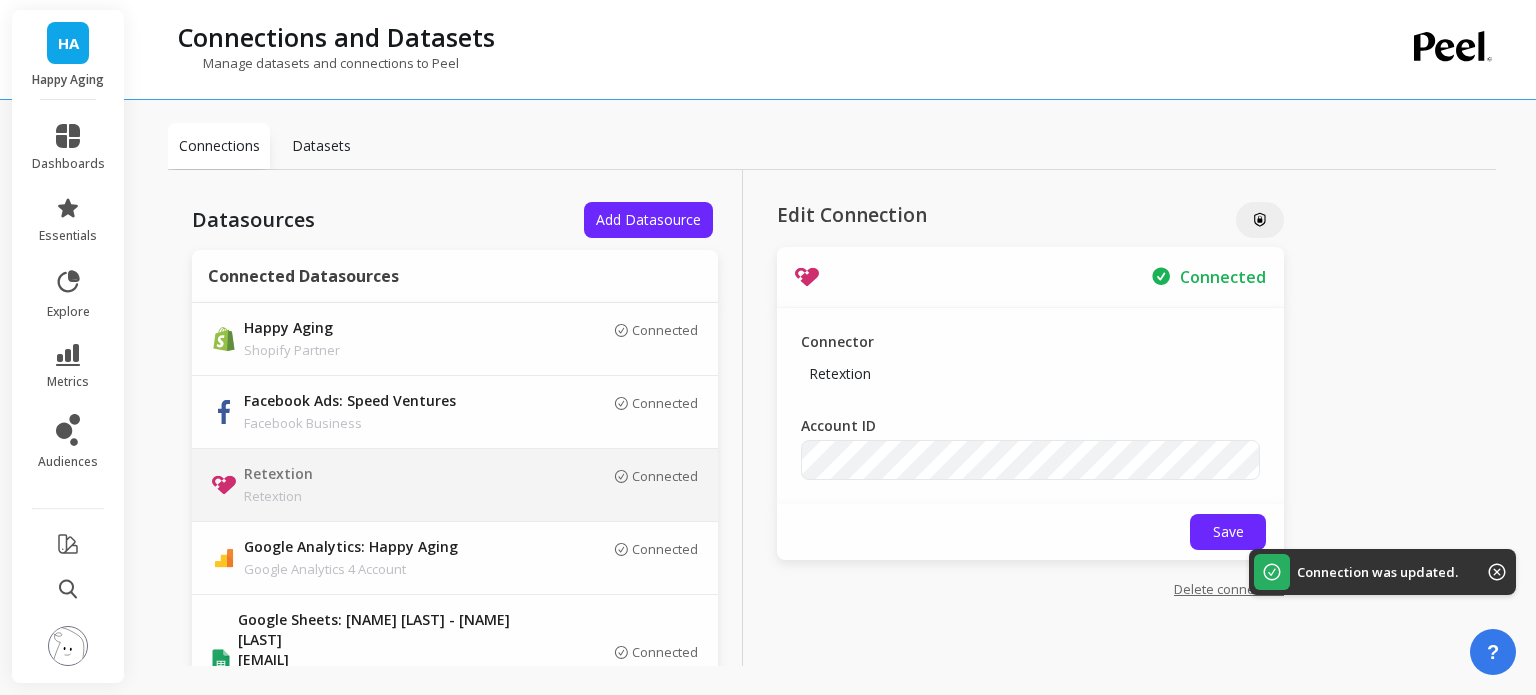 click on "Datasets" at bounding box center [321, 146] 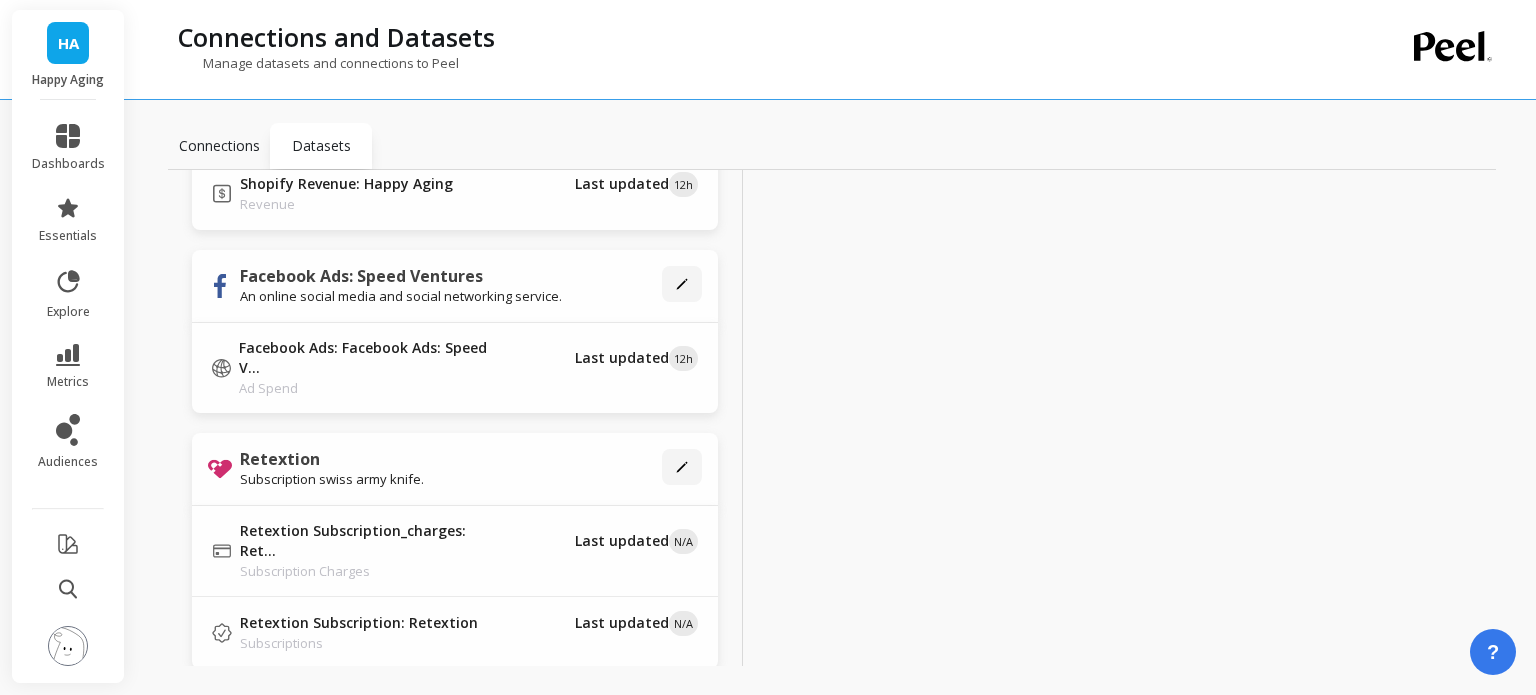 scroll, scrollTop: 1284, scrollLeft: 0, axis: vertical 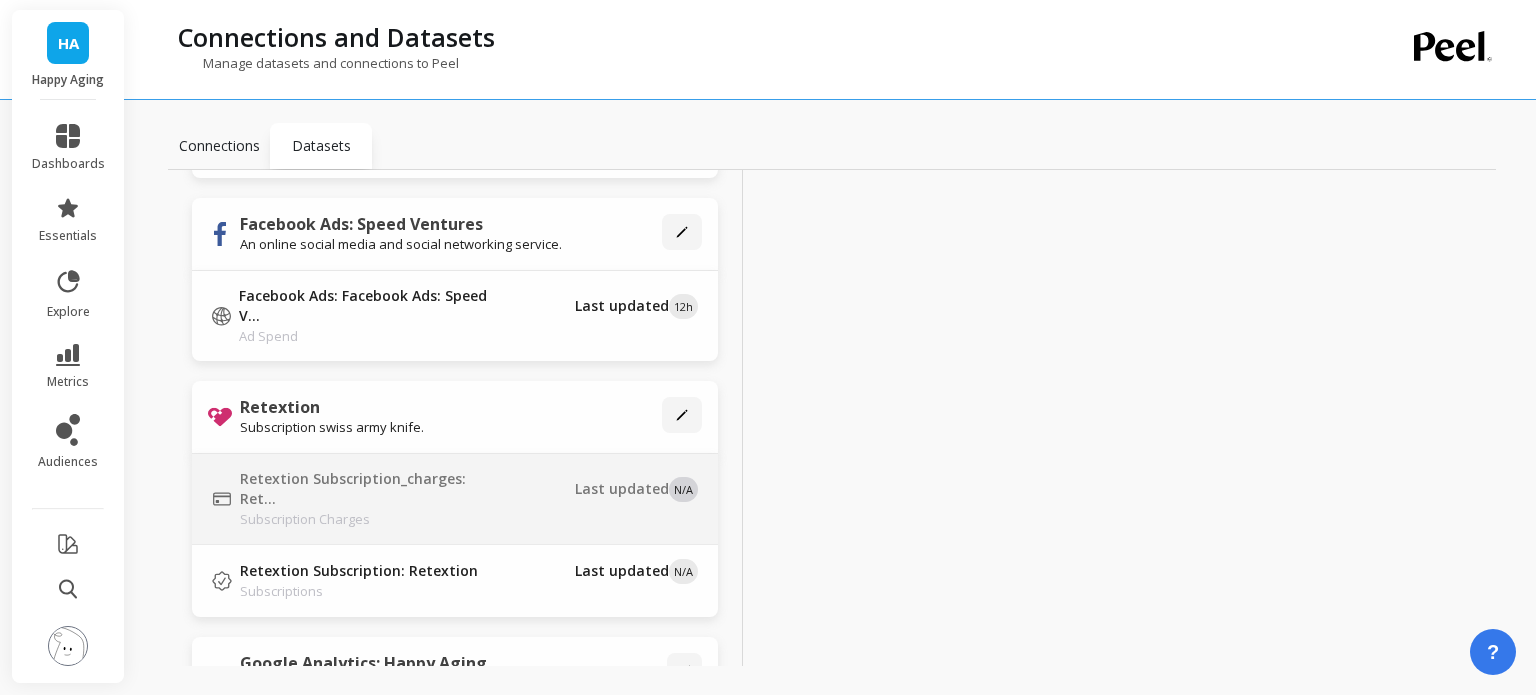 click on "Last updated  N/A" at bounding box center [613, 498] 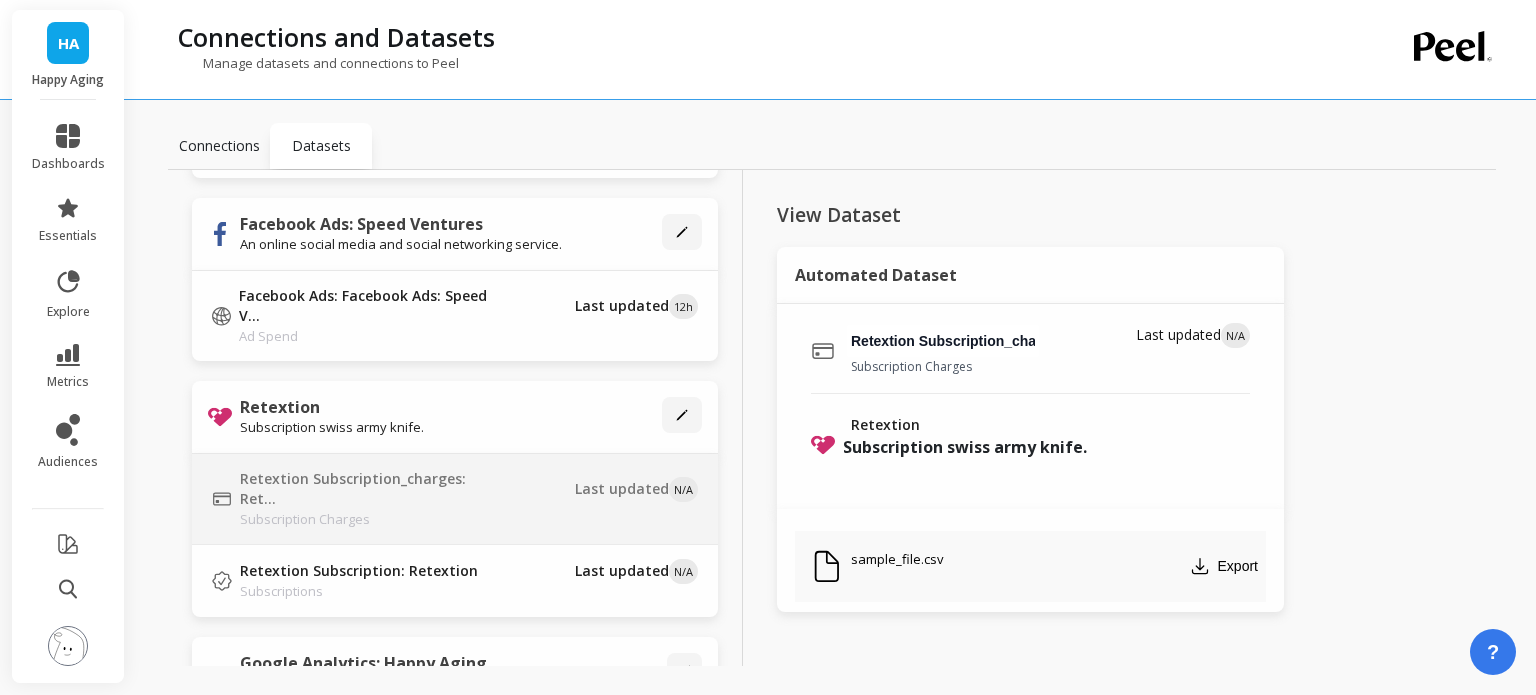 click at bounding box center (682, 415) 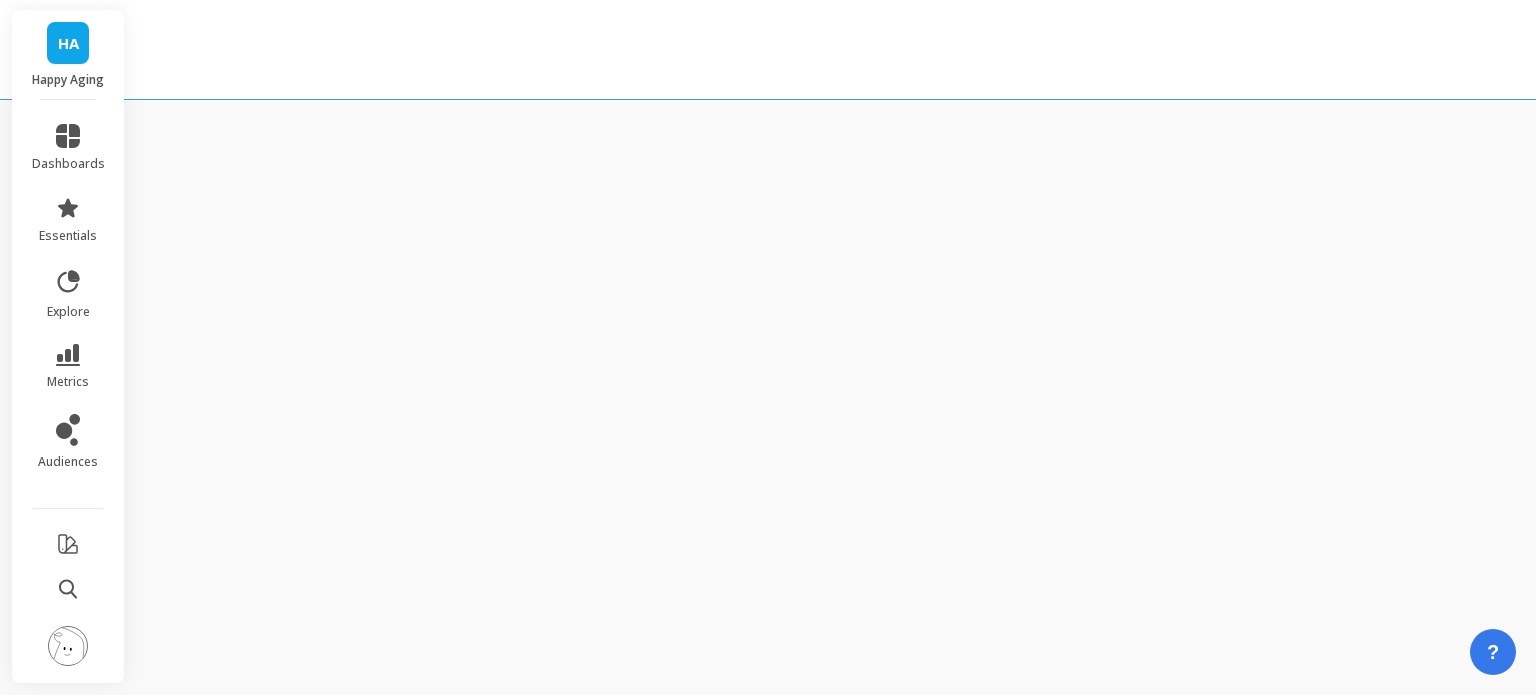 scroll, scrollTop: 0, scrollLeft: 0, axis: both 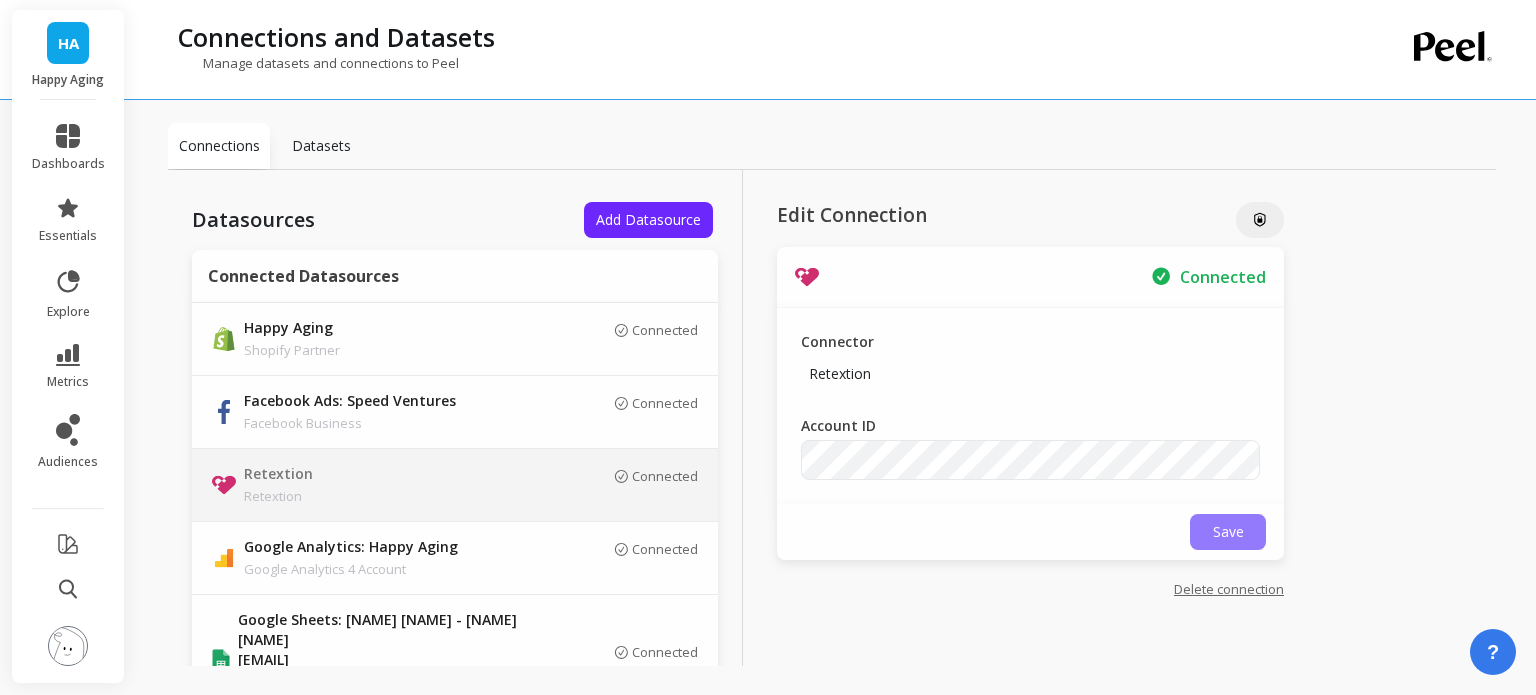 click on "Save" at bounding box center [1228, 532] 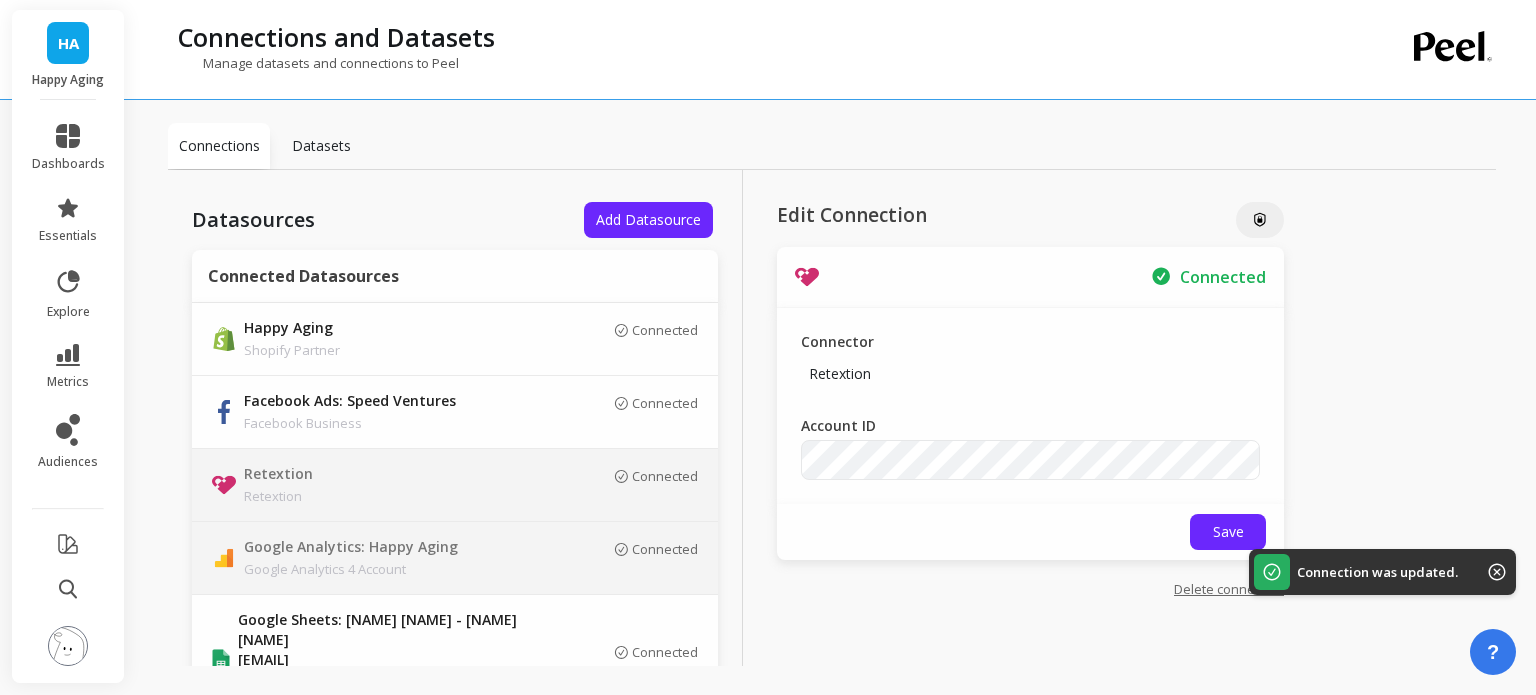 scroll, scrollTop: 94, scrollLeft: 0, axis: vertical 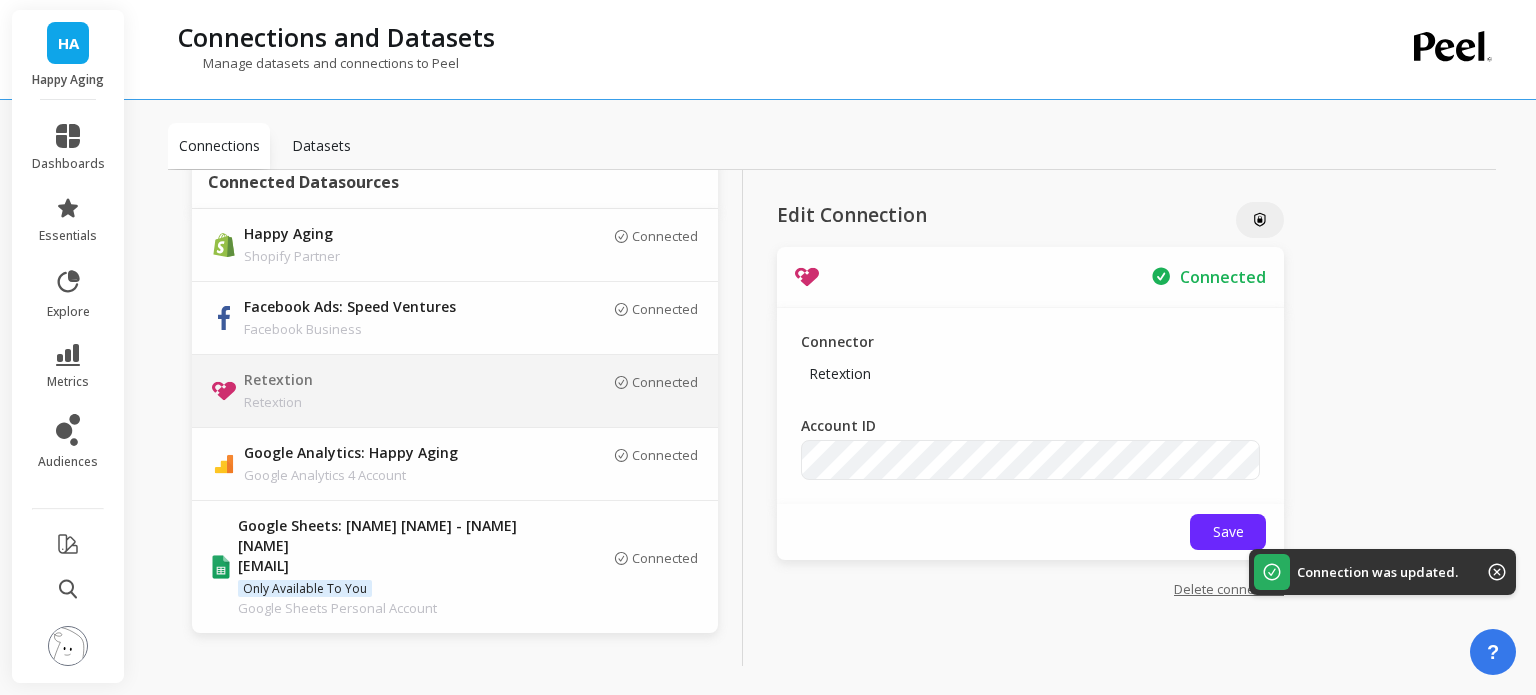 click on "Datasets" at bounding box center [321, 146] 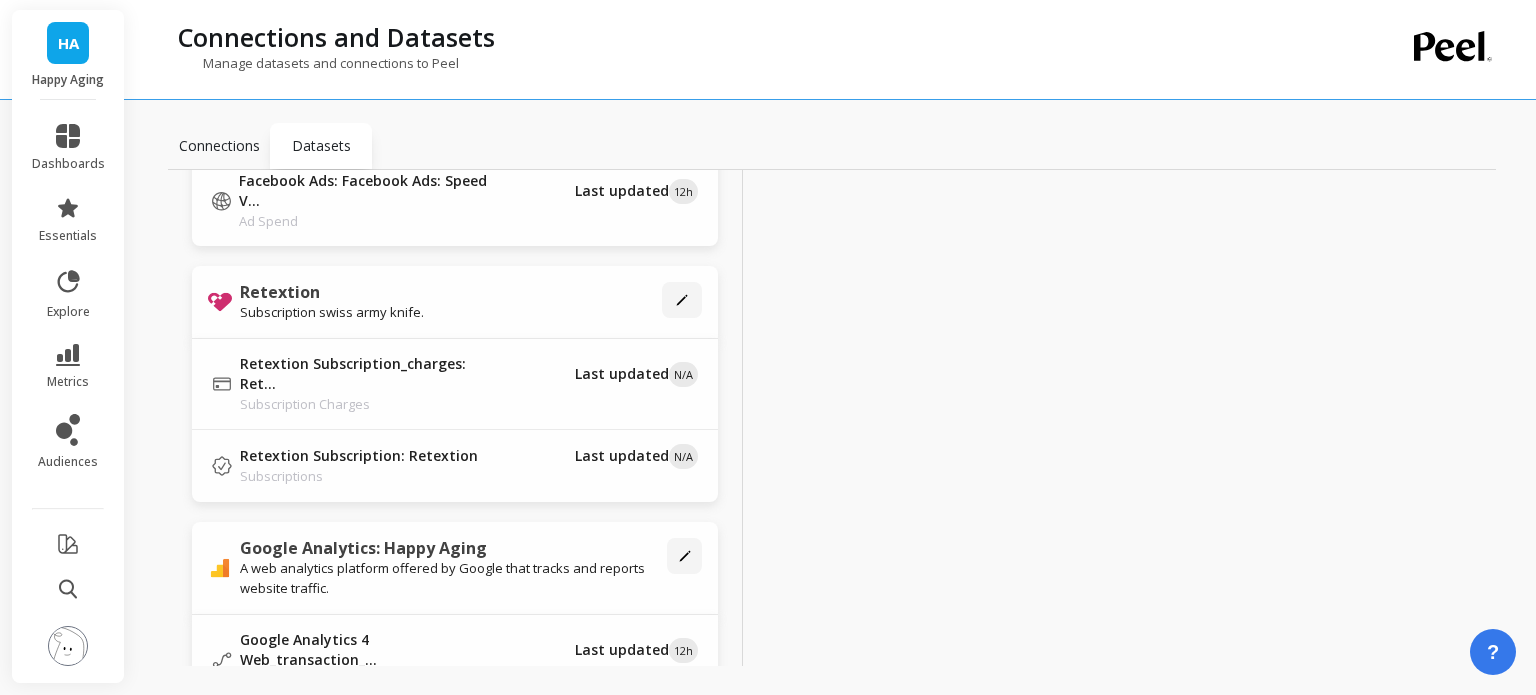 scroll, scrollTop: 1400, scrollLeft: 0, axis: vertical 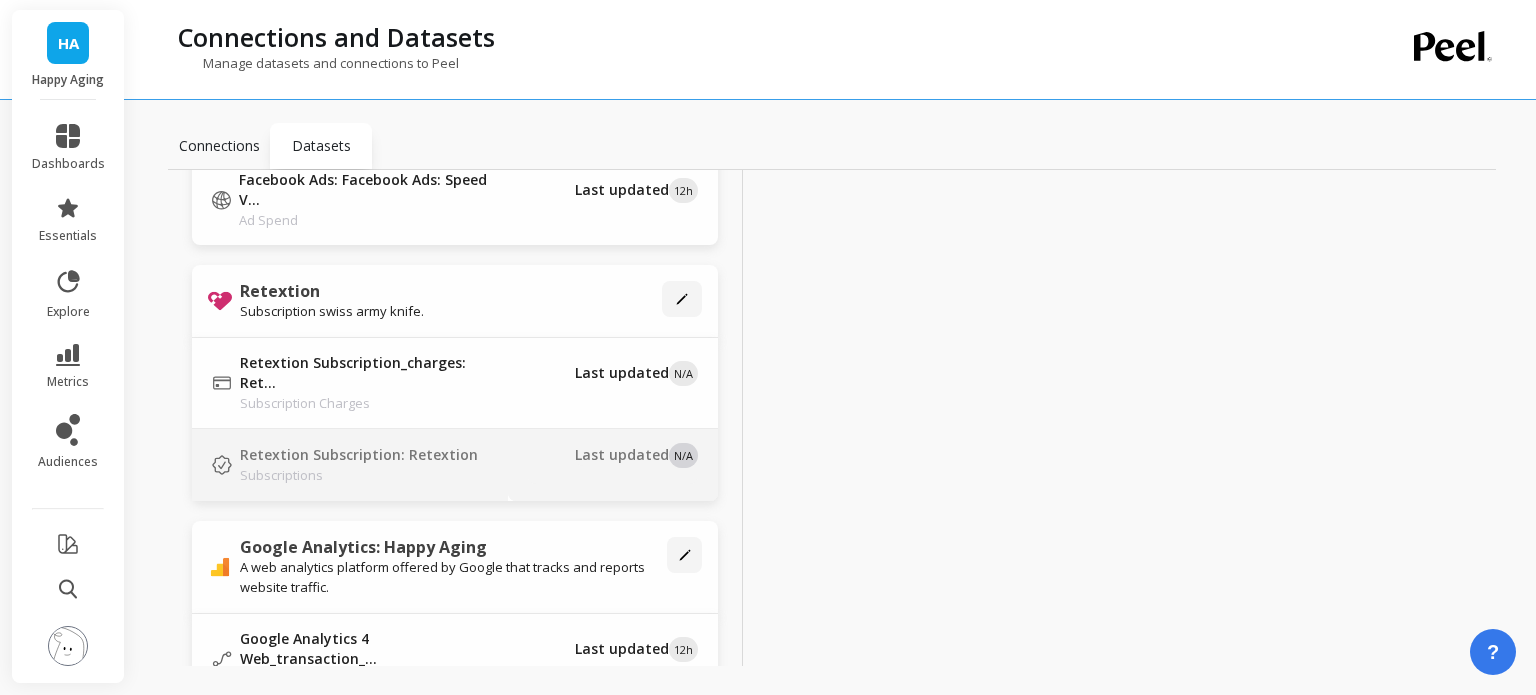 click on "Last updated  N/A" at bounding box center (636, 455) 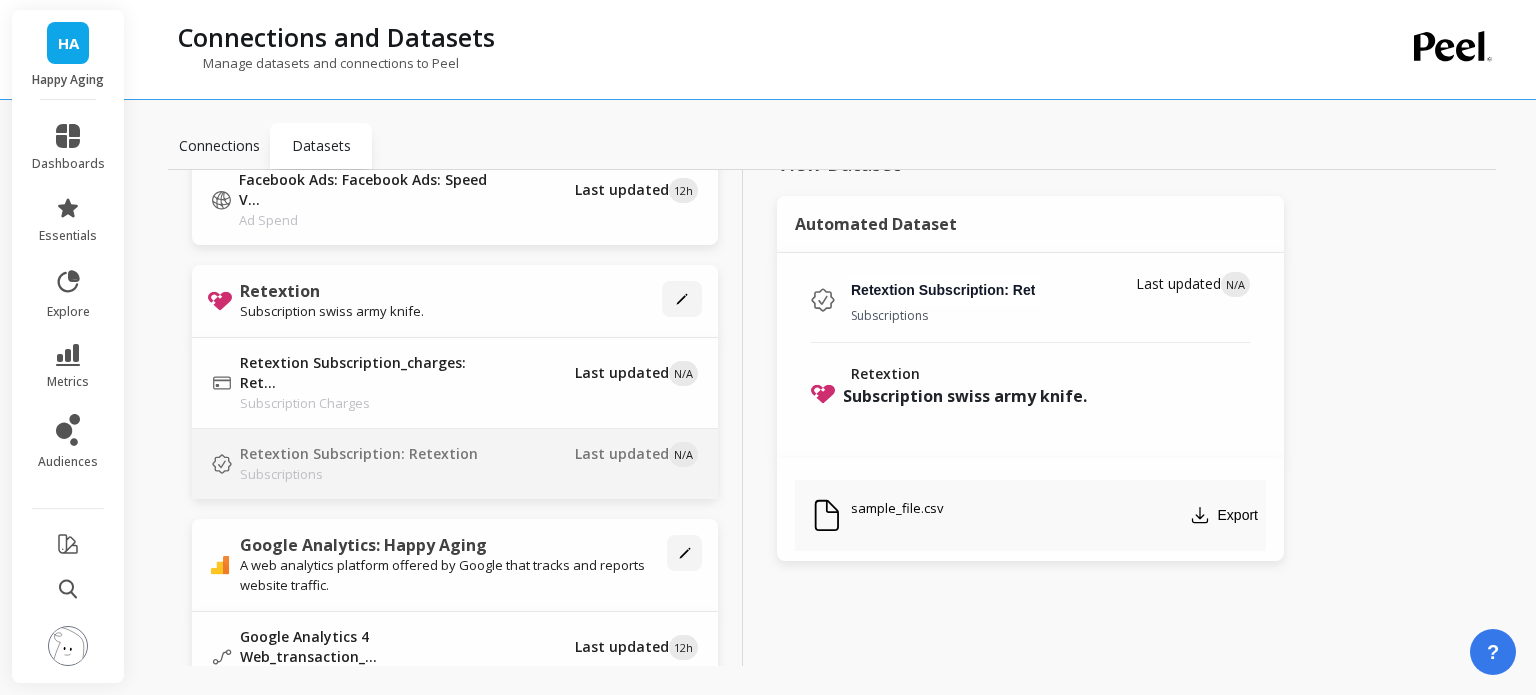 scroll, scrollTop: 50, scrollLeft: 0, axis: vertical 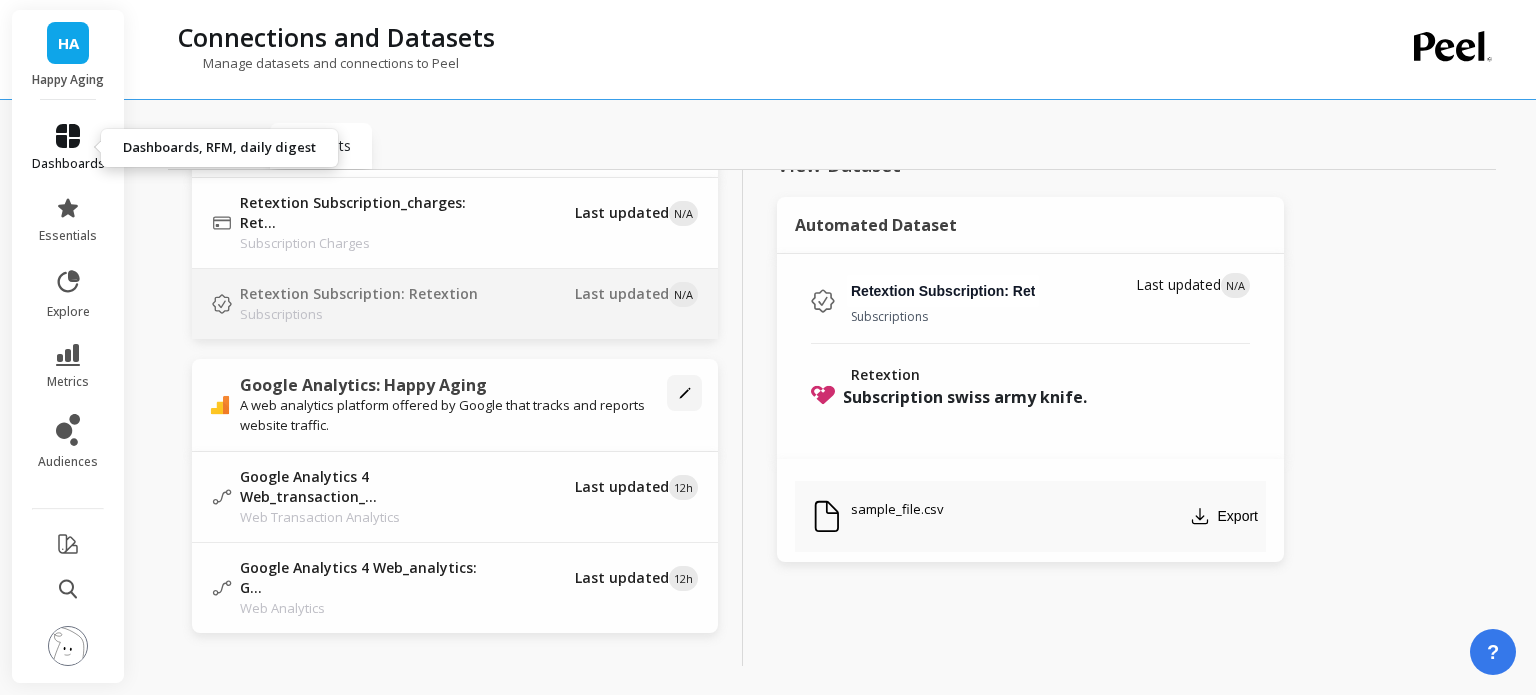 click on "dashboards" at bounding box center [68, 148] 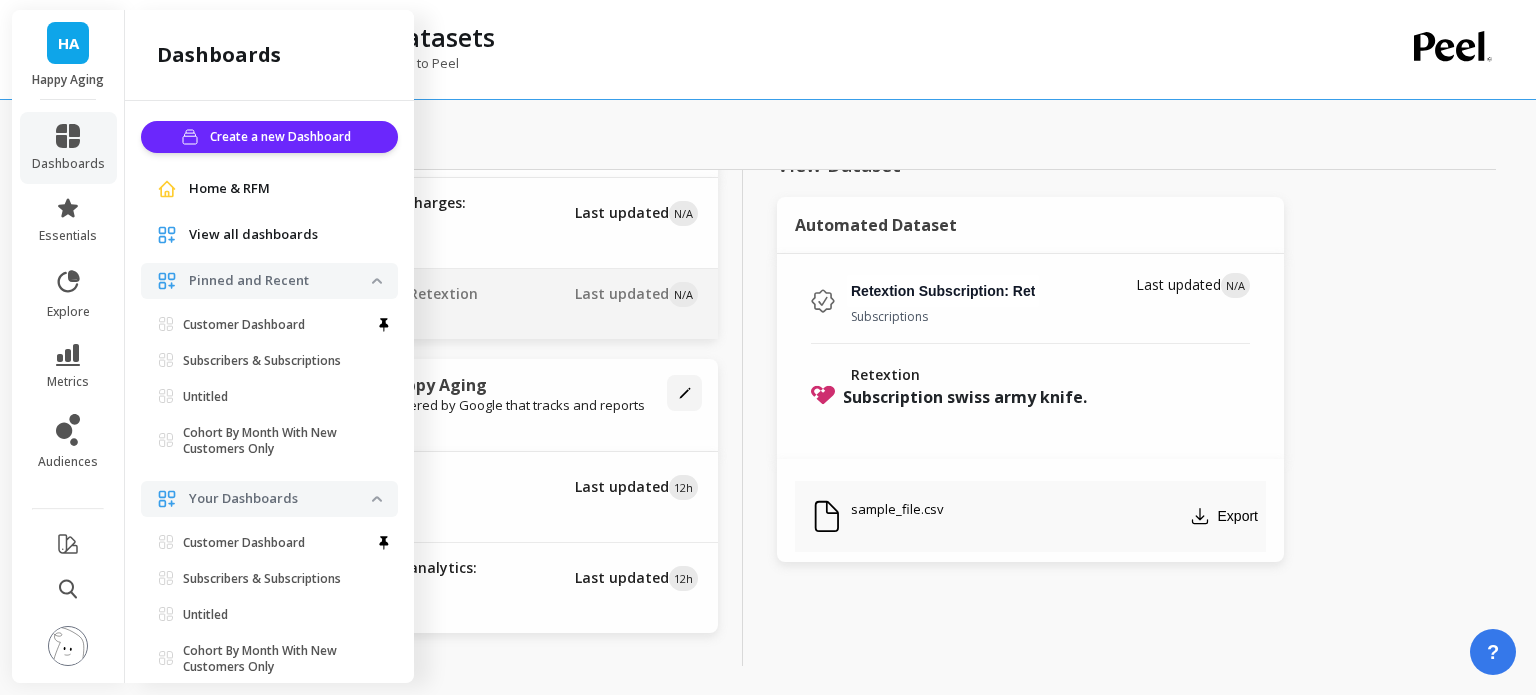 scroll, scrollTop: 128, scrollLeft: 0, axis: vertical 